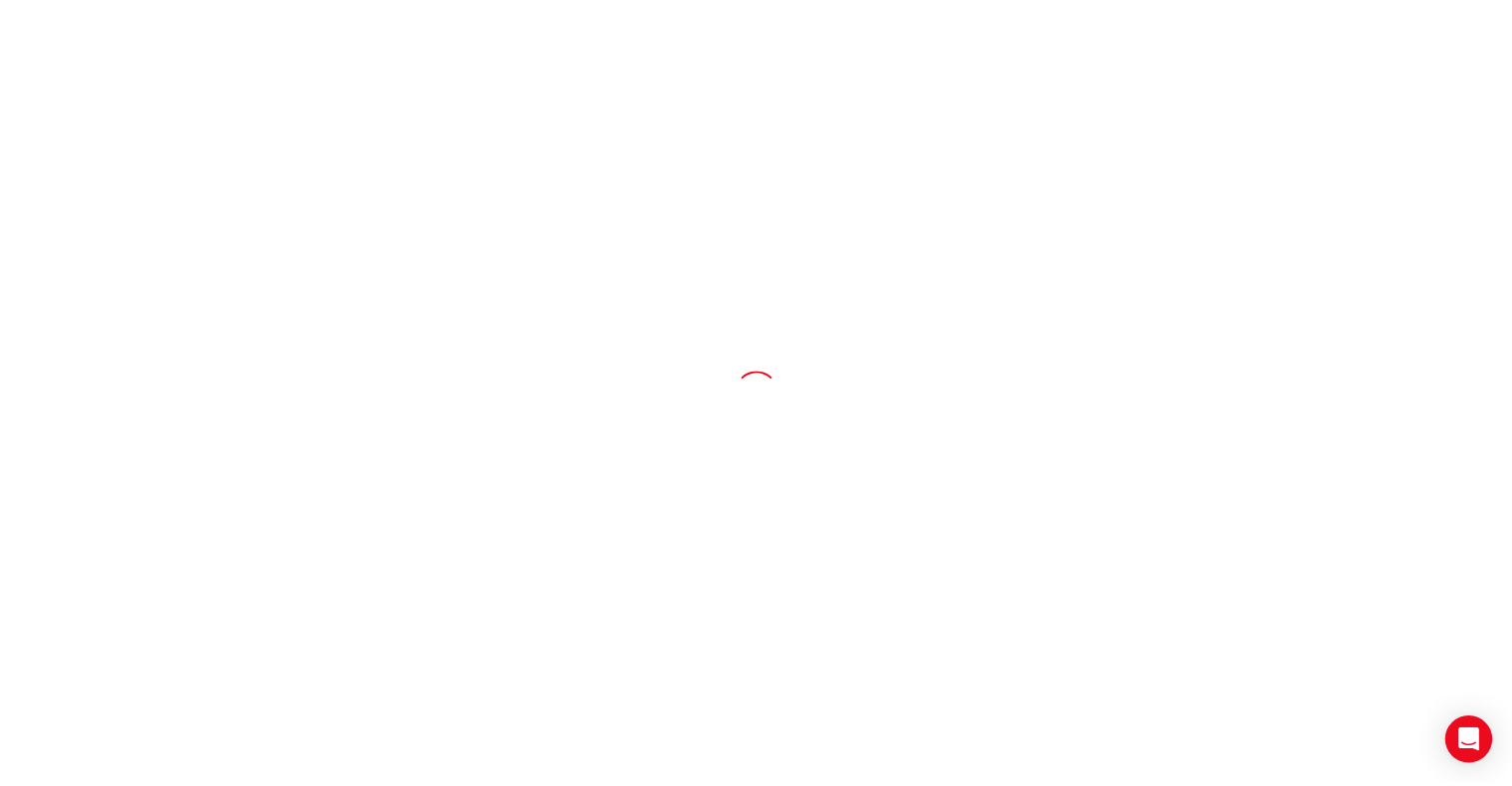 scroll, scrollTop: 0, scrollLeft: 0, axis: both 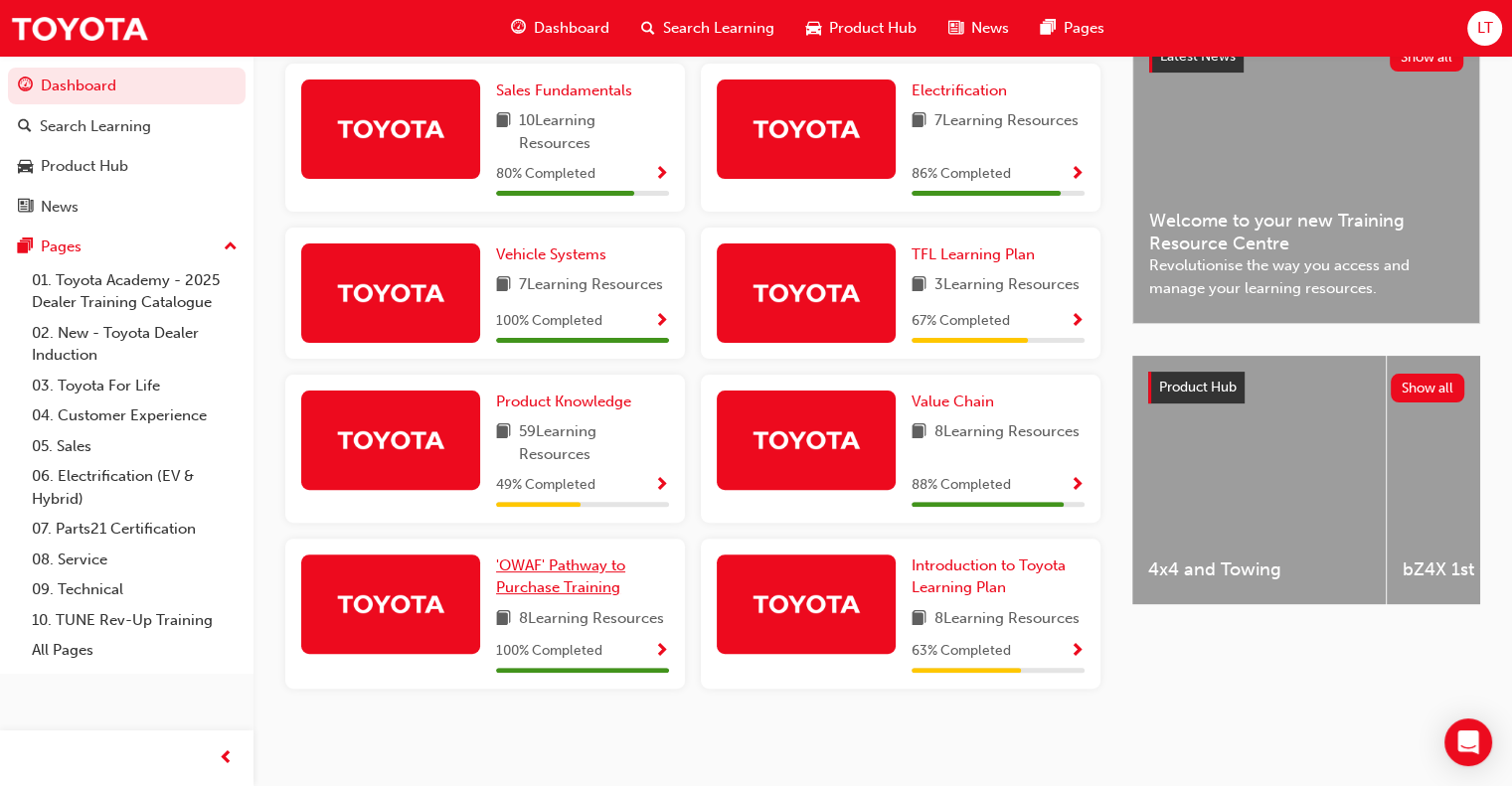 click on "'OWAF' Pathway to Purchase Training" at bounding box center (561, 576) 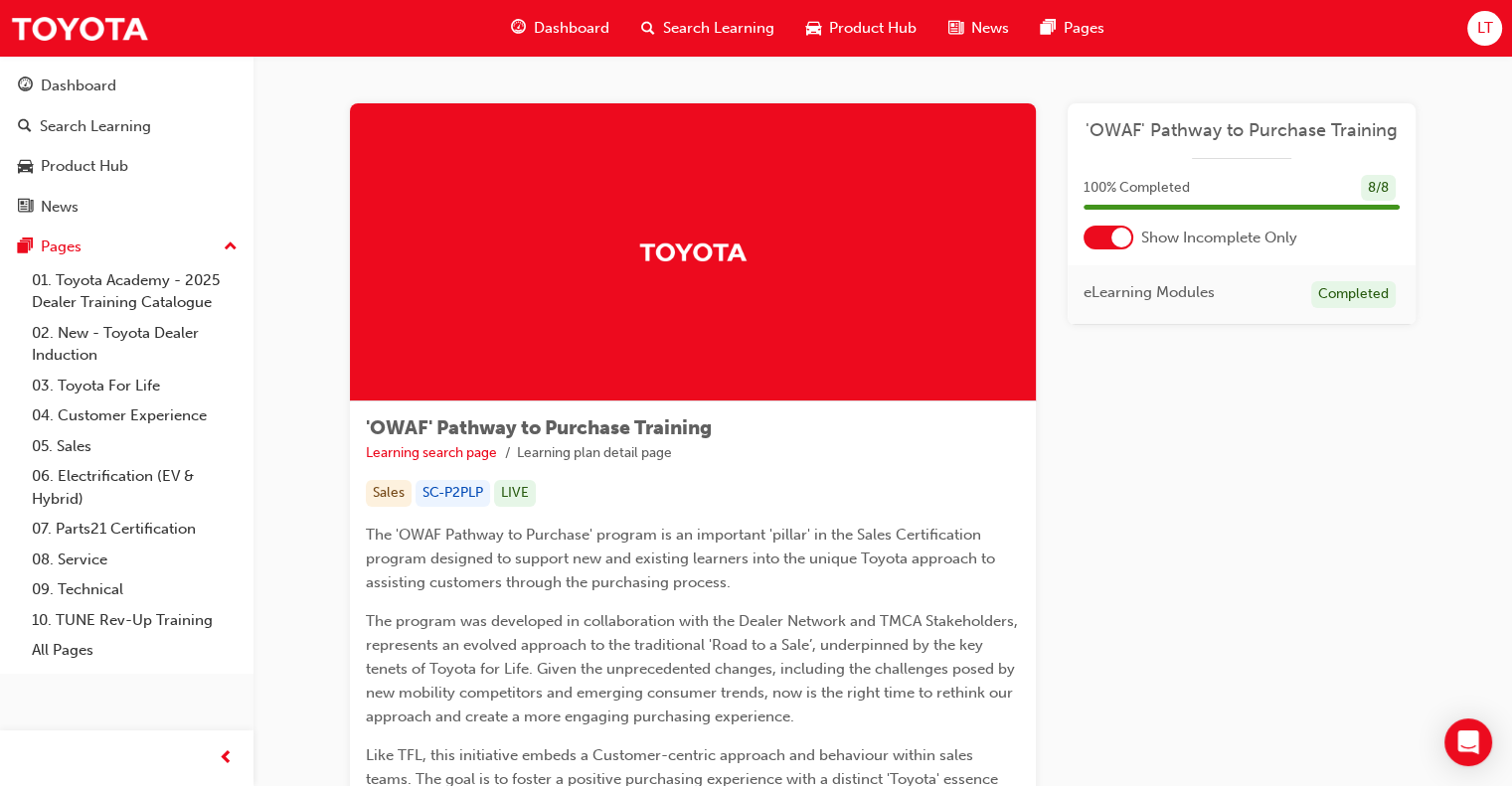 scroll, scrollTop: 427, scrollLeft: 0, axis: vertical 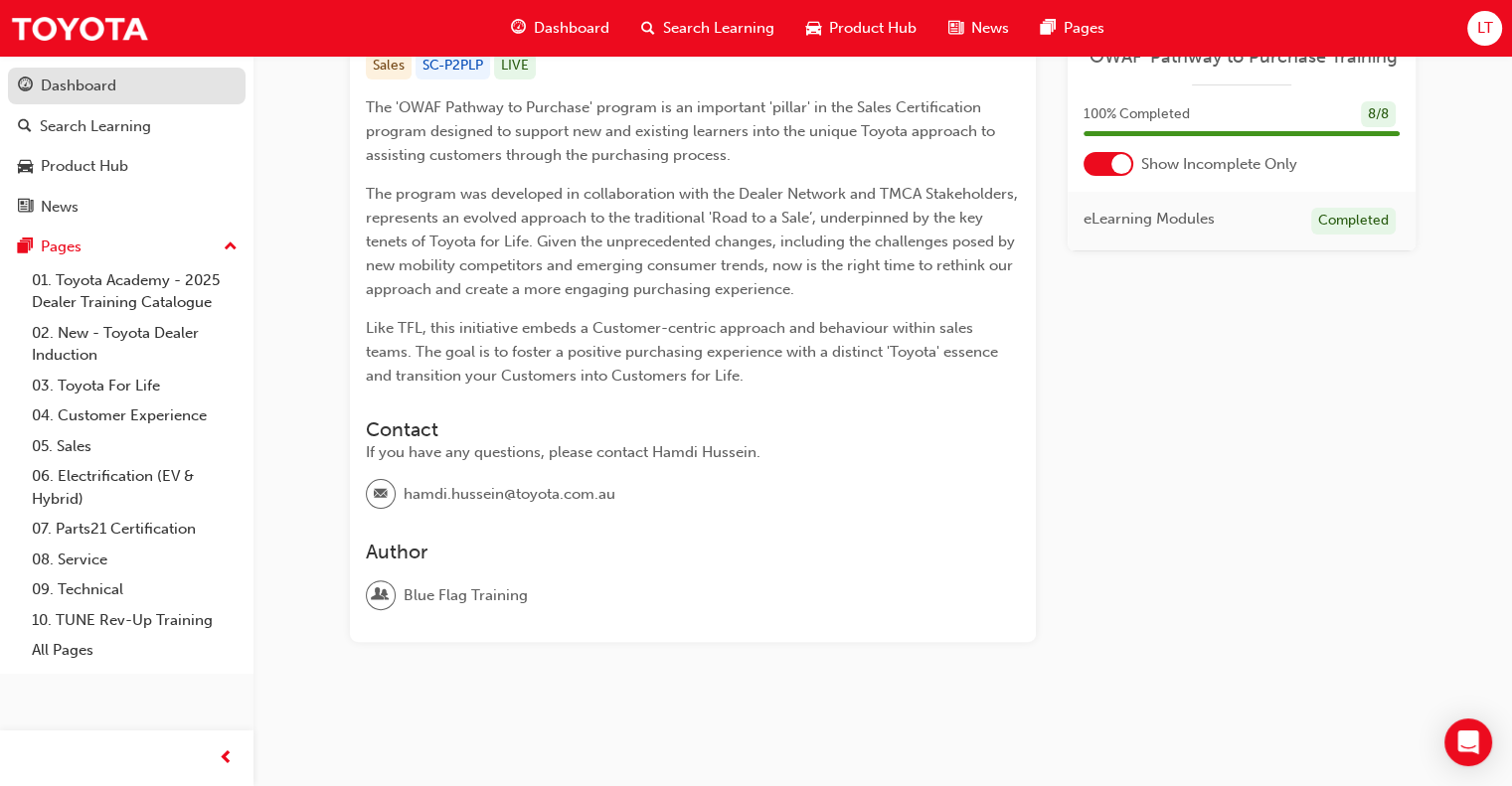 click on "Dashboard" at bounding box center [126, 85] 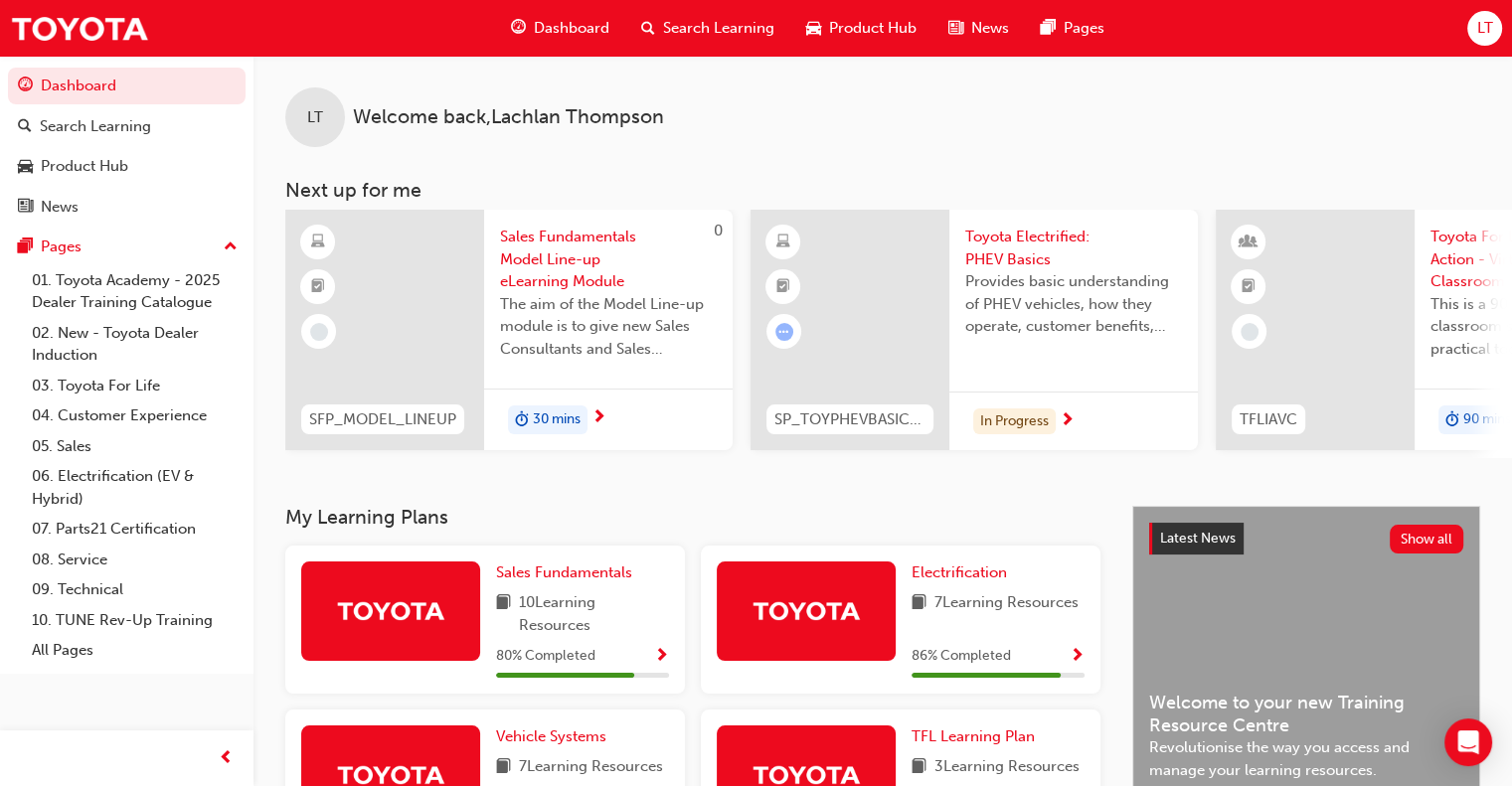 scroll, scrollTop: 489, scrollLeft: 0, axis: vertical 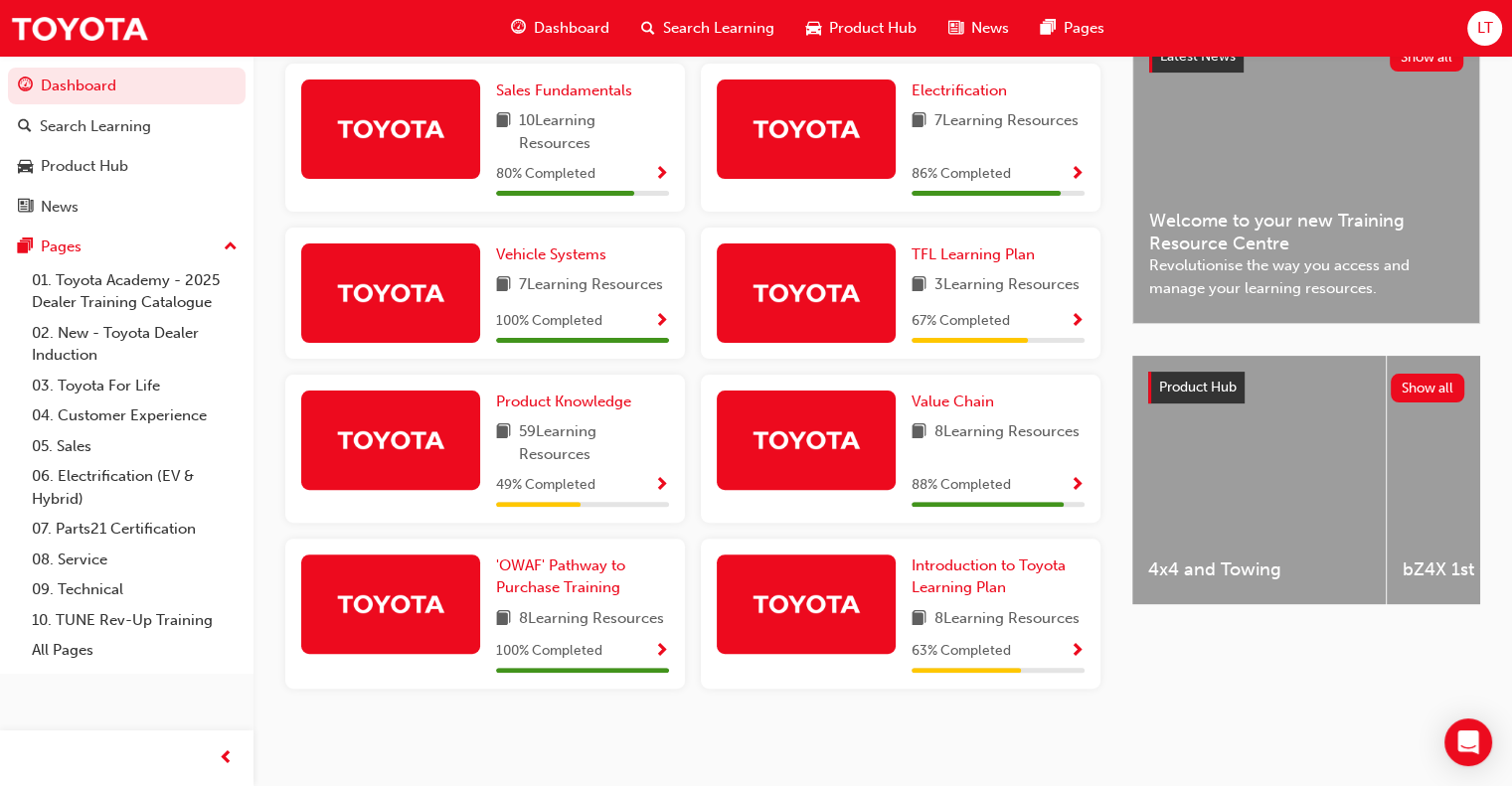 click at bounding box center [661, 652] 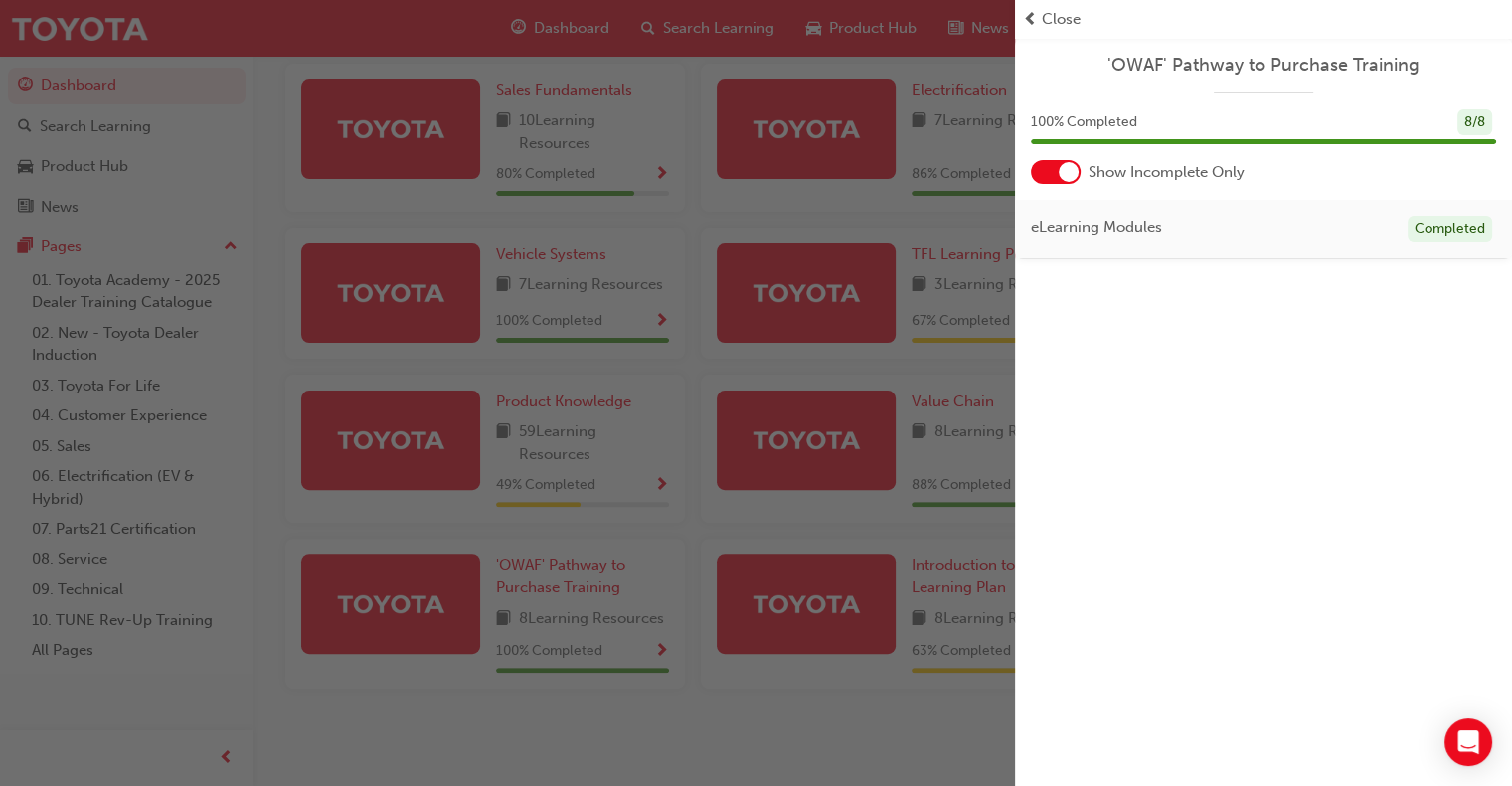 click on "Close" at bounding box center [1061, 19] 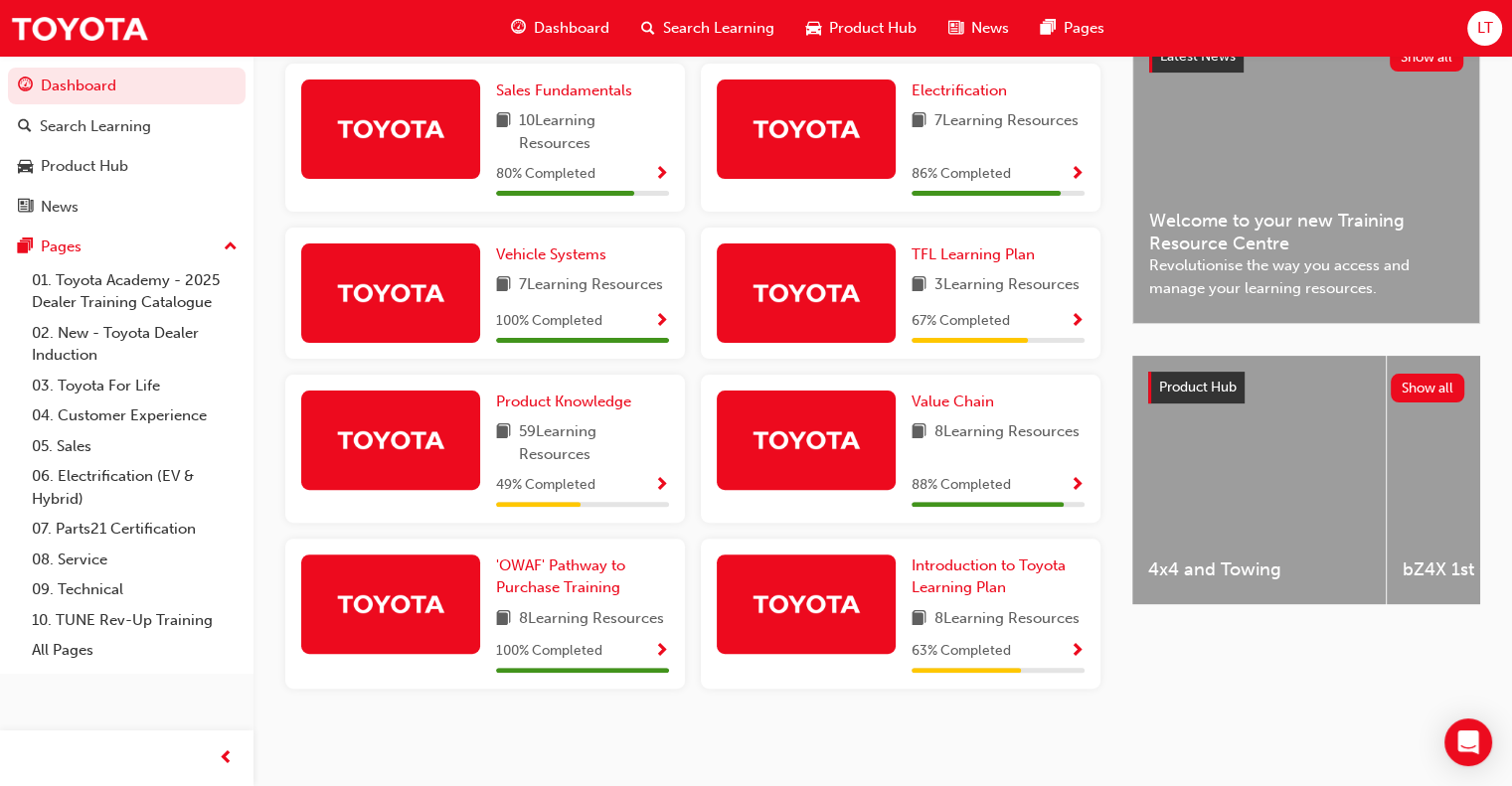 click on "'OWAF' Pathway to Purchase Training 8  Learning Resources 100 % Completed" at bounding box center (485, 613) 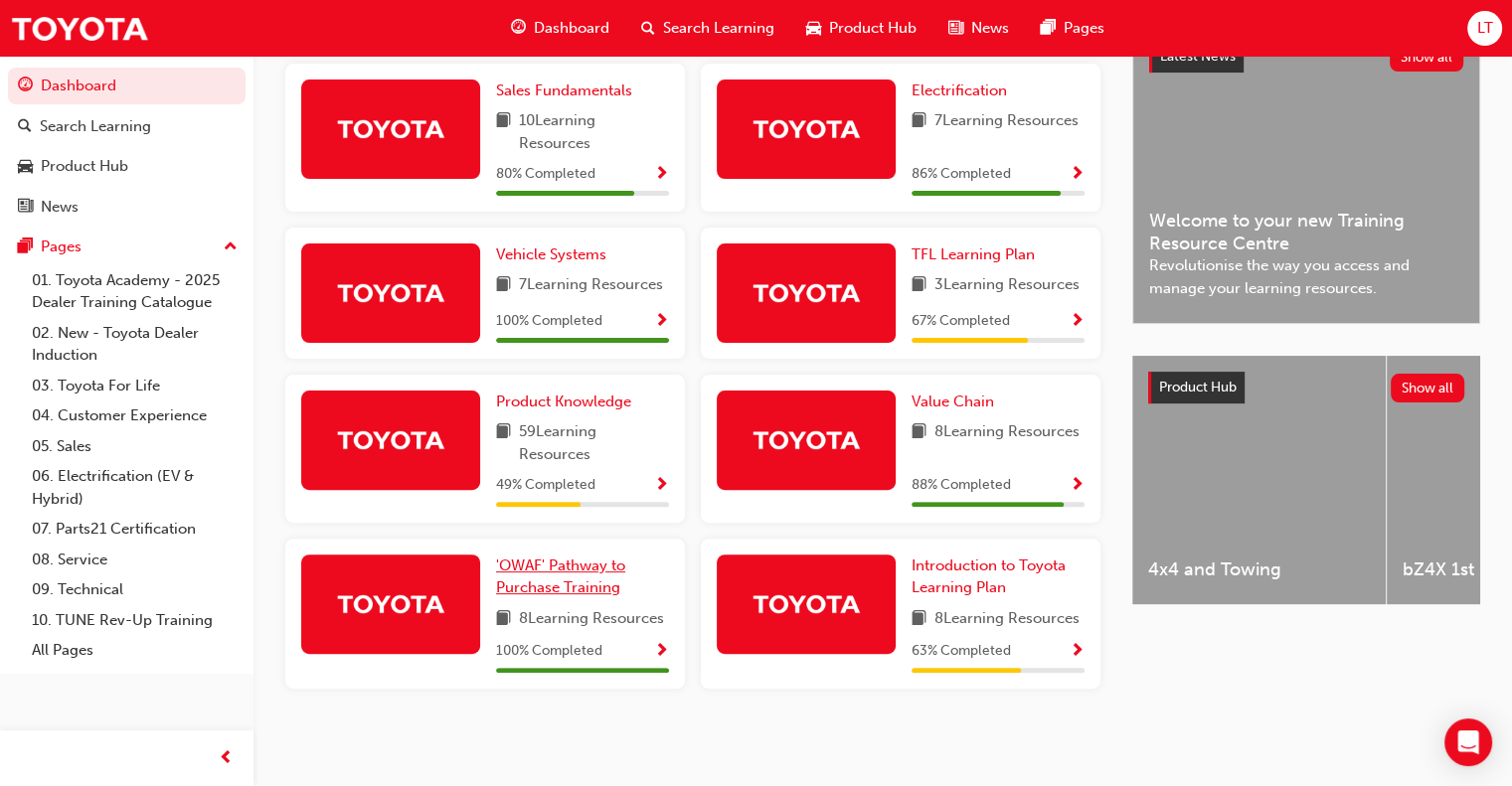 click on "'OWAF' Pathway to Purchase Training" at bounding box center [561, 576] 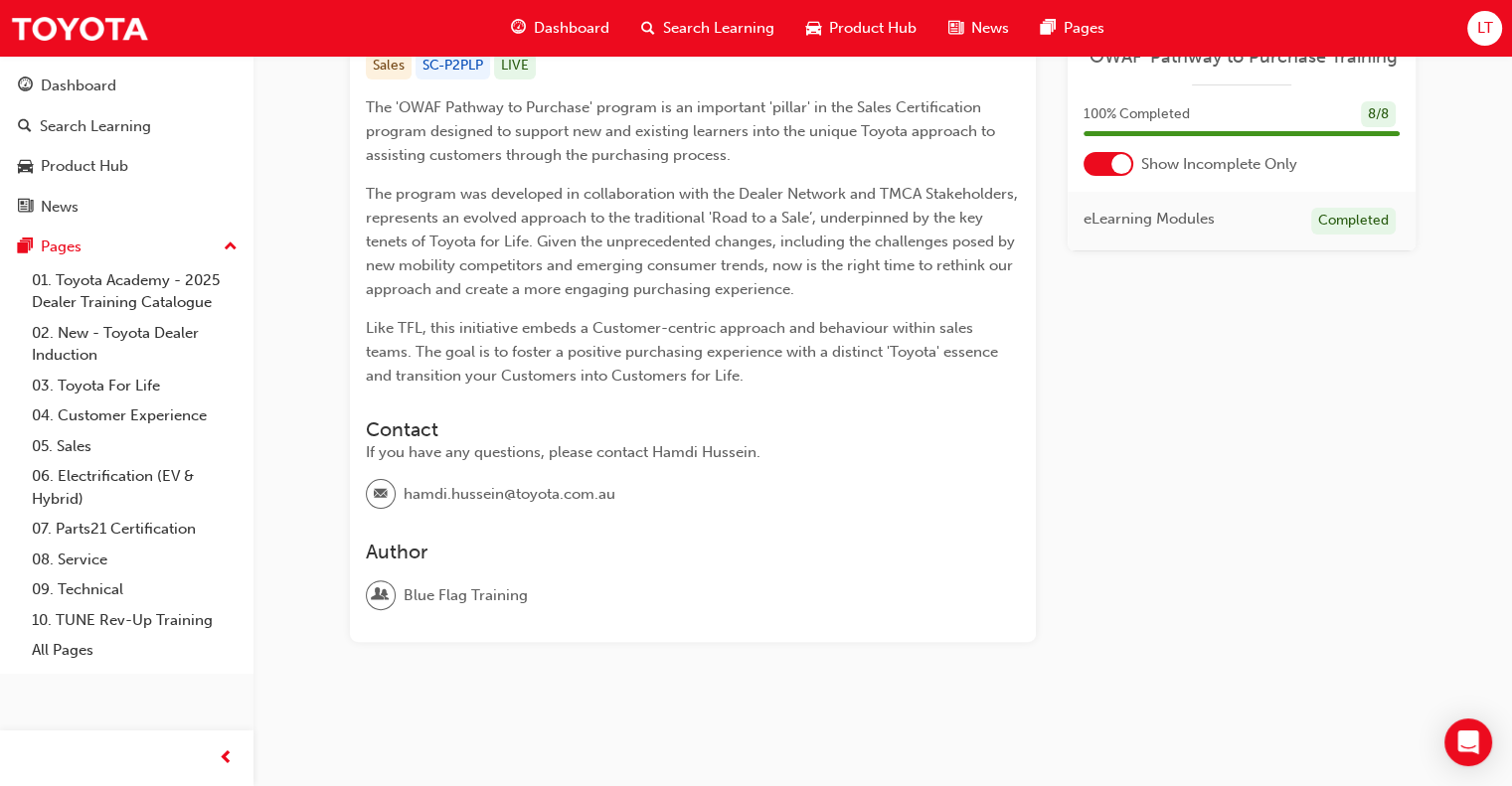 scroll, scrollTop: 0, scrollLeft: 0, axis: both 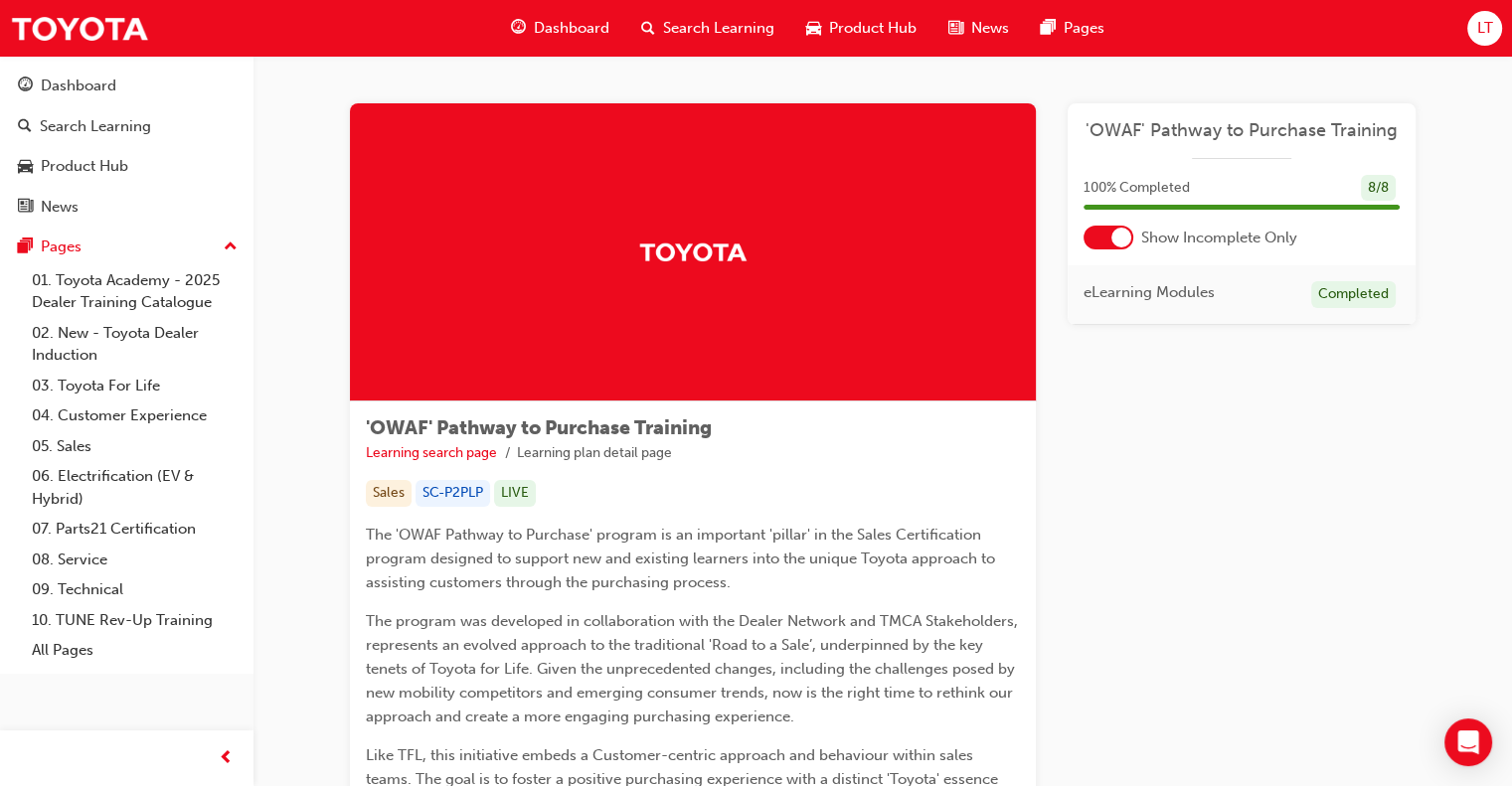 click at bounding box center (1121, 237) 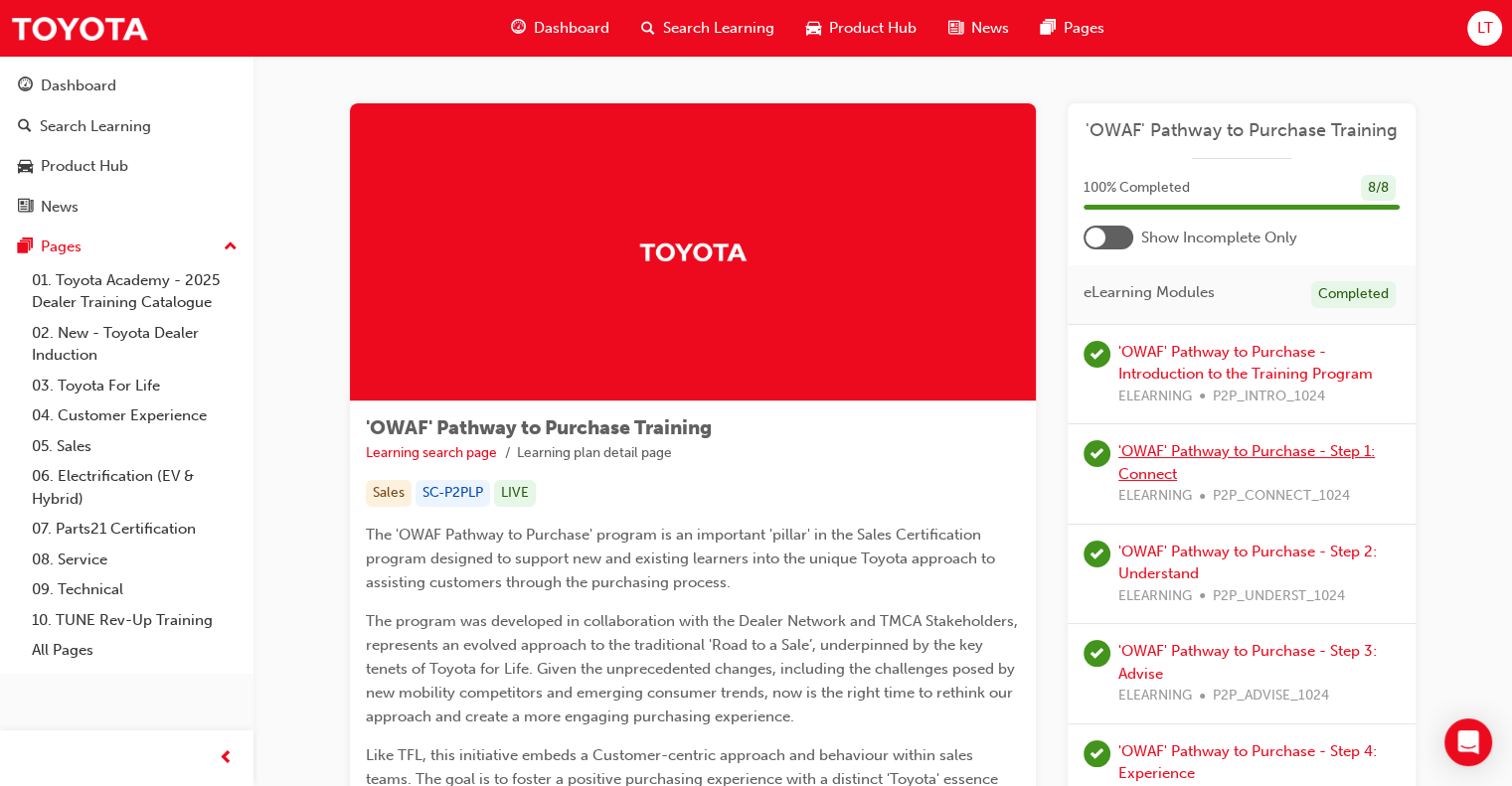 click on "'OWAF' Pathway to Purchase - Step 1: Connect" at bounding box center (1247, 462) 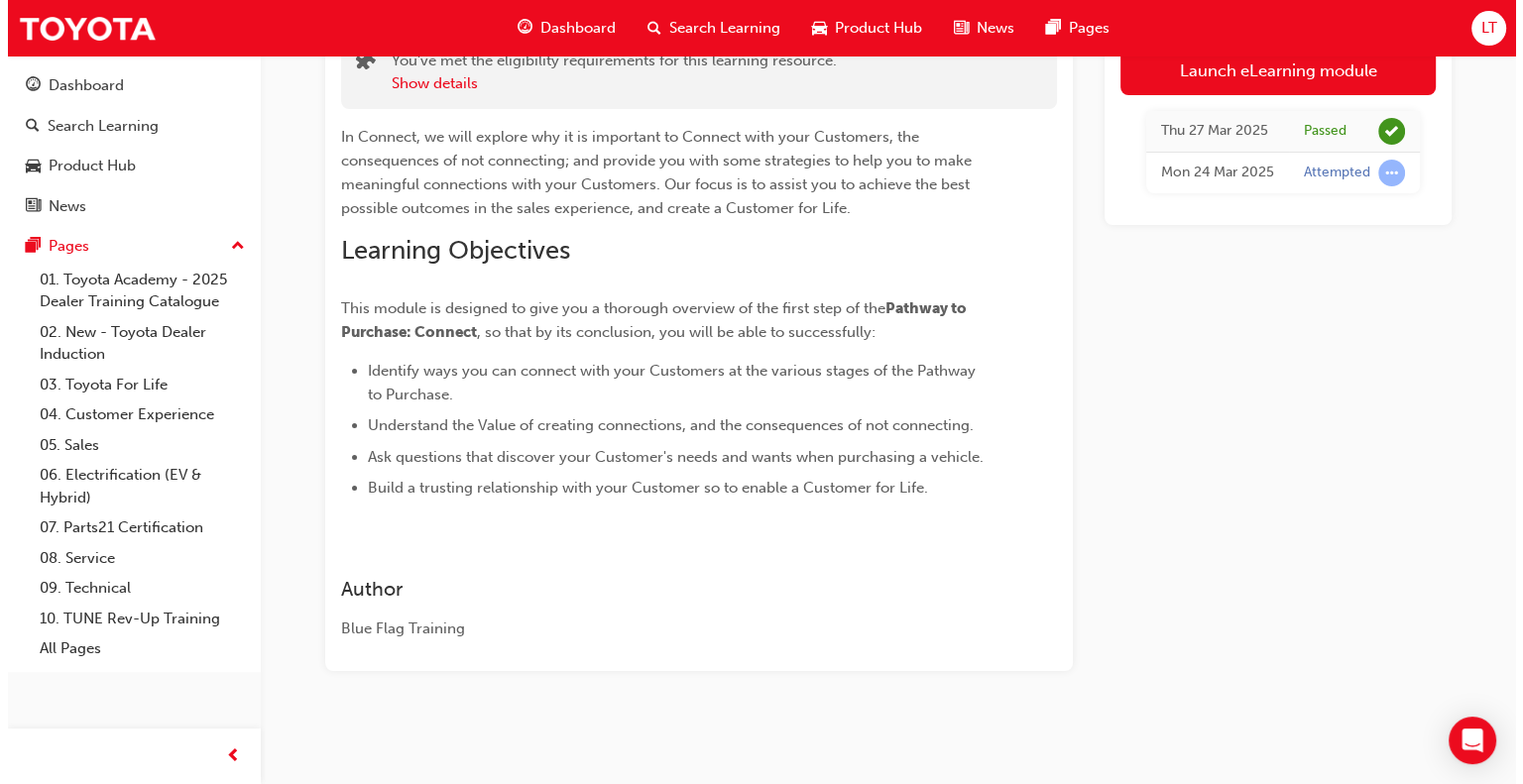 scroll, scrollTop: 0, scrollLeft: 0, axis: both 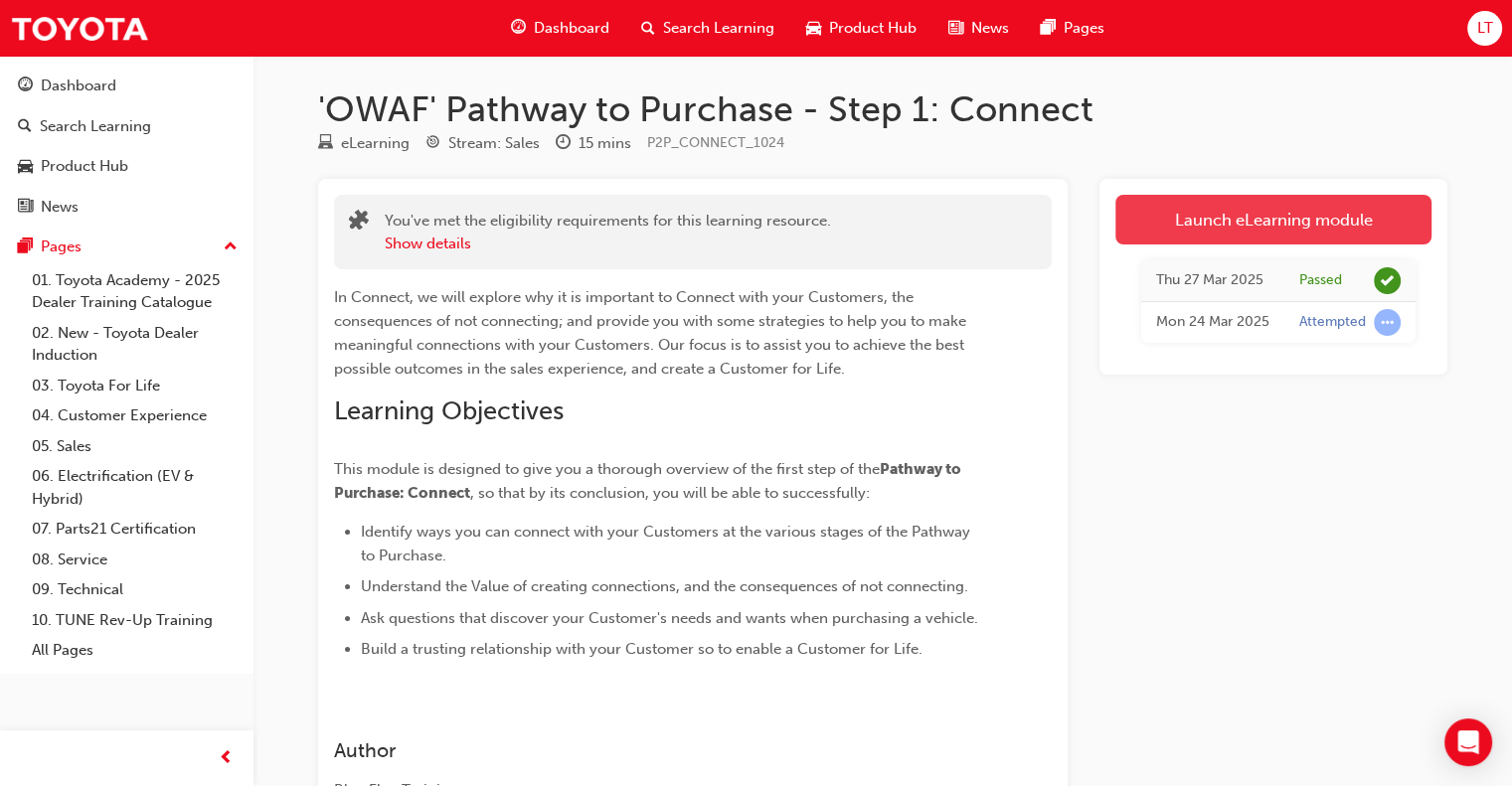 click on "Launch eLearning module" at bounding box center (1273, 220) 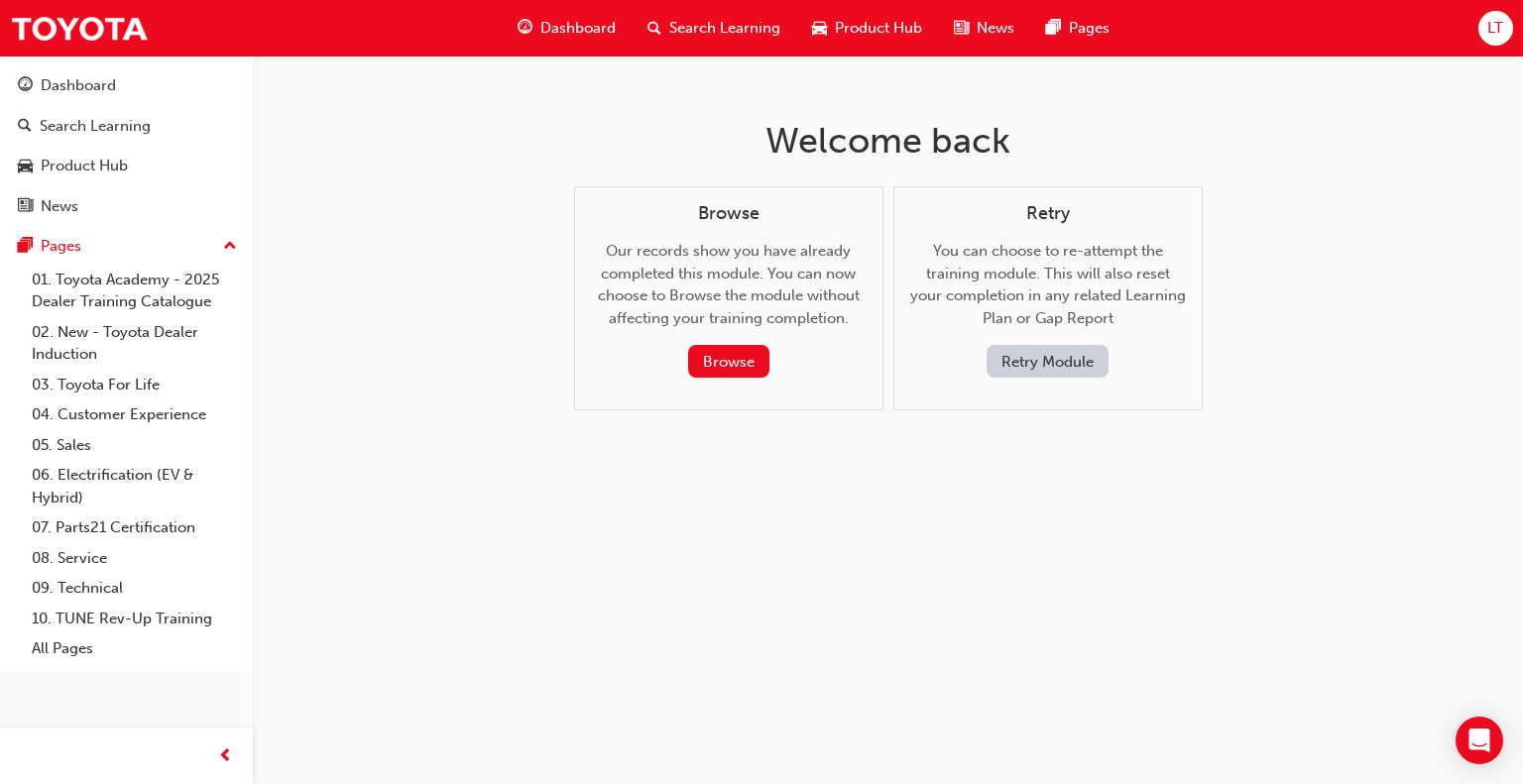 click on "Retry Module" at bounding box center (1047, 361) 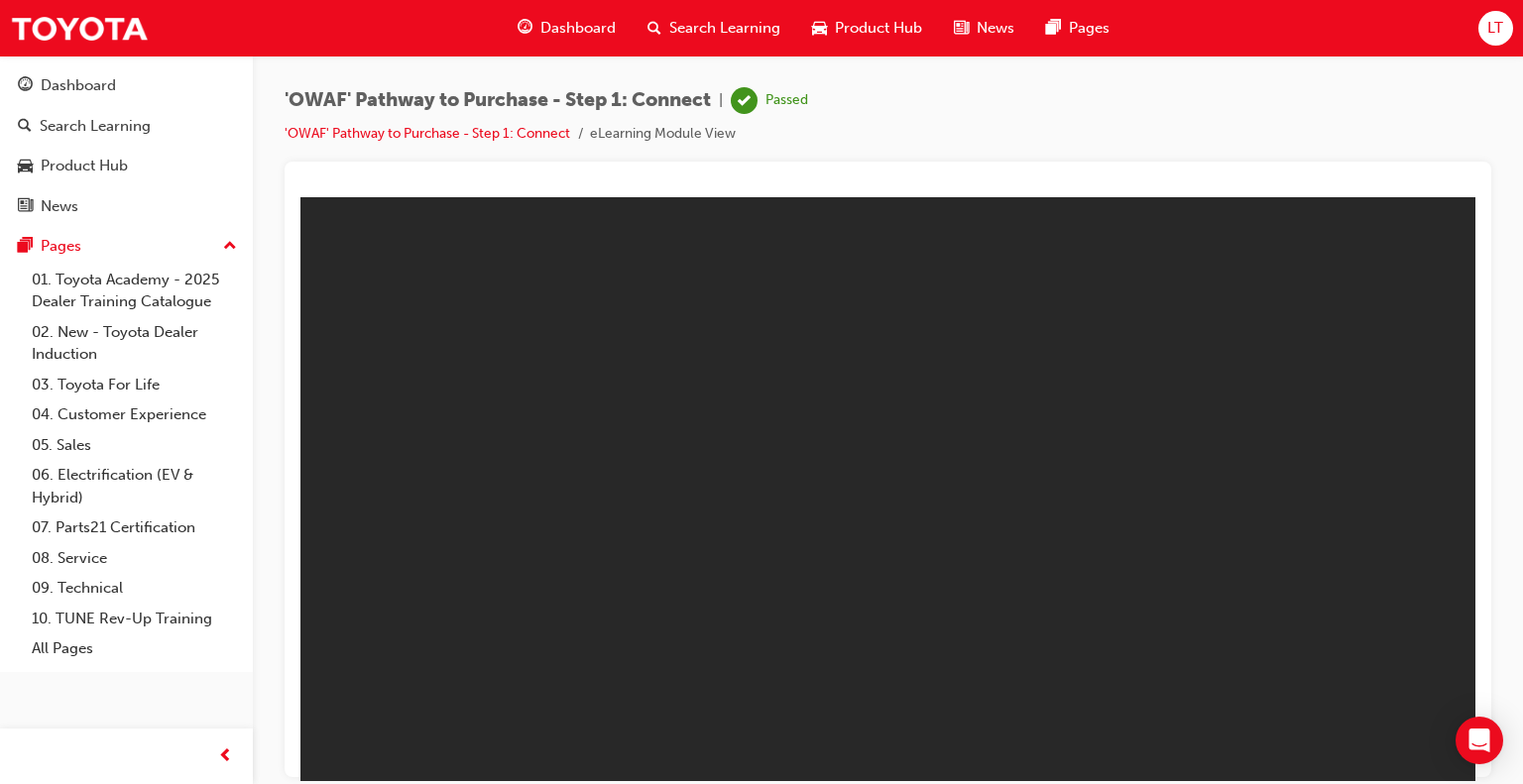 scroll, scrollTop: 0, scrollLeft: 0, axis: both 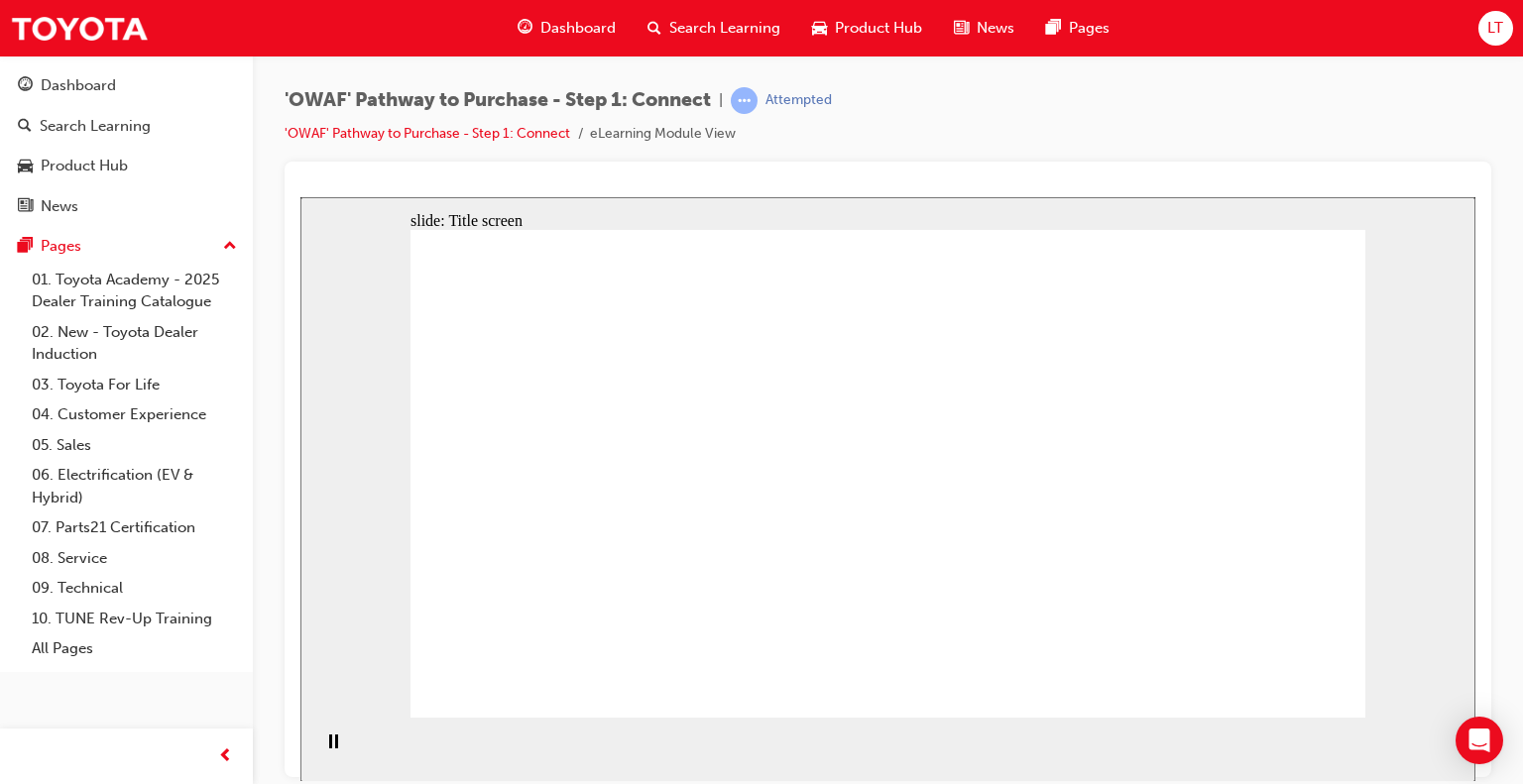 click on "slide: Title screen
Oval 1 Rectangle OWAF Pathway to Purchase Step 1: Connect How to meet, greet and build rapport with your Customers START OWAF Pathway to Purchase Step 1: Connect How to meet, greet and build rapport with your Customers START Back to top
Playback Speed
2
1.75" at bounding box center [887, 489] 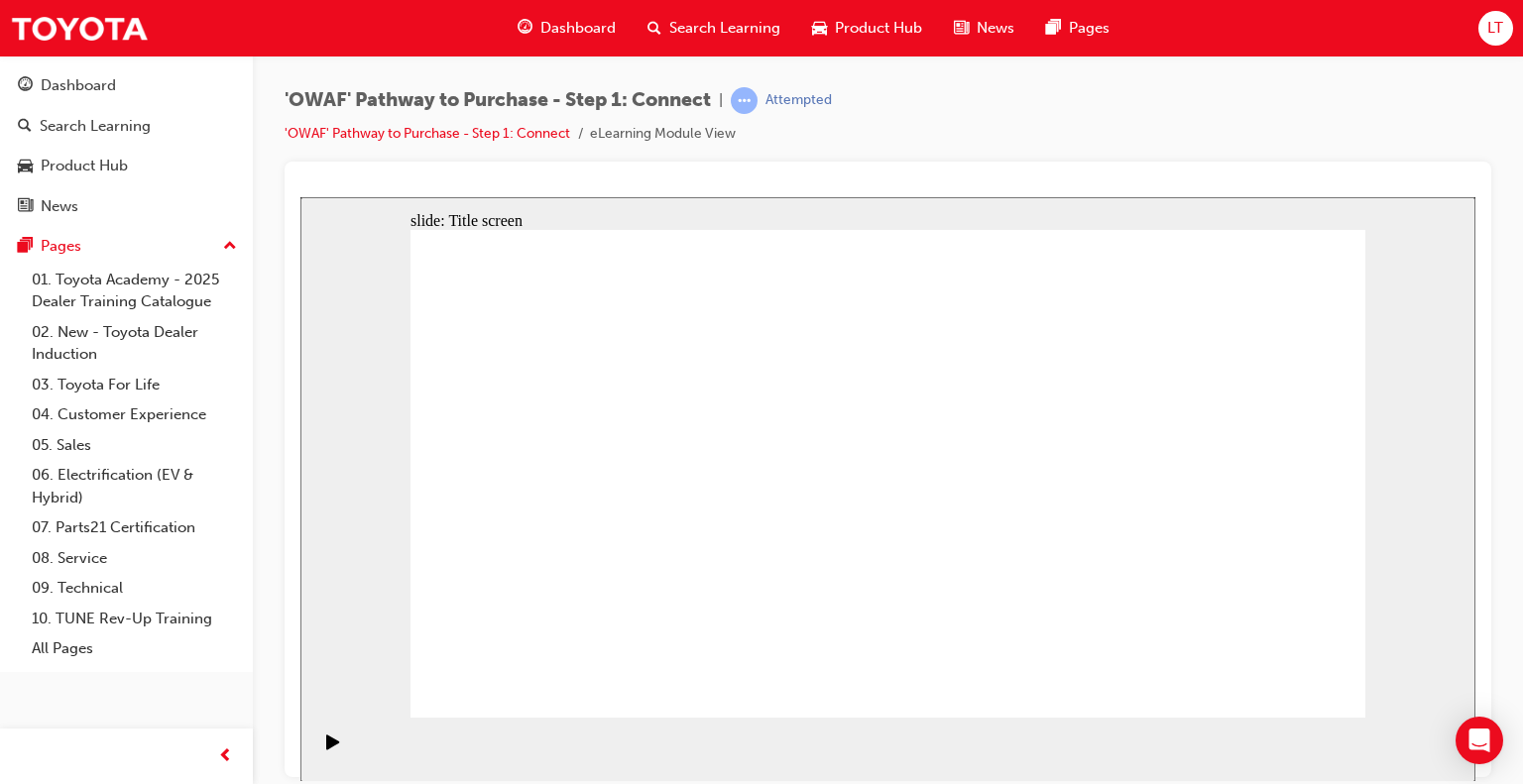 click 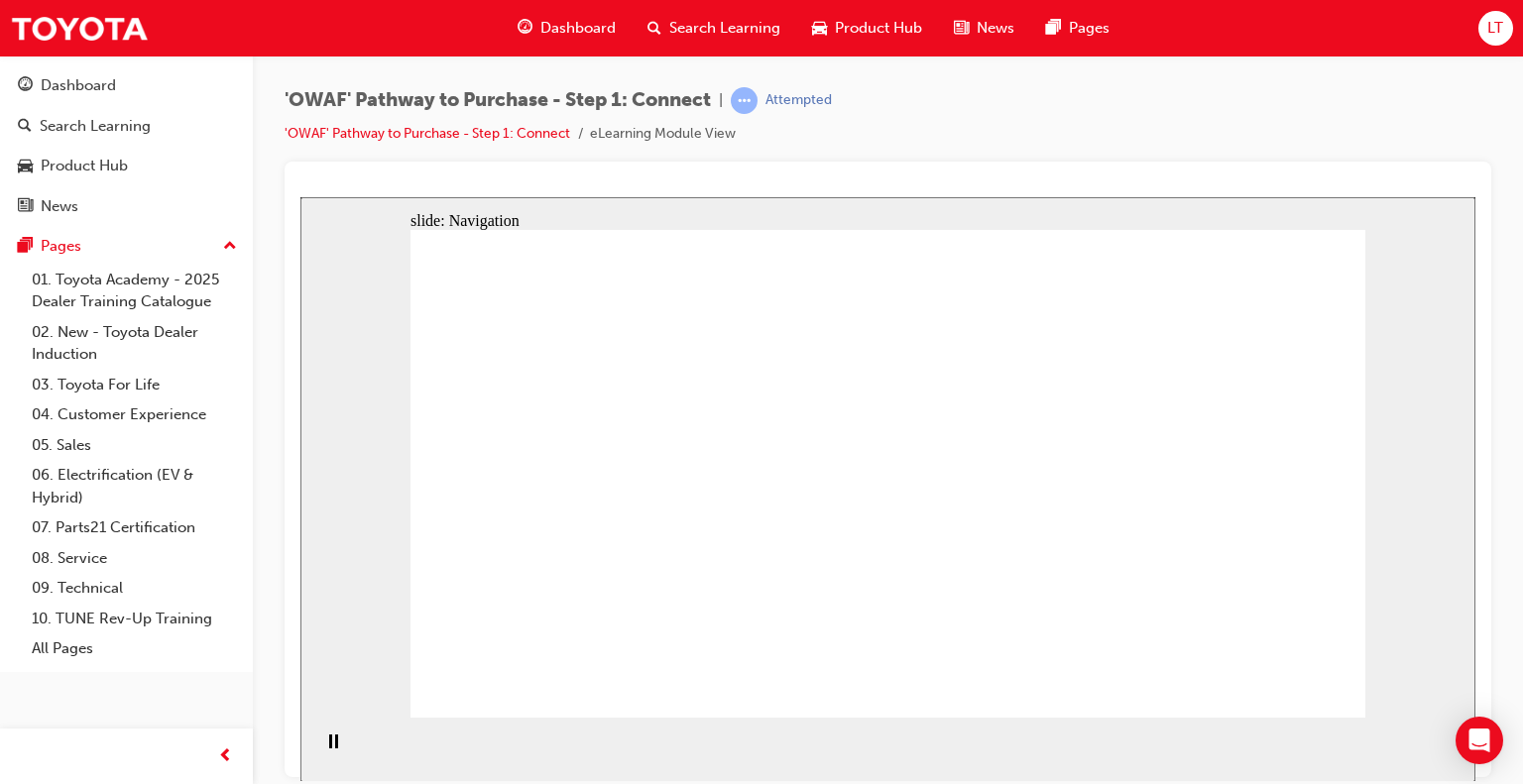 click 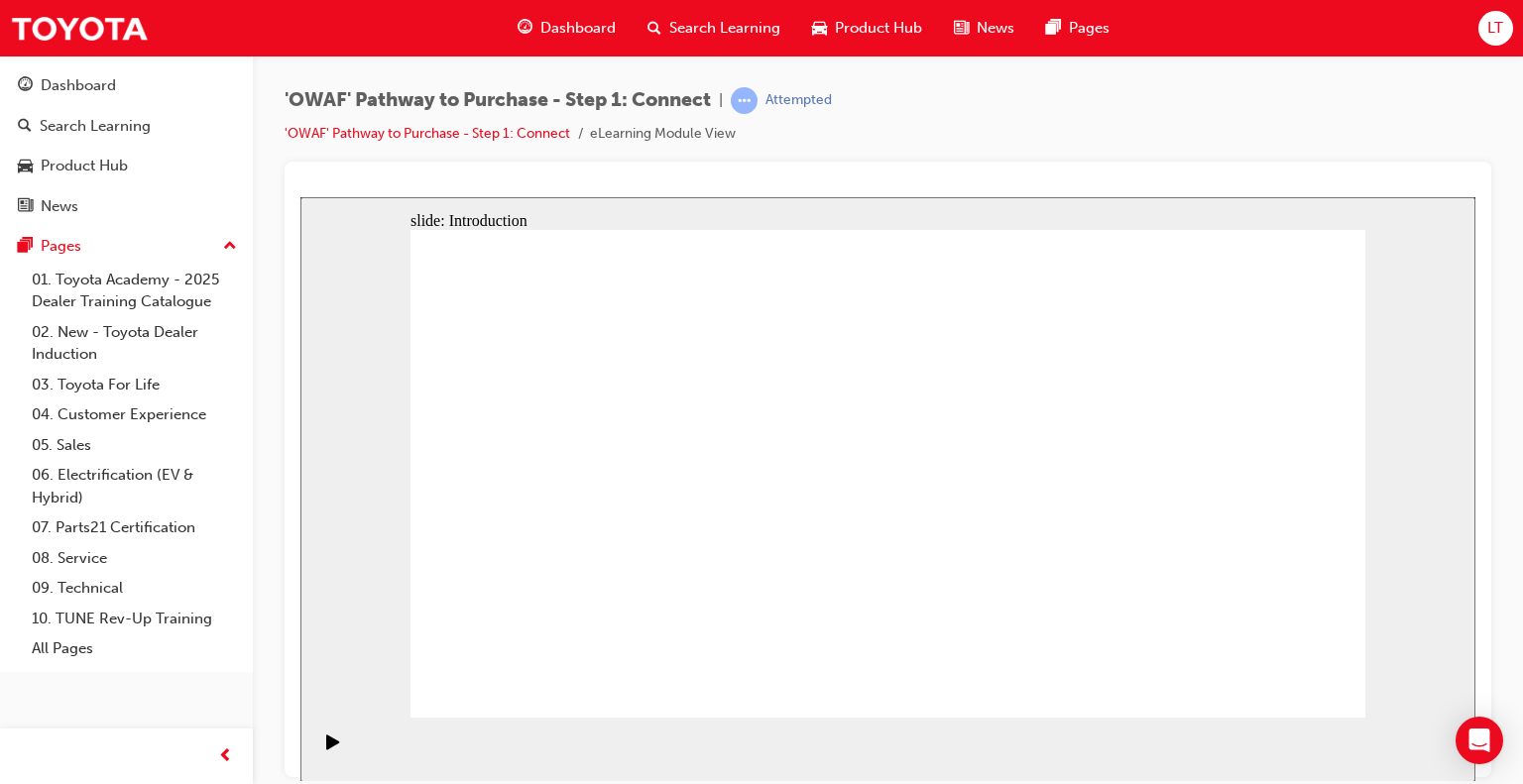click 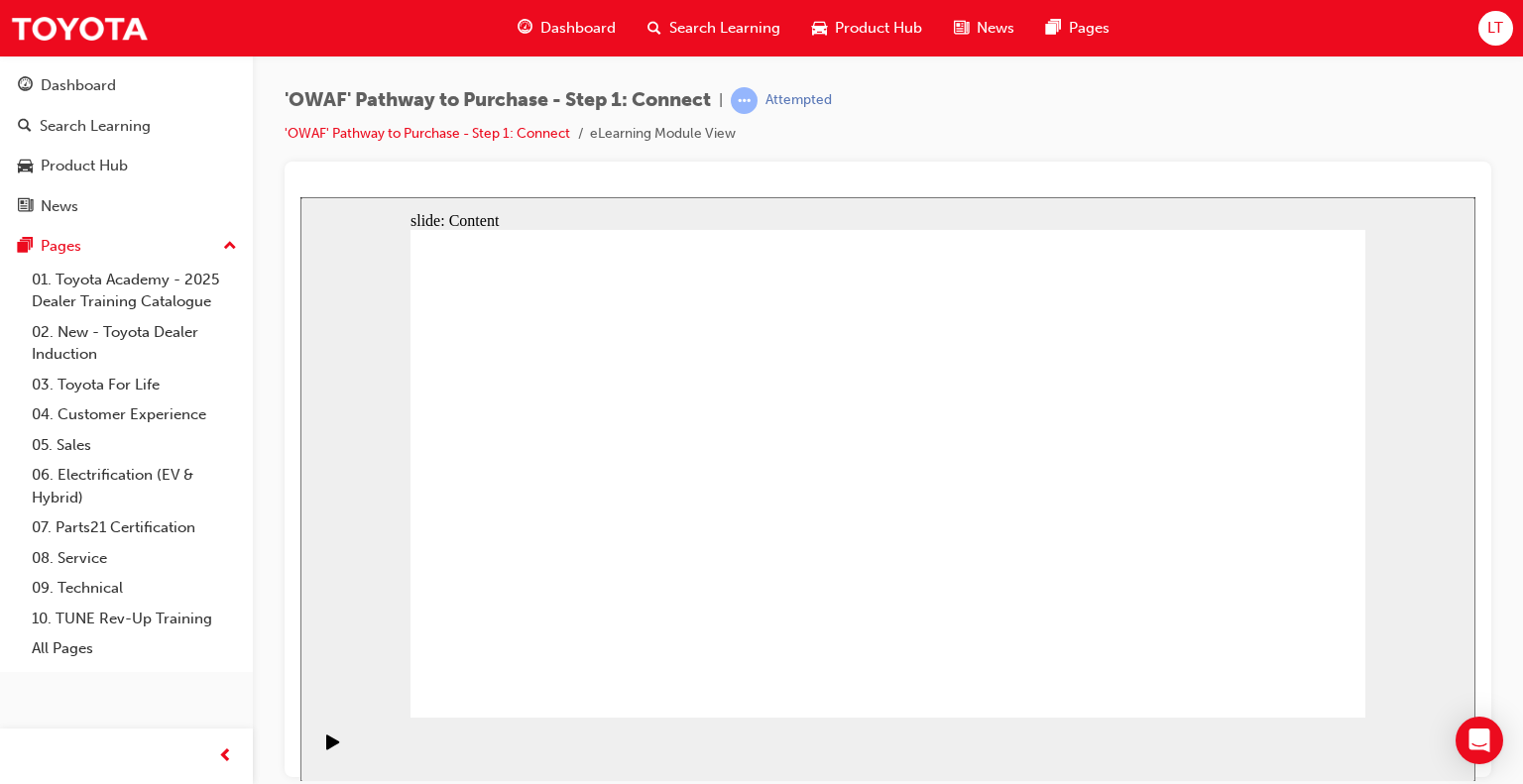 click 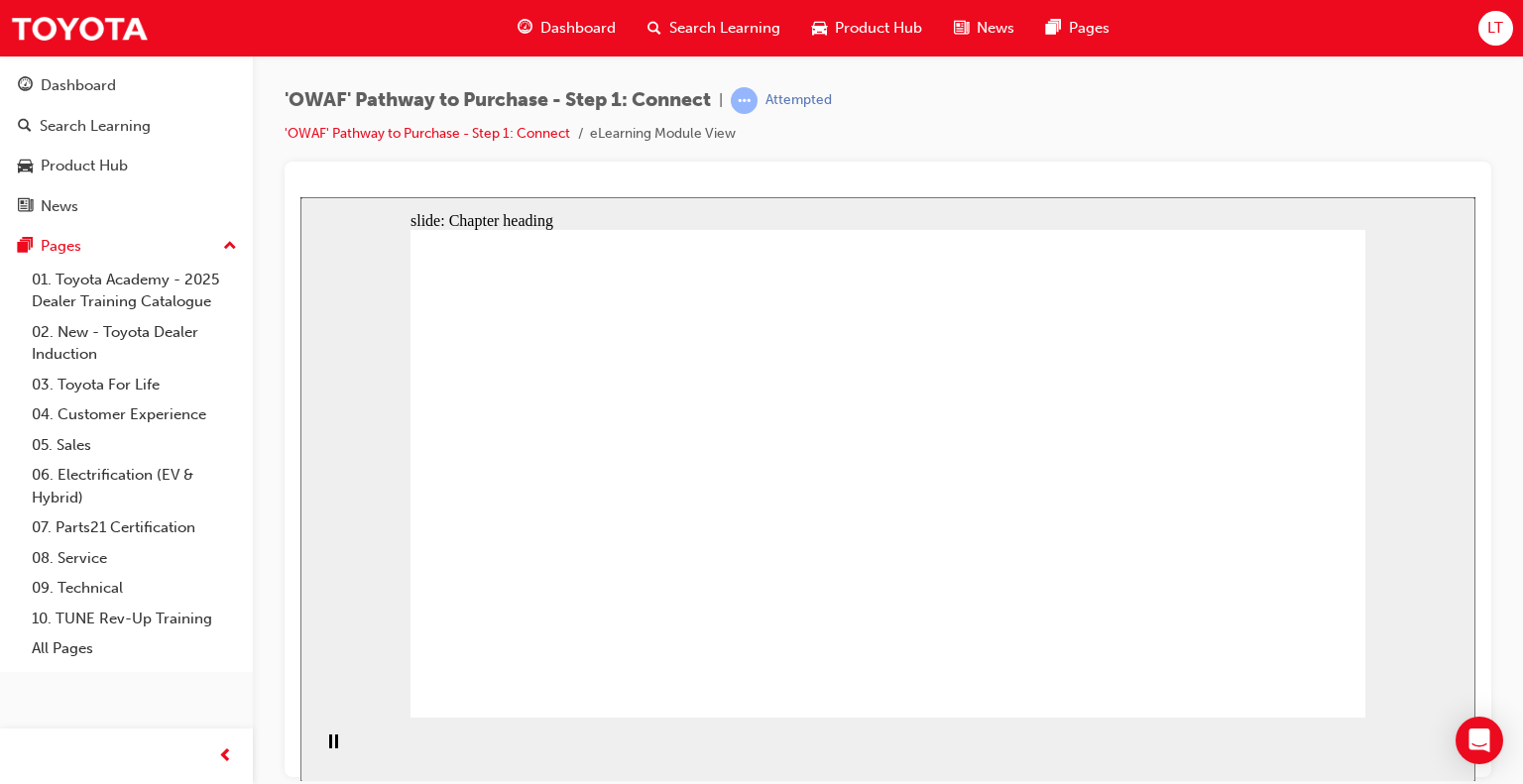 click 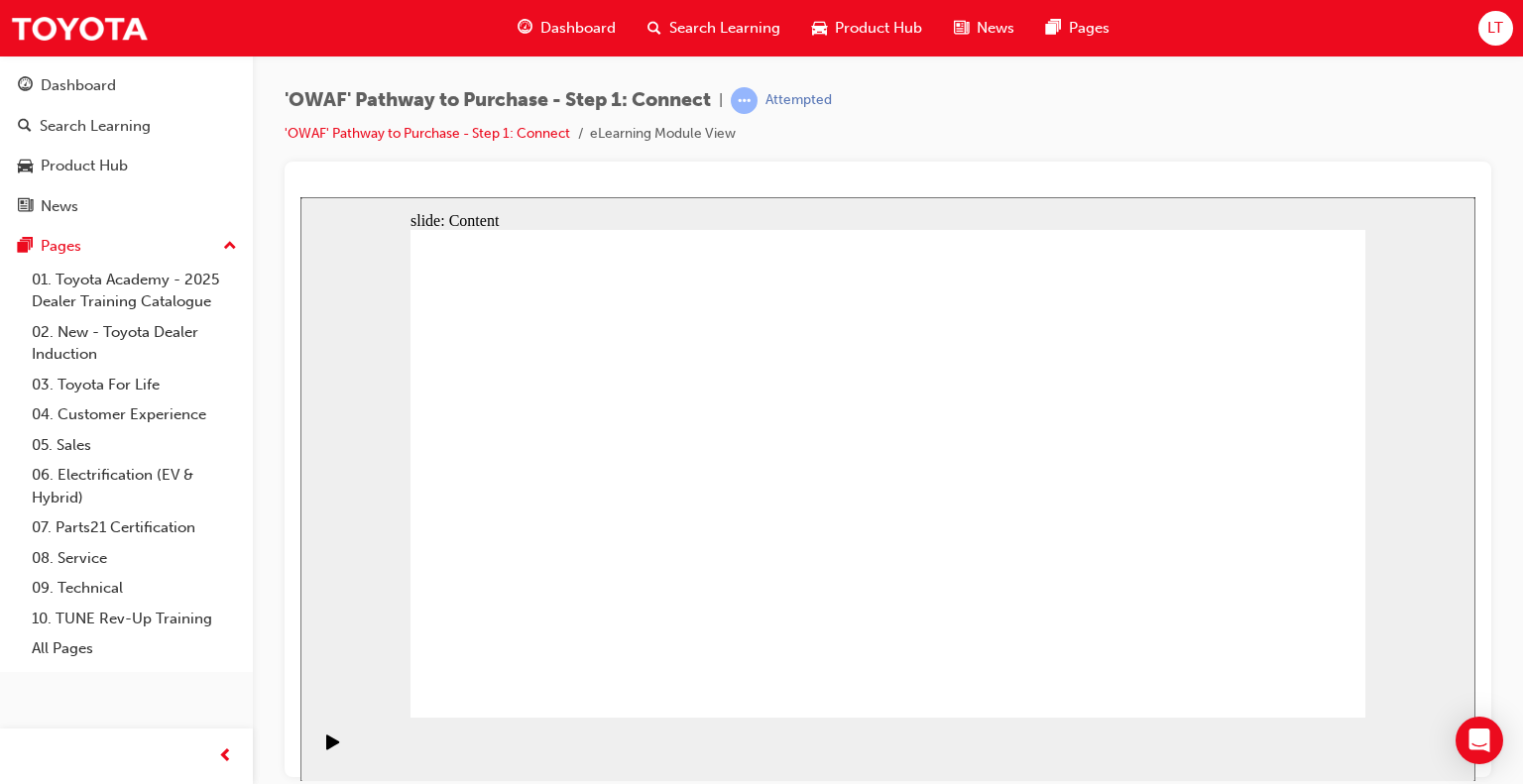click 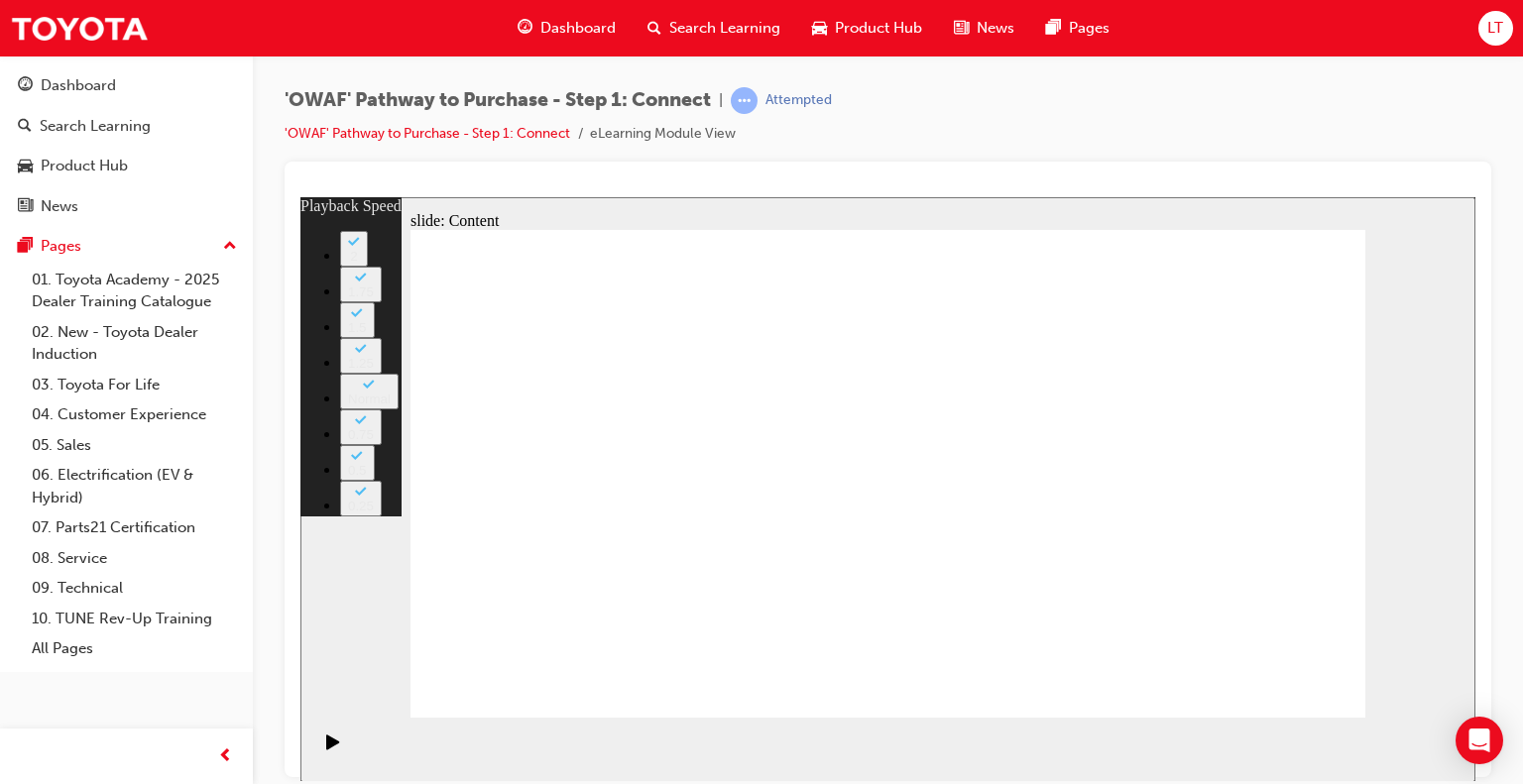 type on "76" 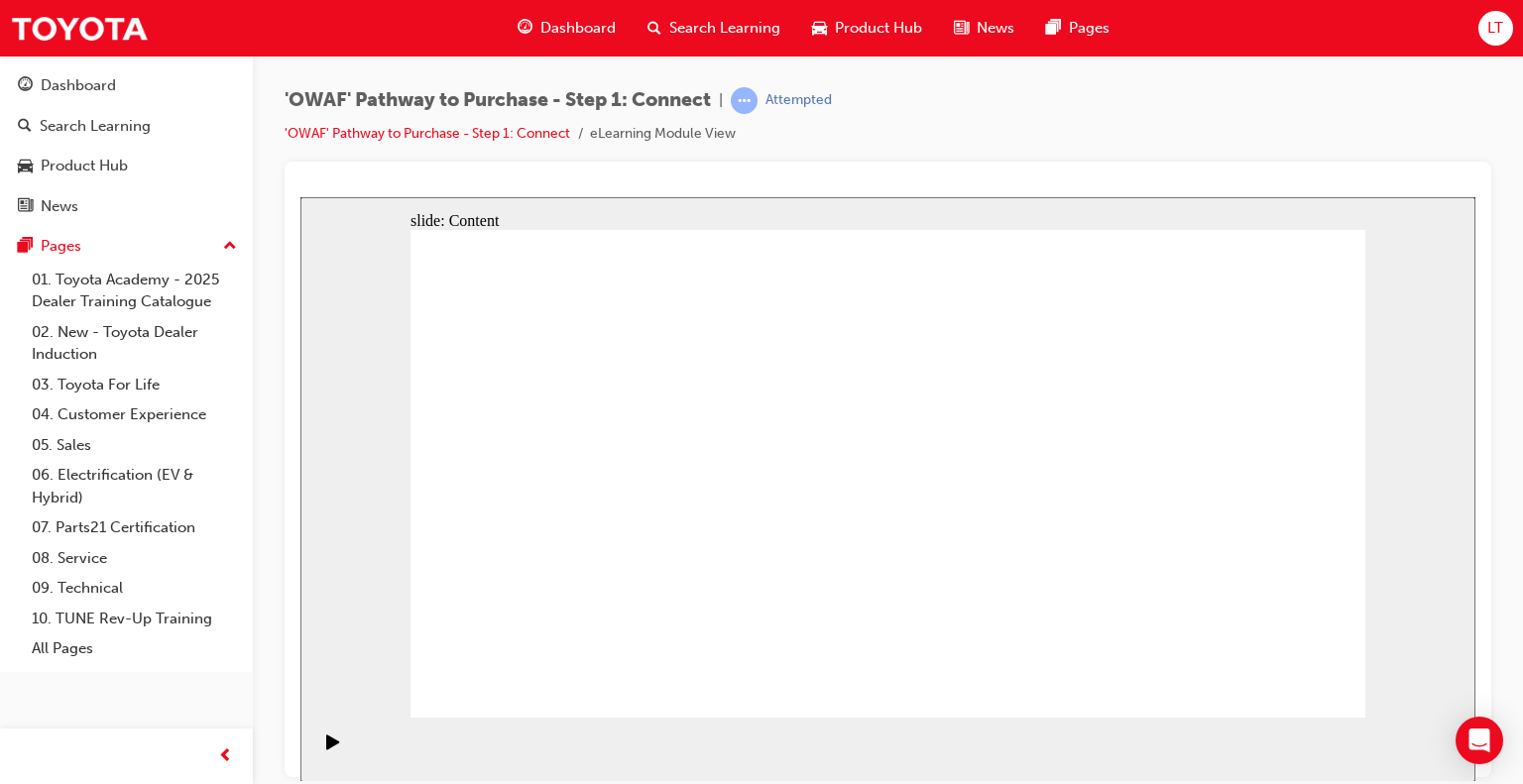 click 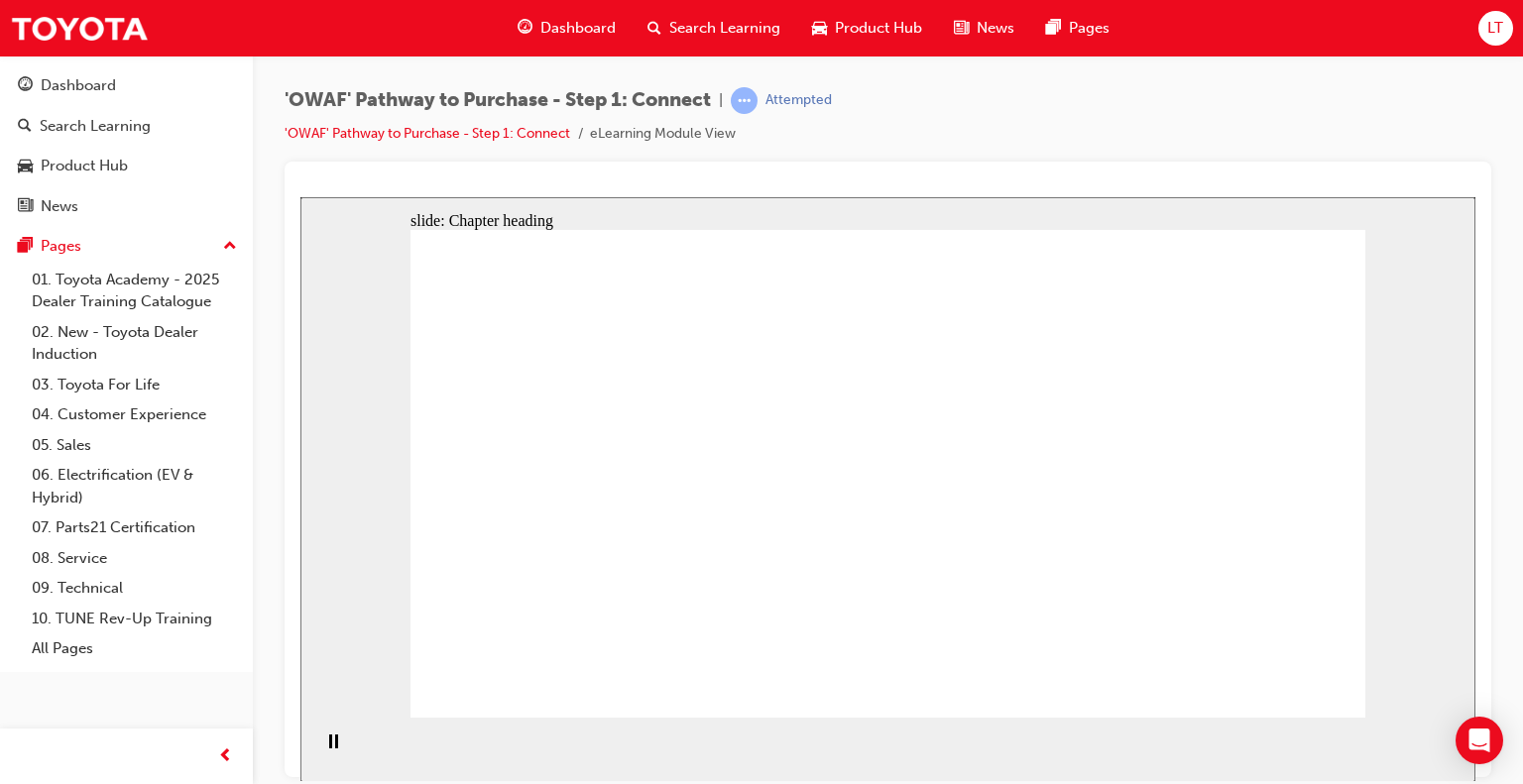 click 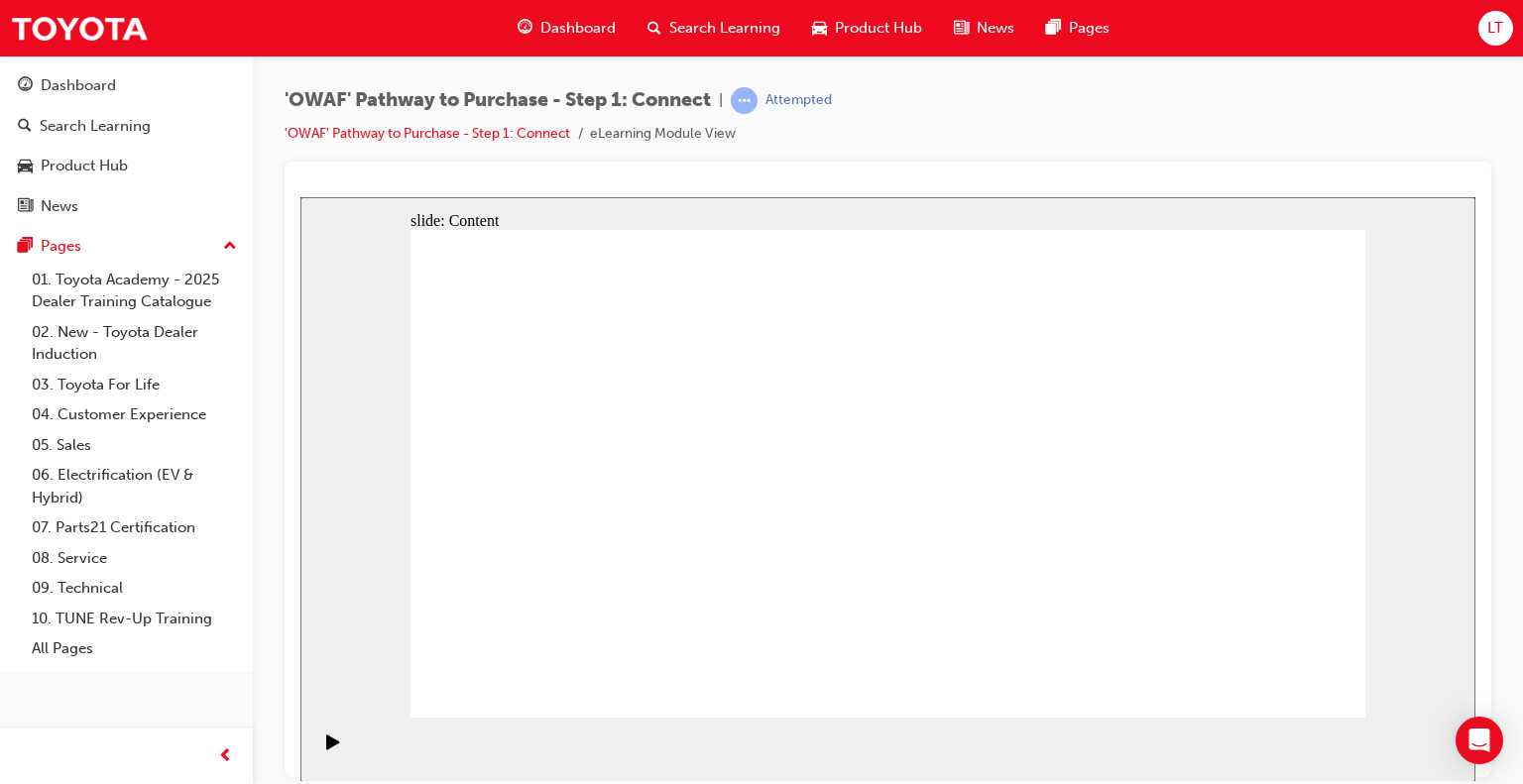 click 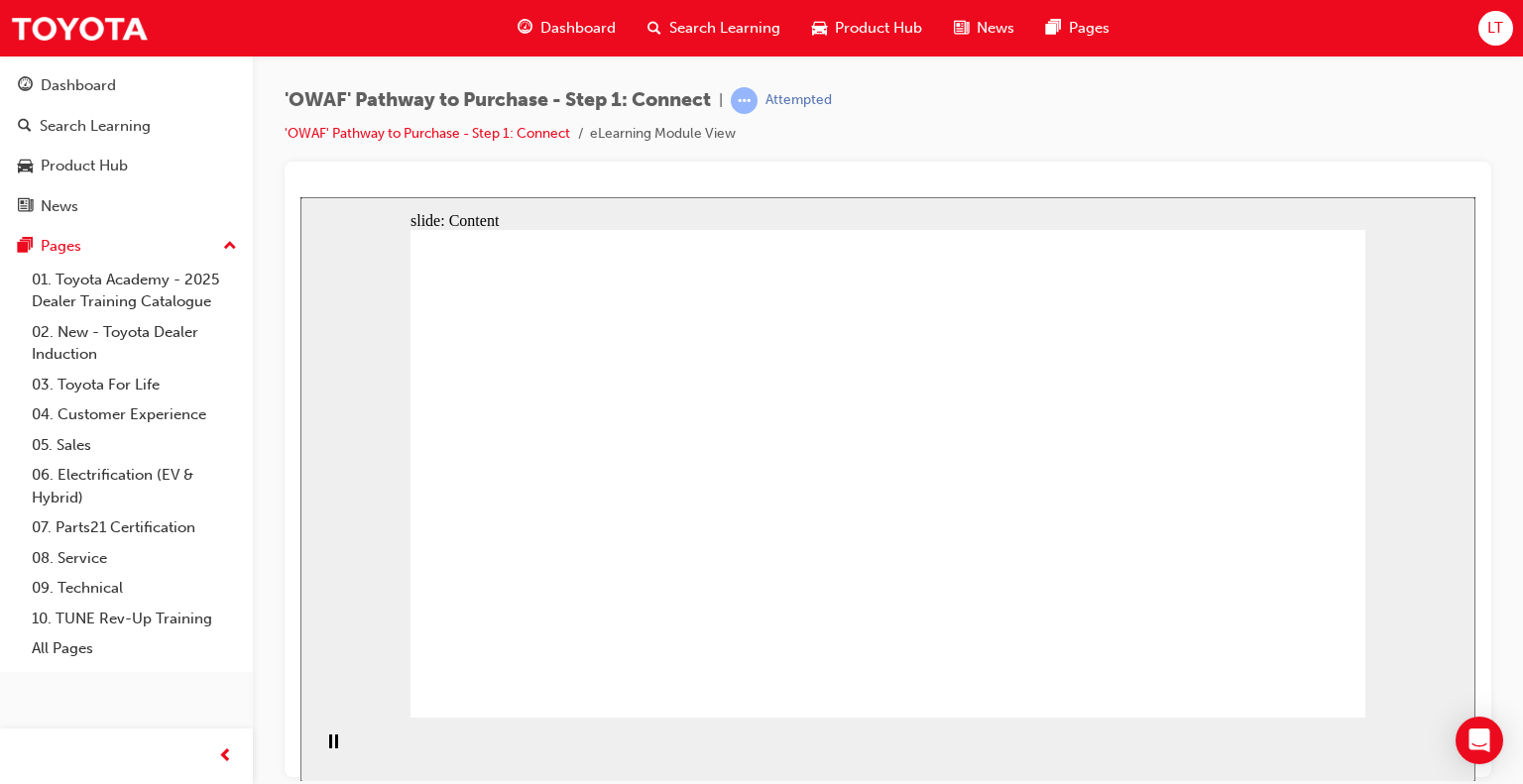 click 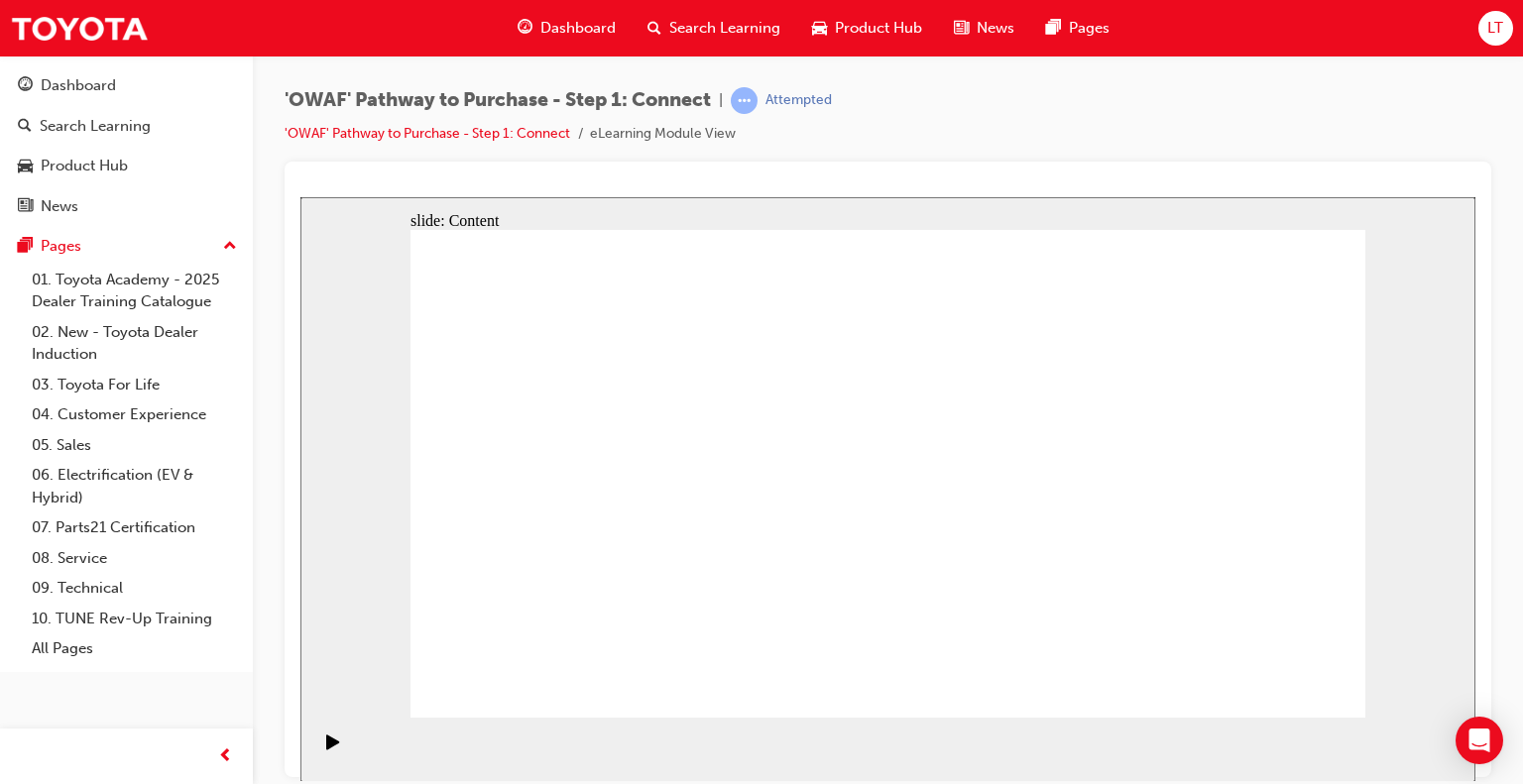 click 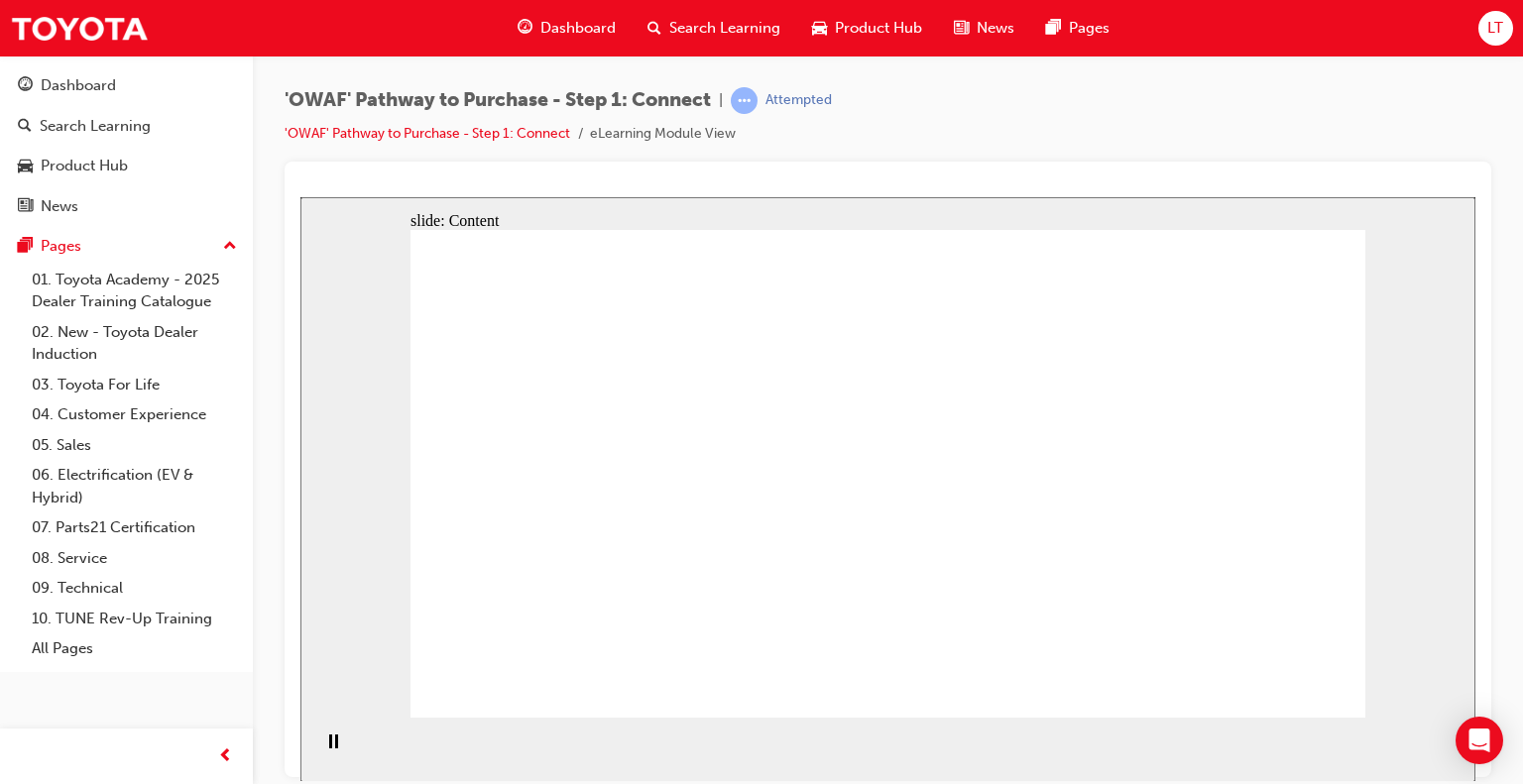 click 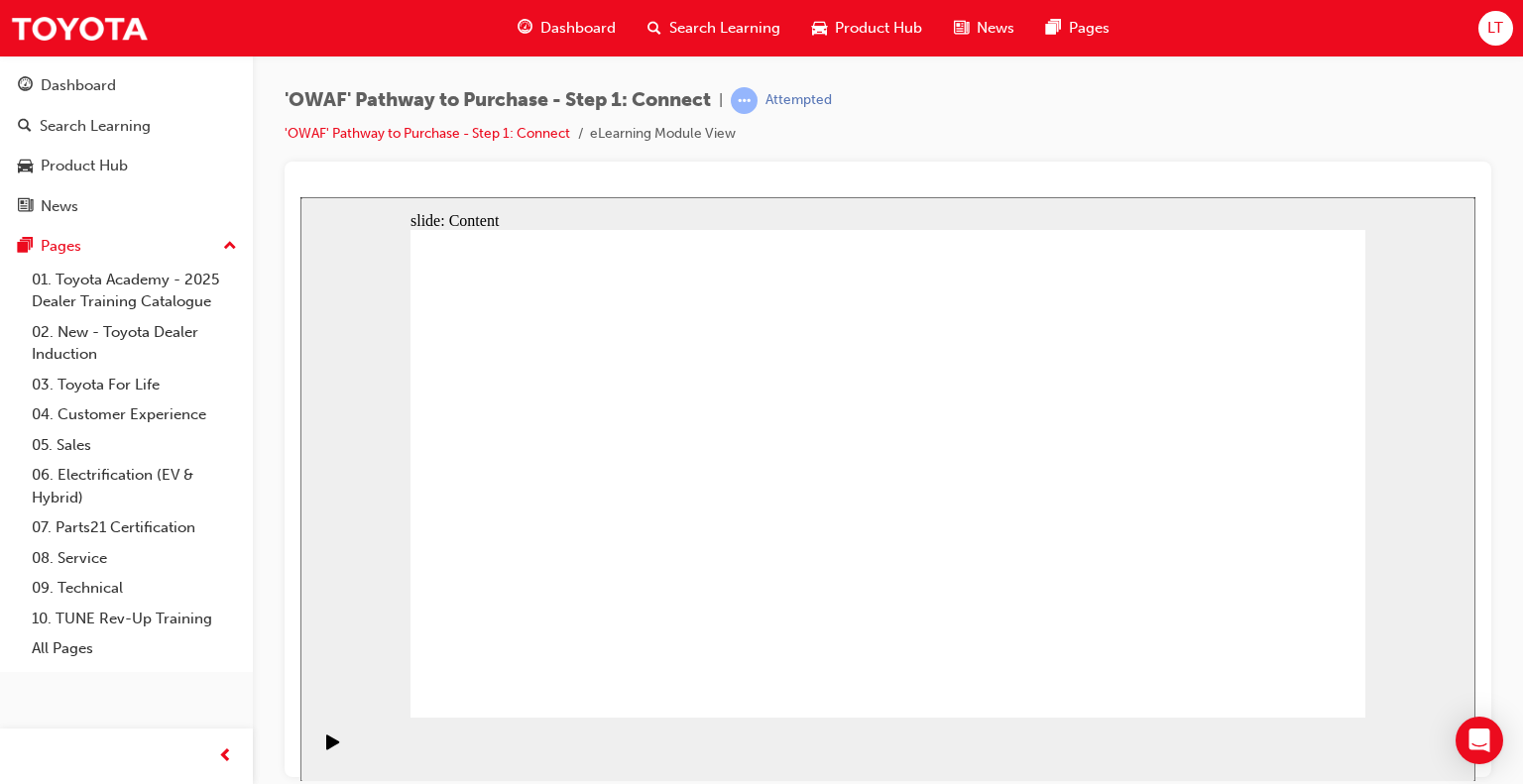 click 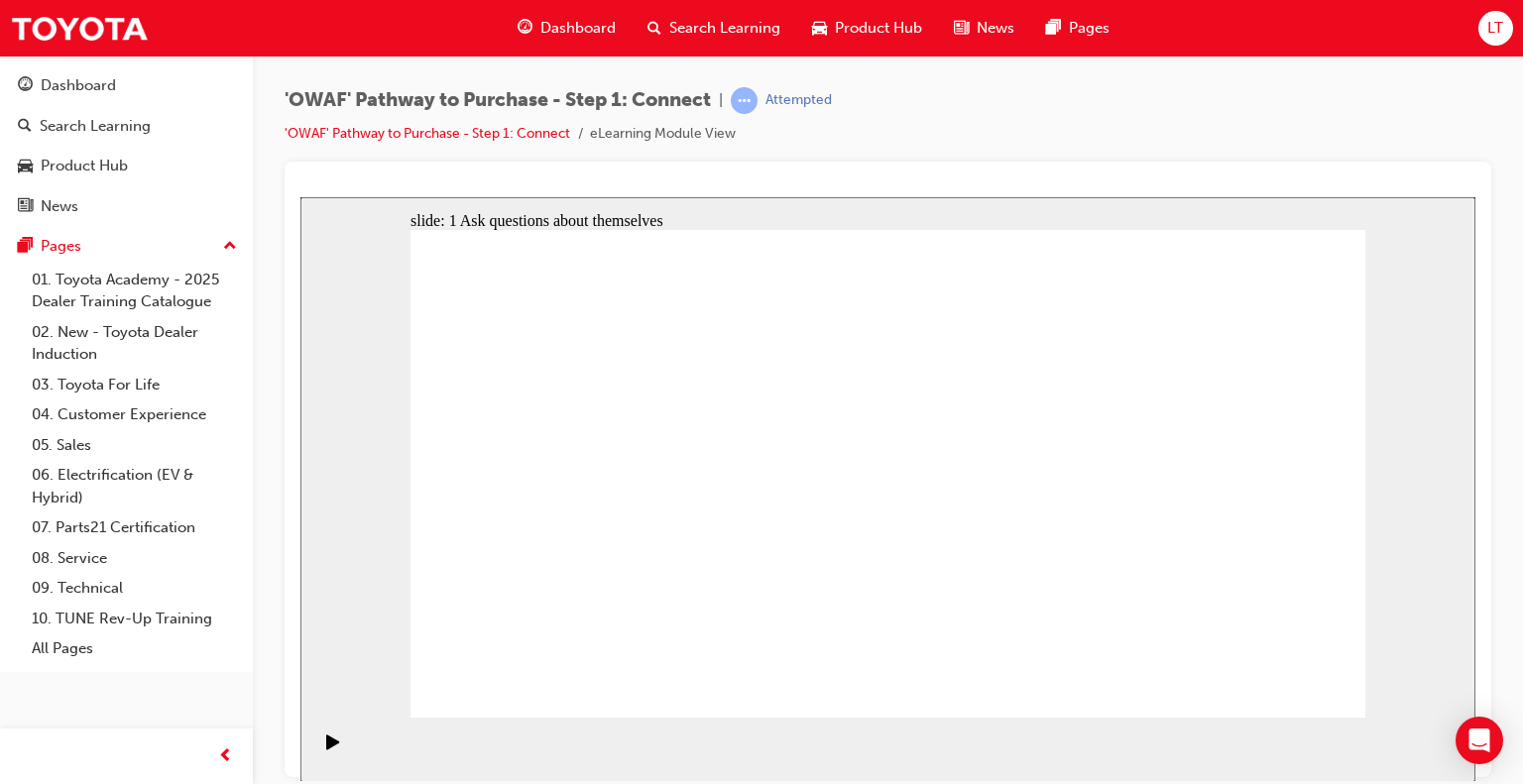 click 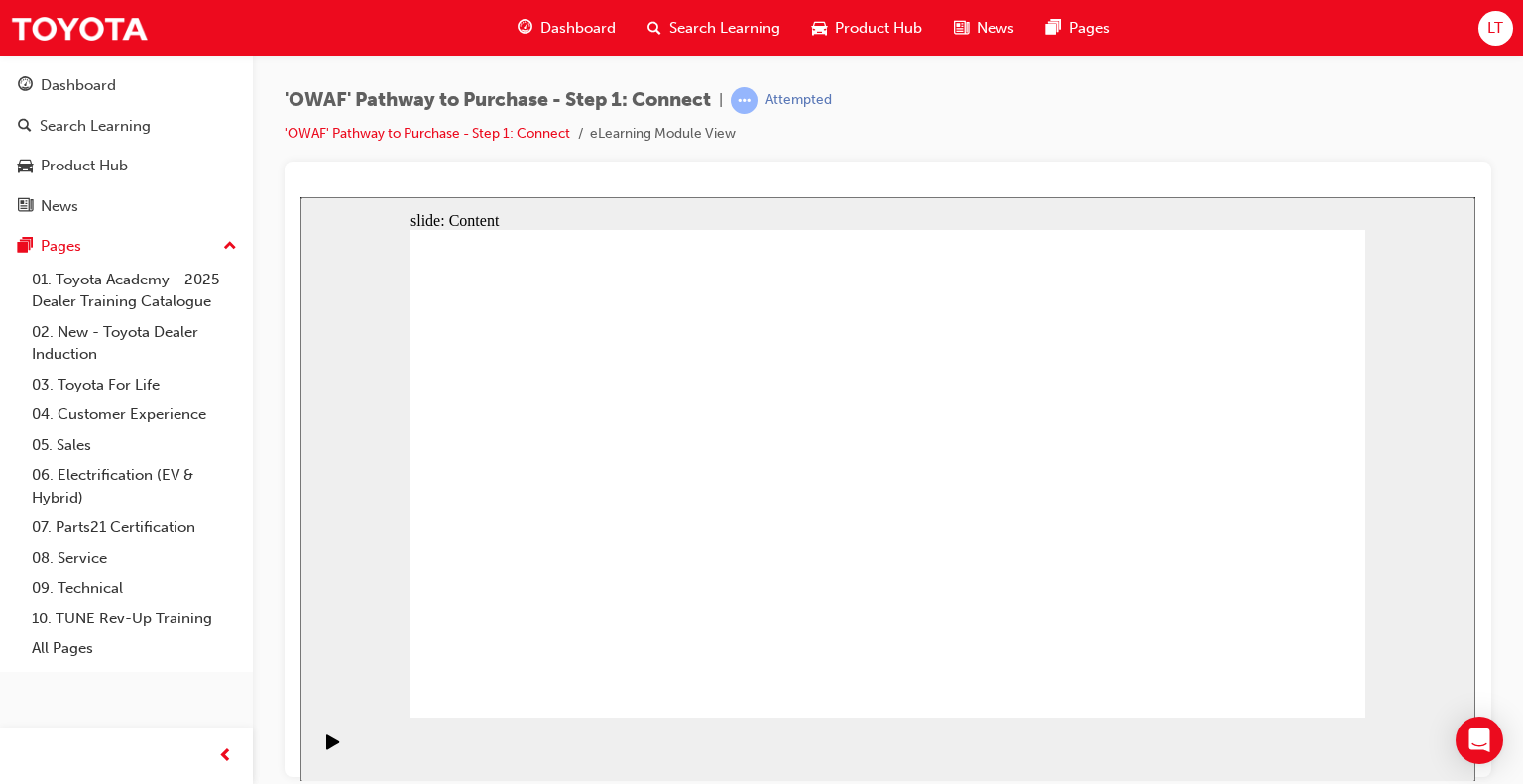 click 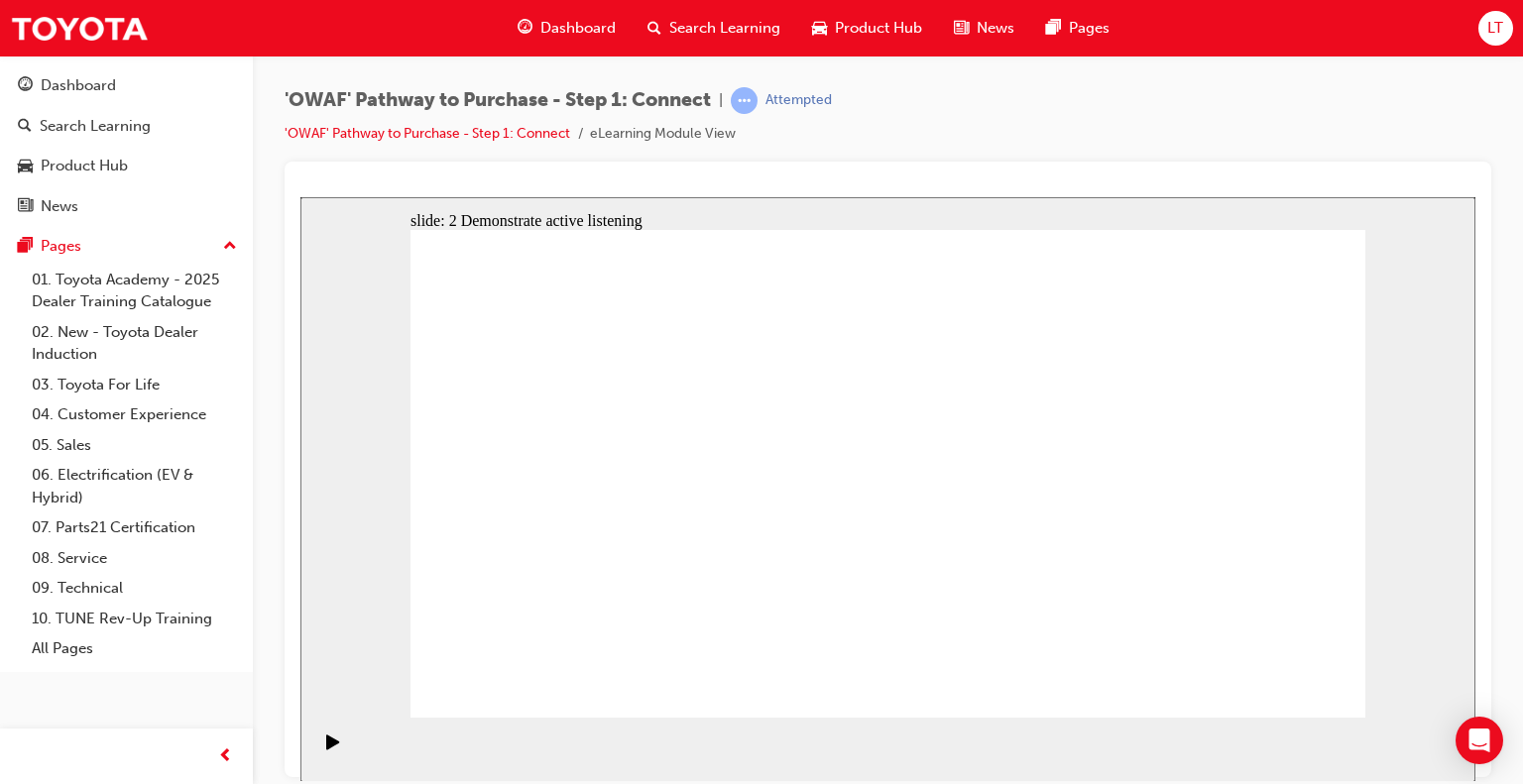 click 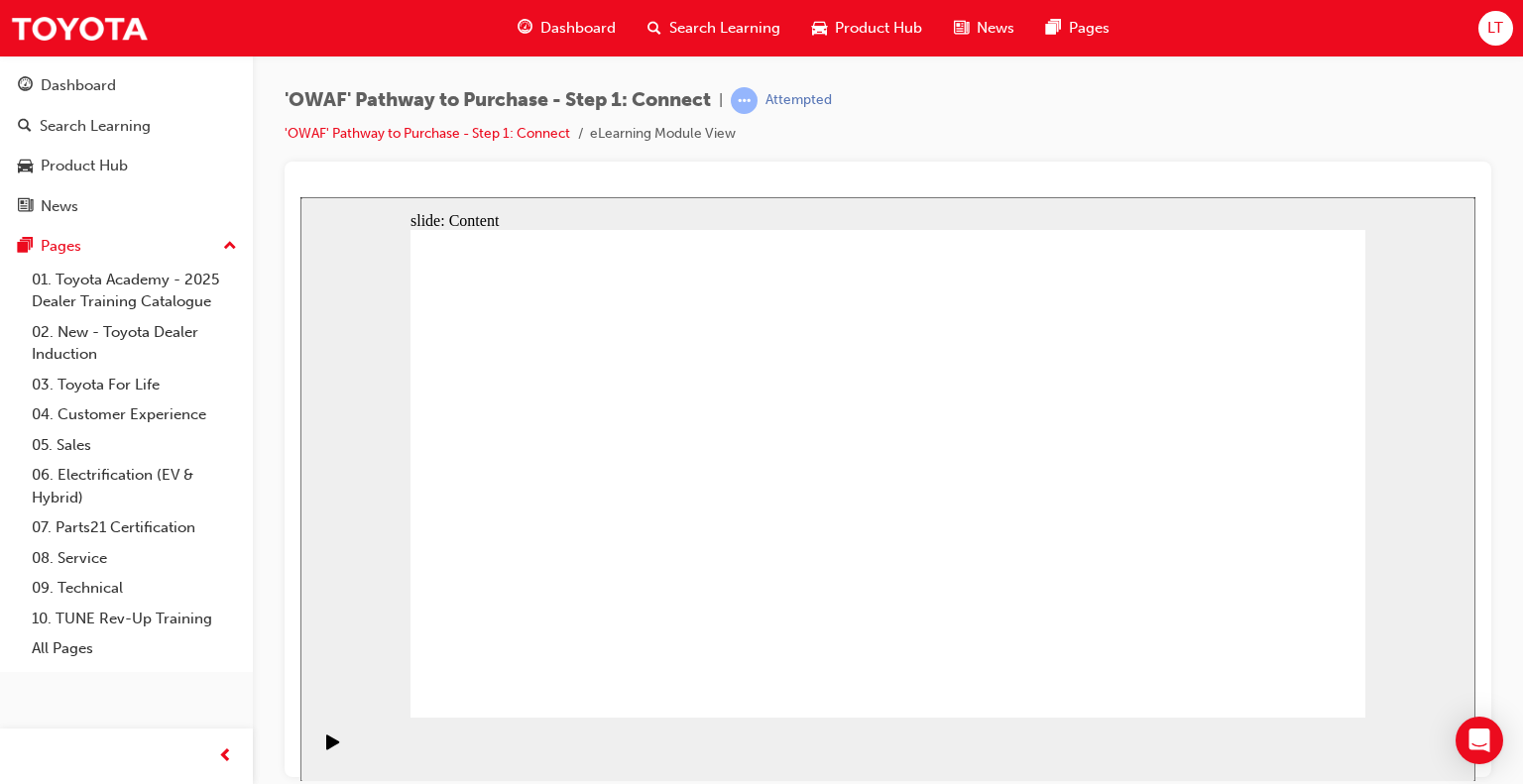 click 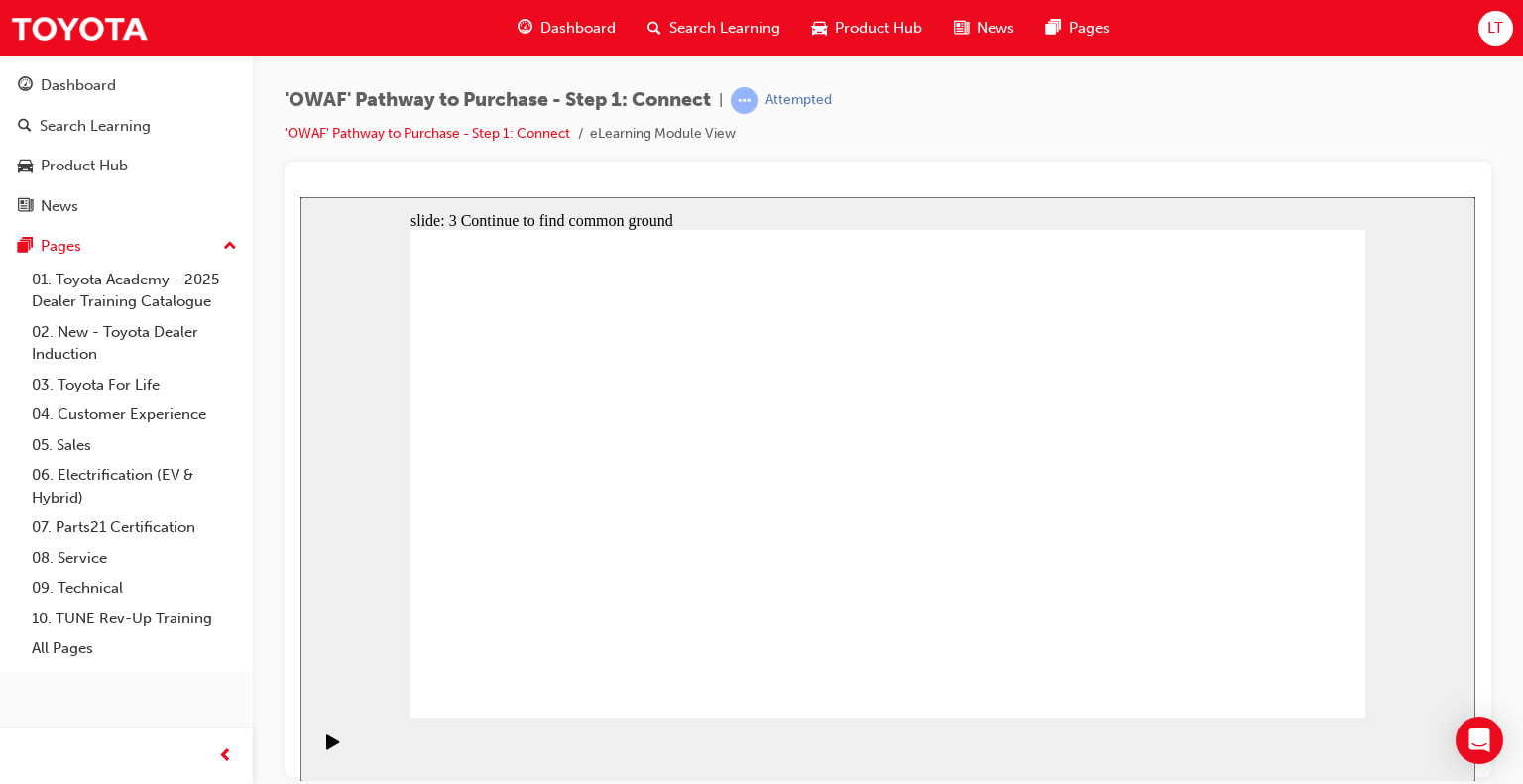 click 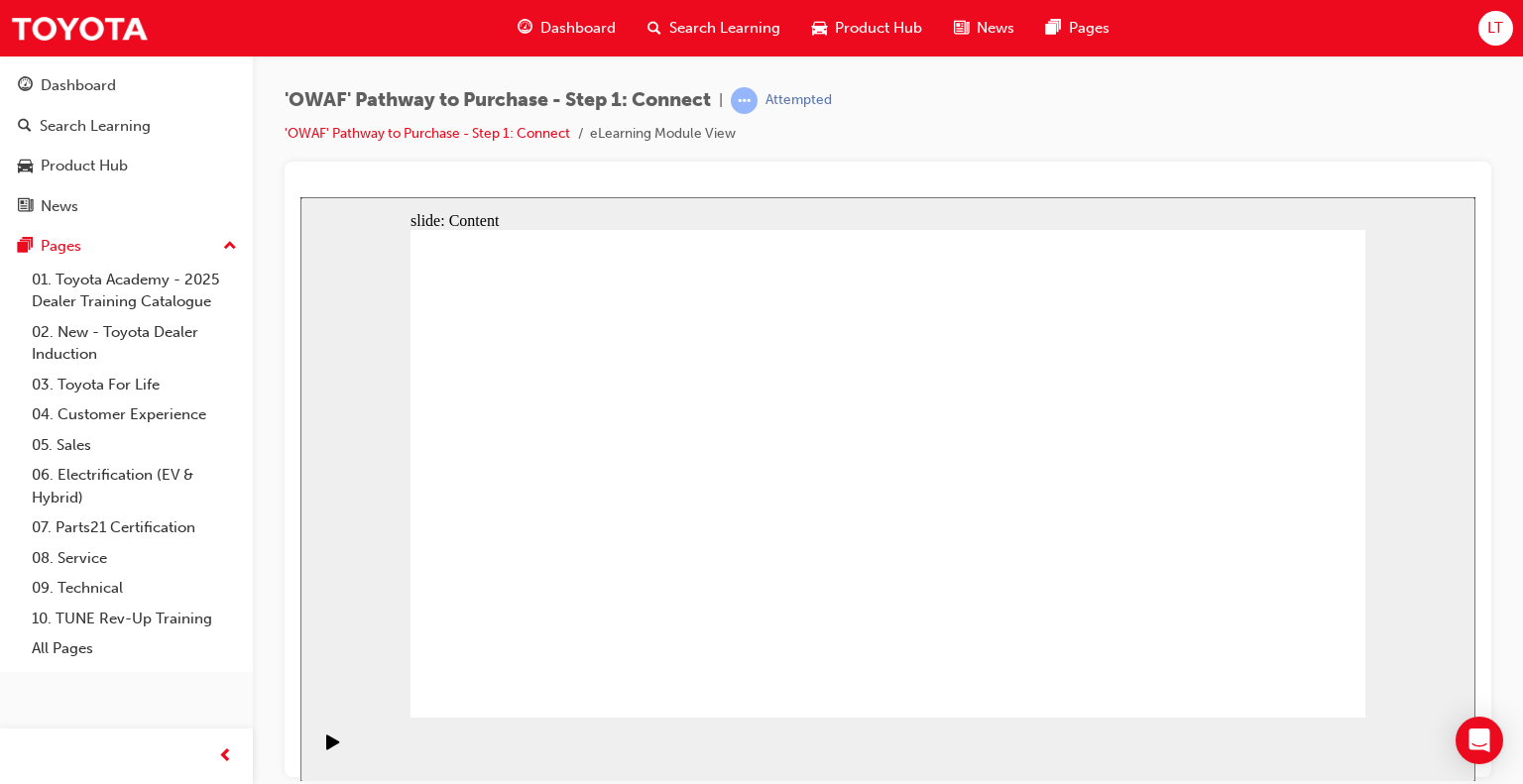 click 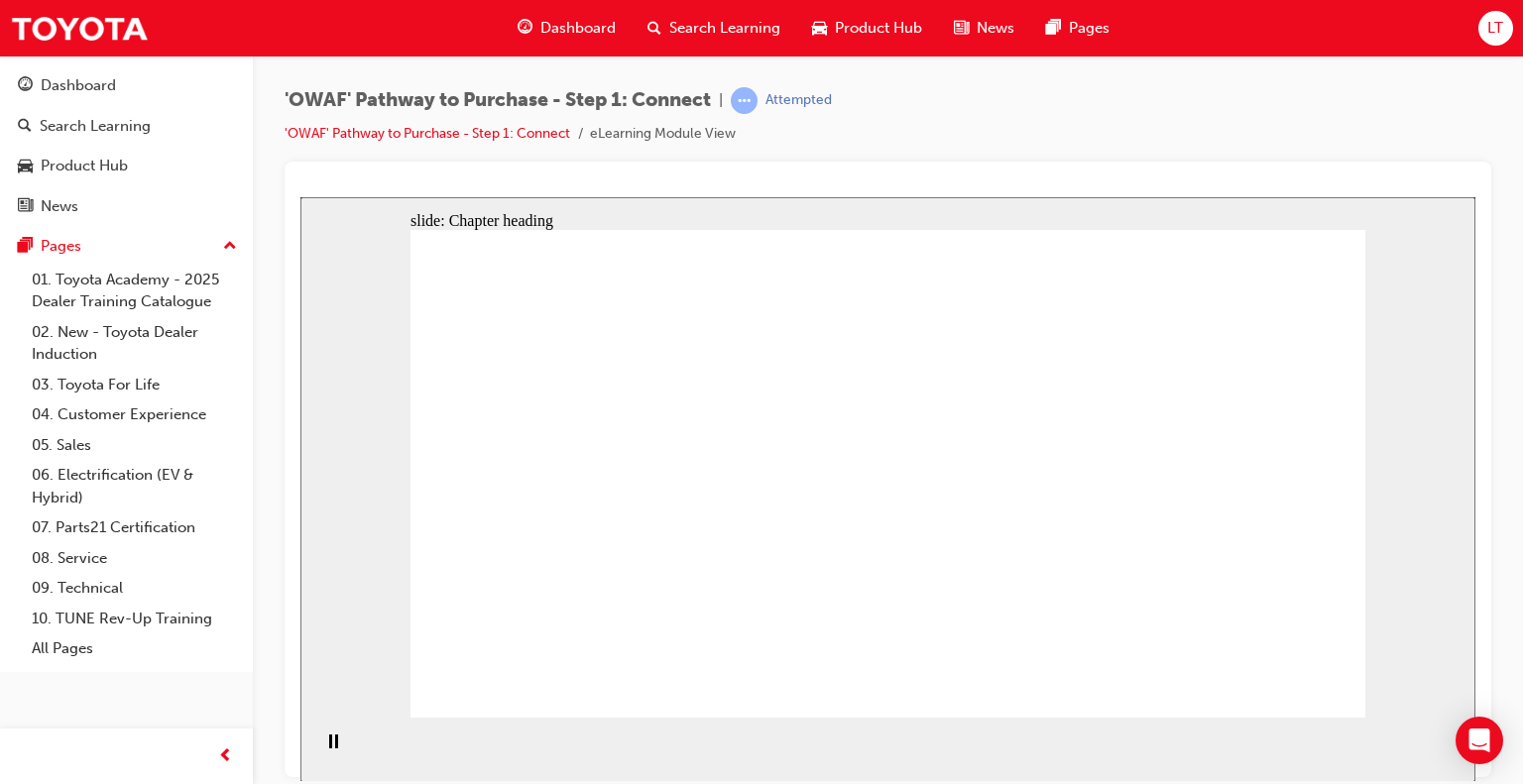 click 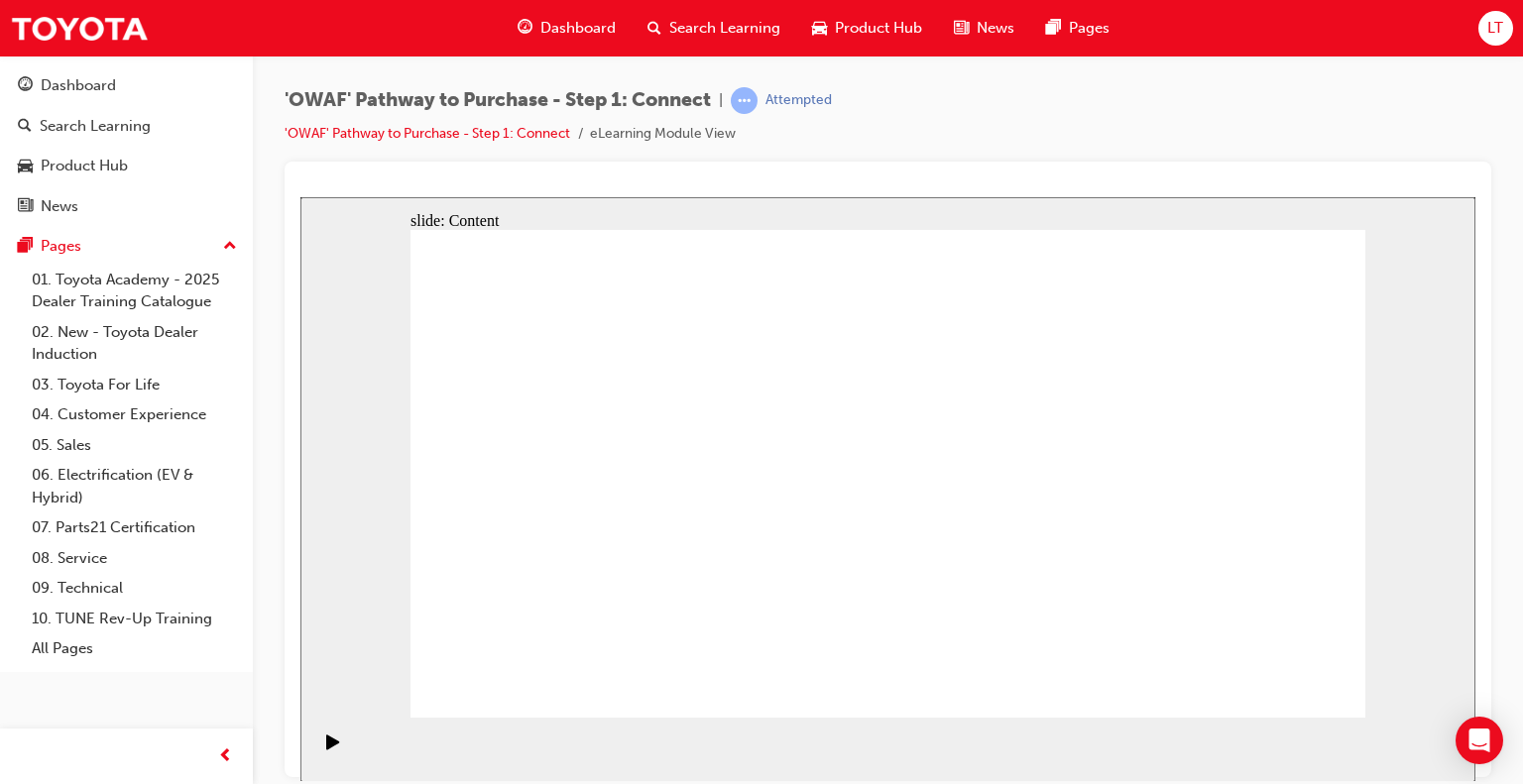 click 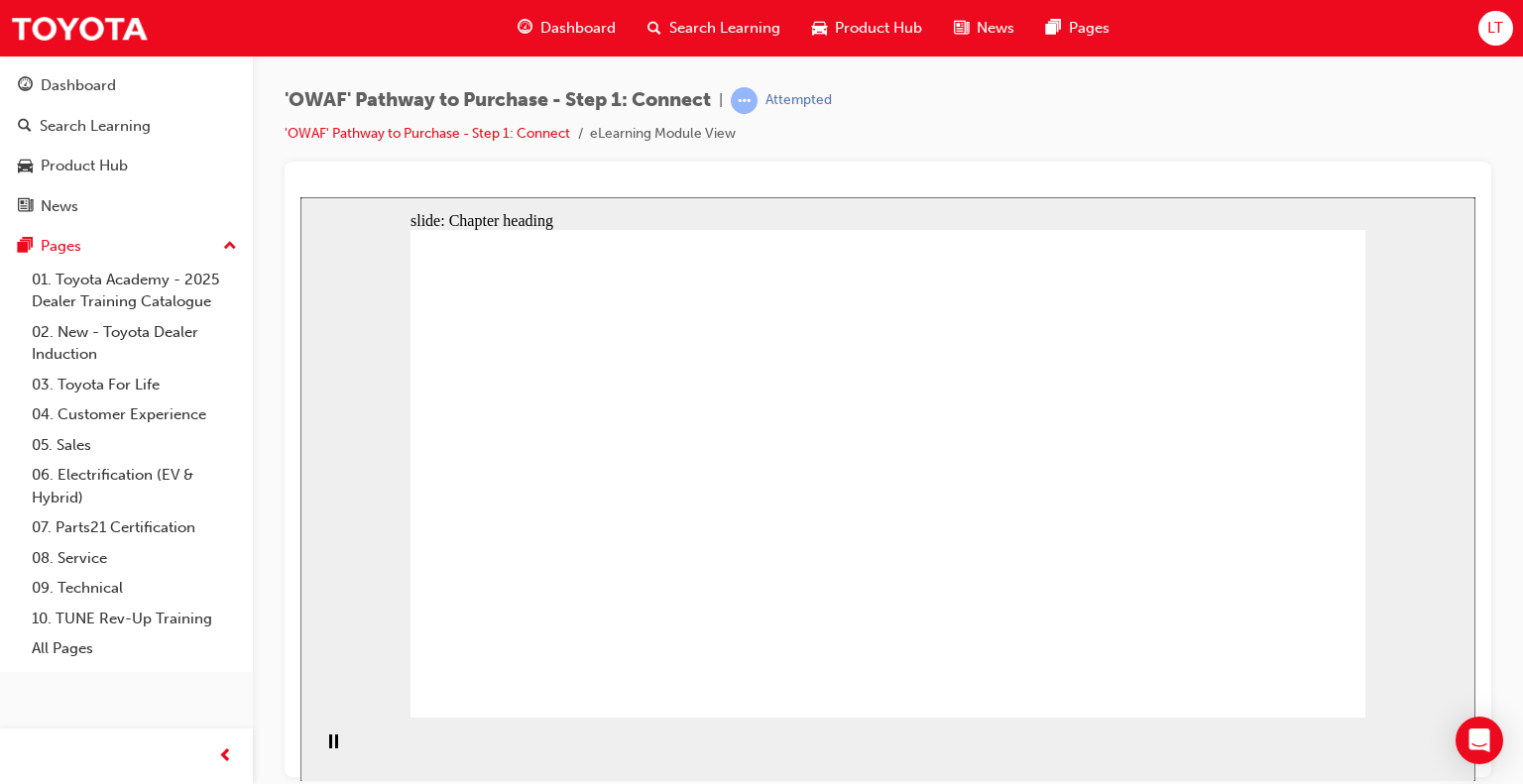 click 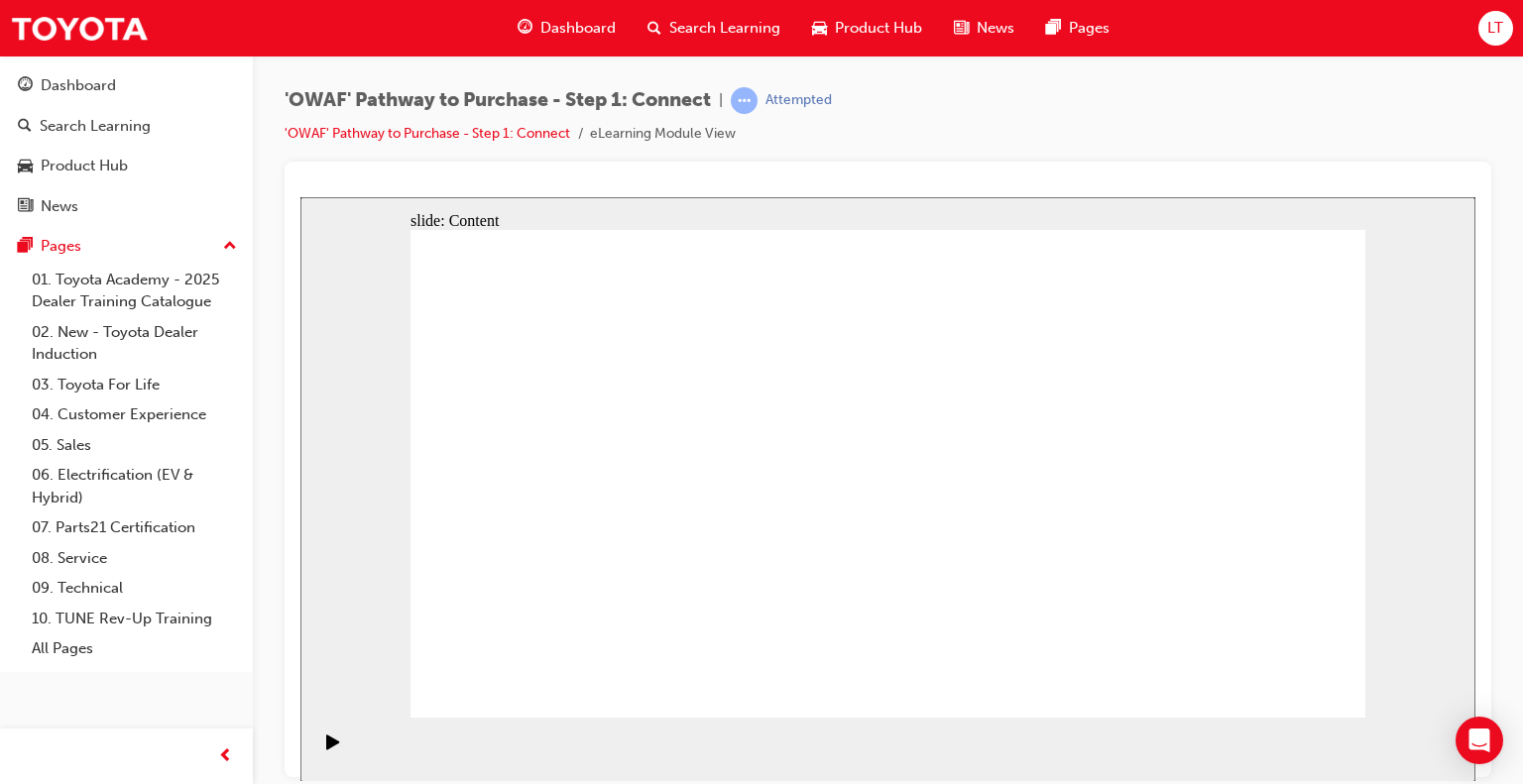 click 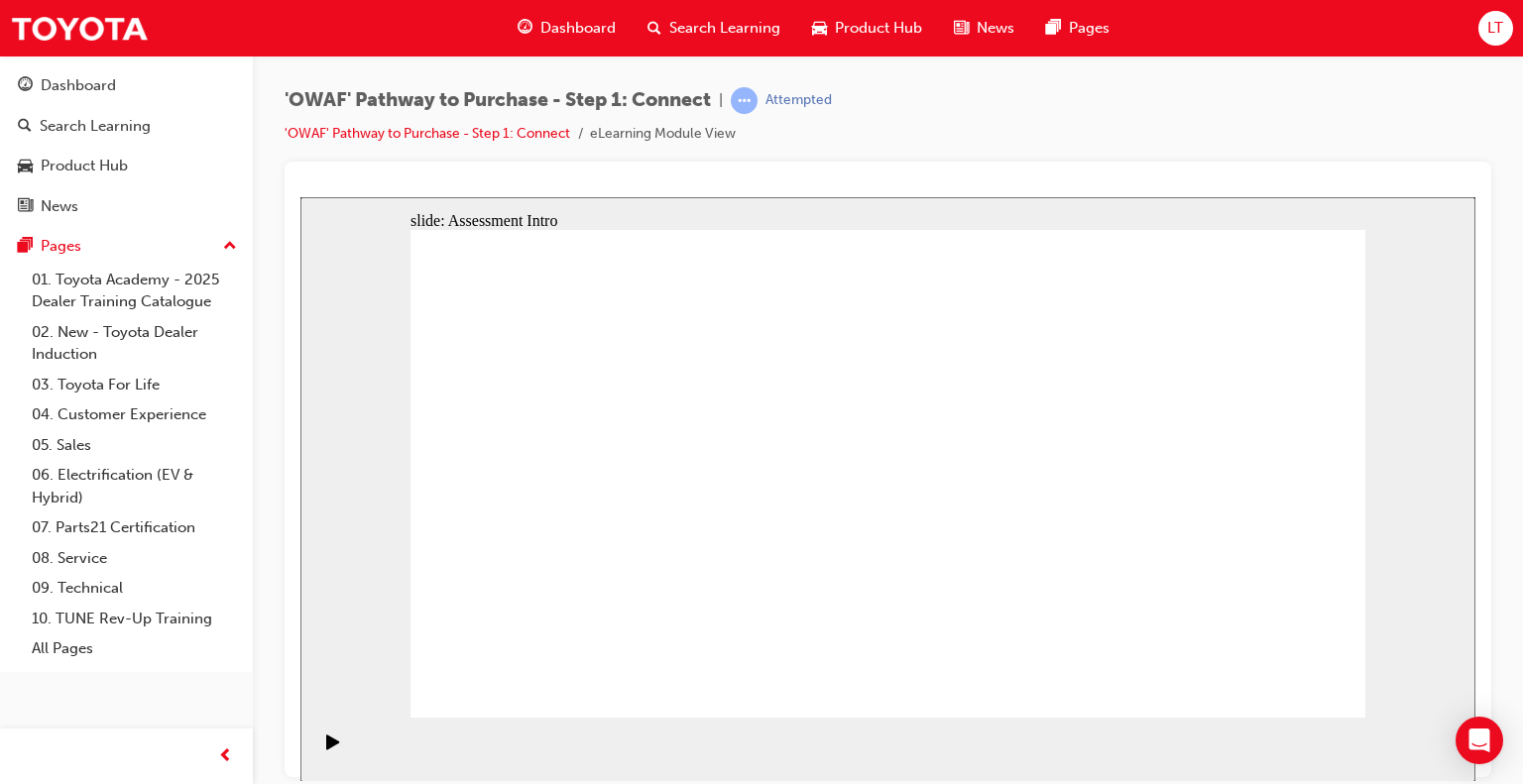 click 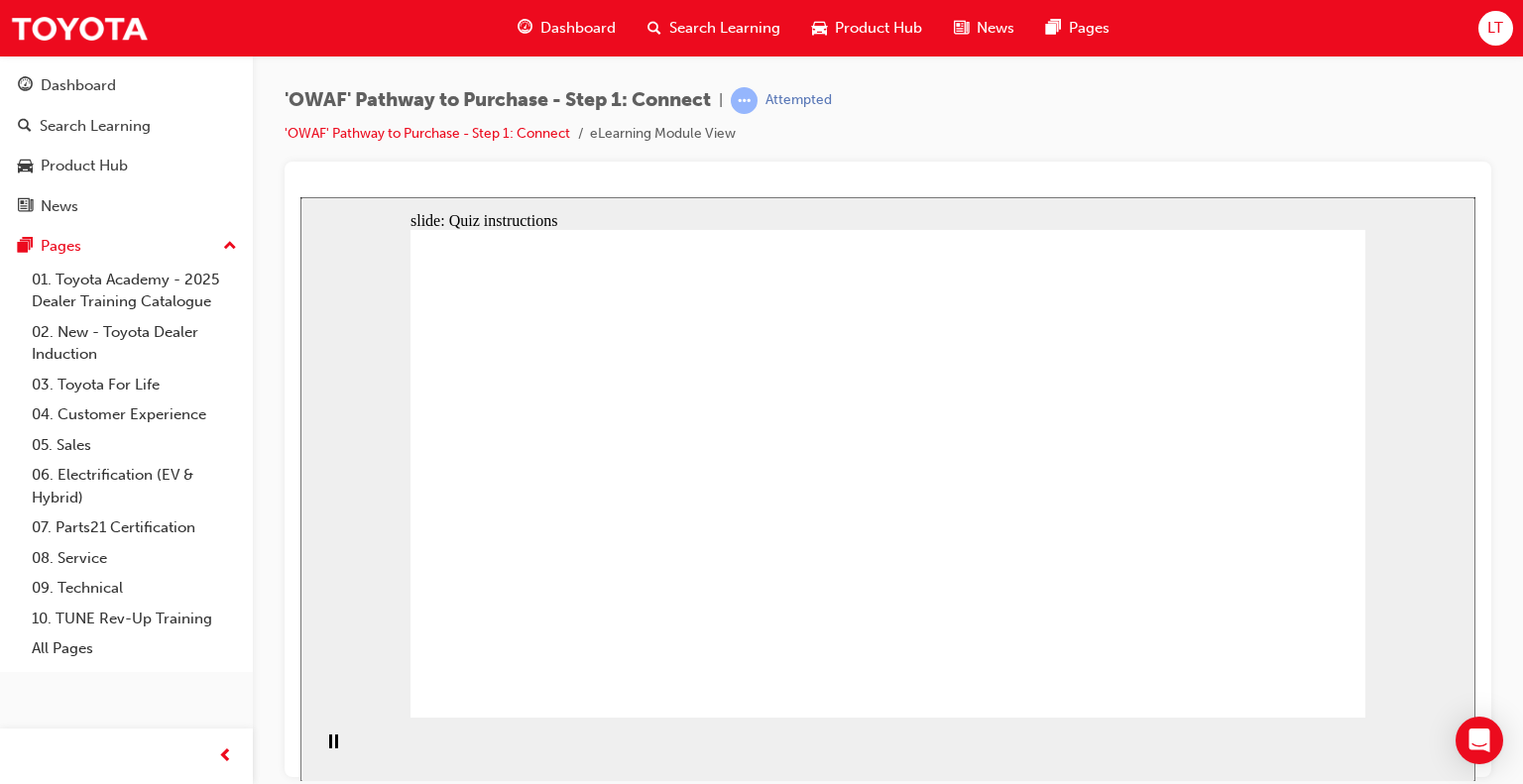 click 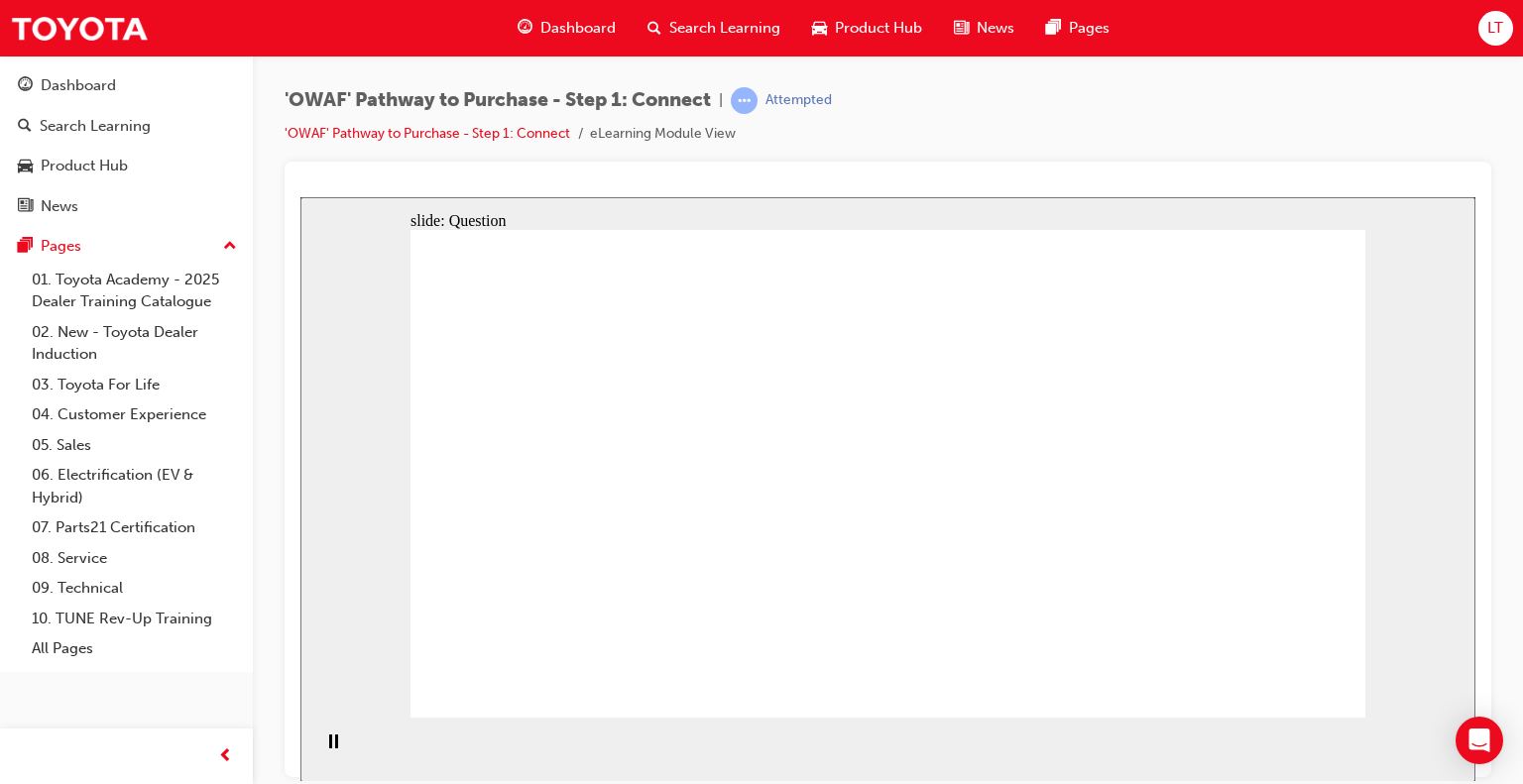 click 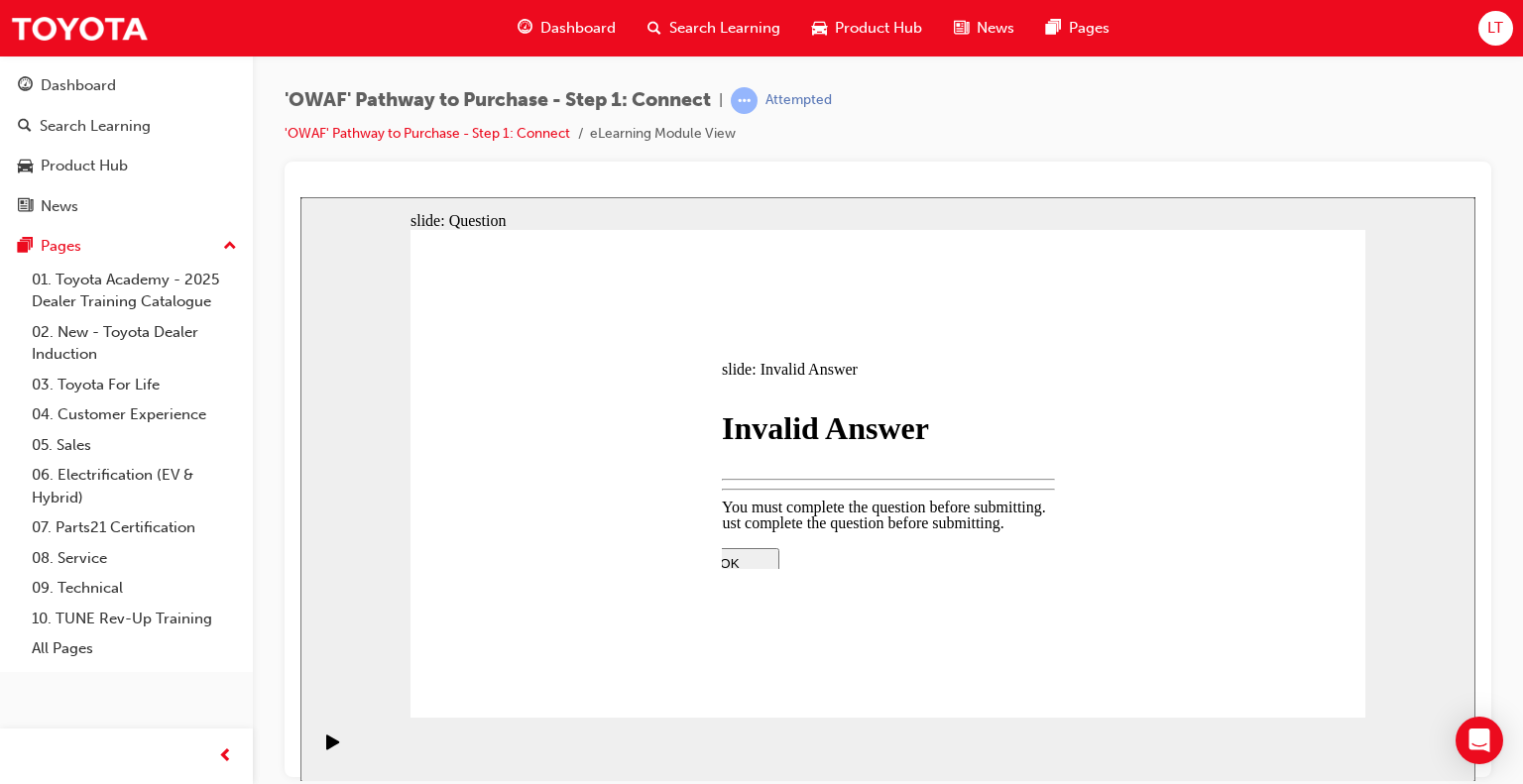 click at bounding box center (888, 722) 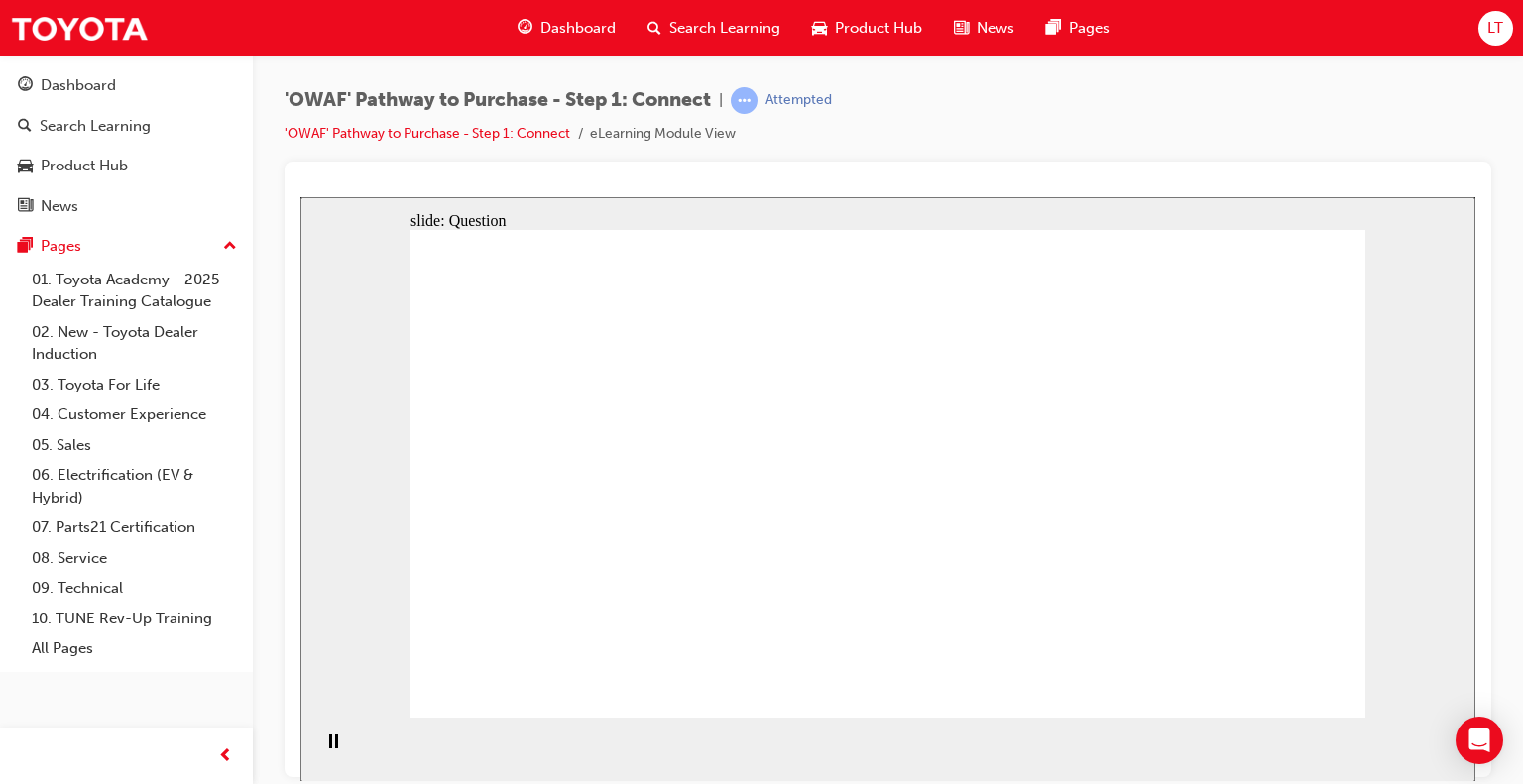 drag, startPoint x: 698, startPoint y: 650, endPoint x: 1138, endPoint y: 350, distance: 532.5411 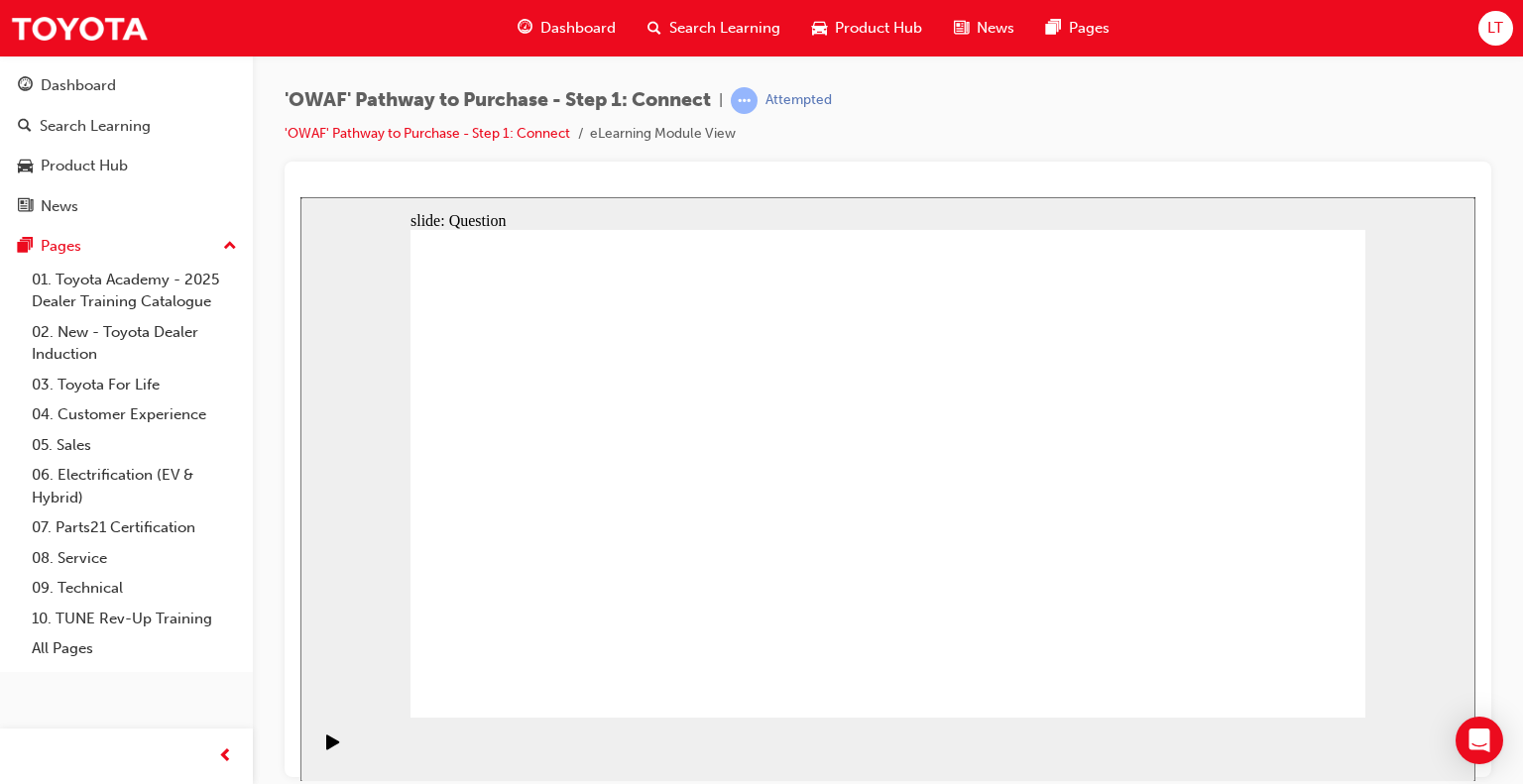 drag, startPoint x: 785, startPoint y: 616, endPoint x: 1261, endPoint y: 373, distance: 534.43896 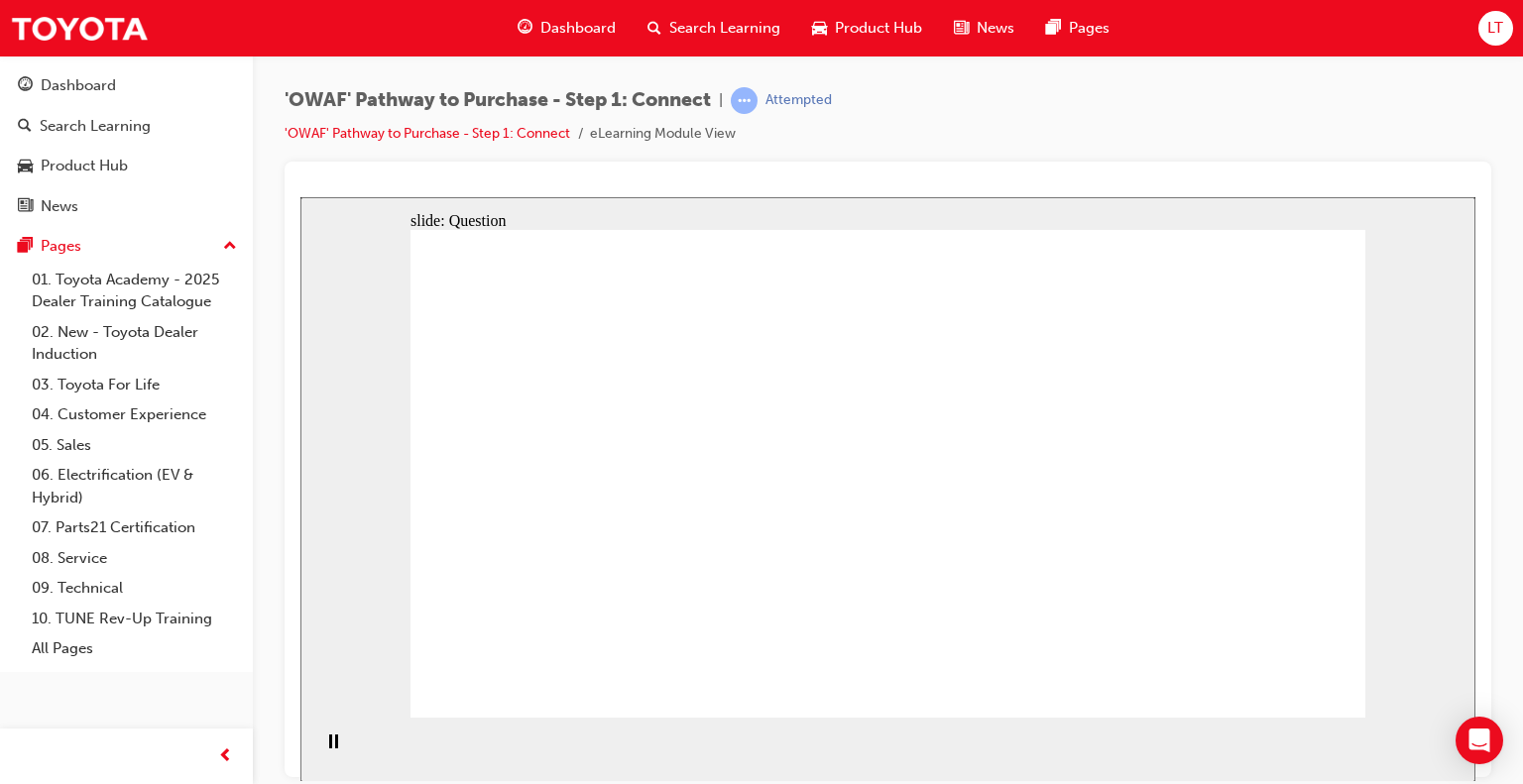 drag, startPoint x: 674, startPoint y: 621, endPoint x: 946, endPoint y: 430, distance: 332.36275 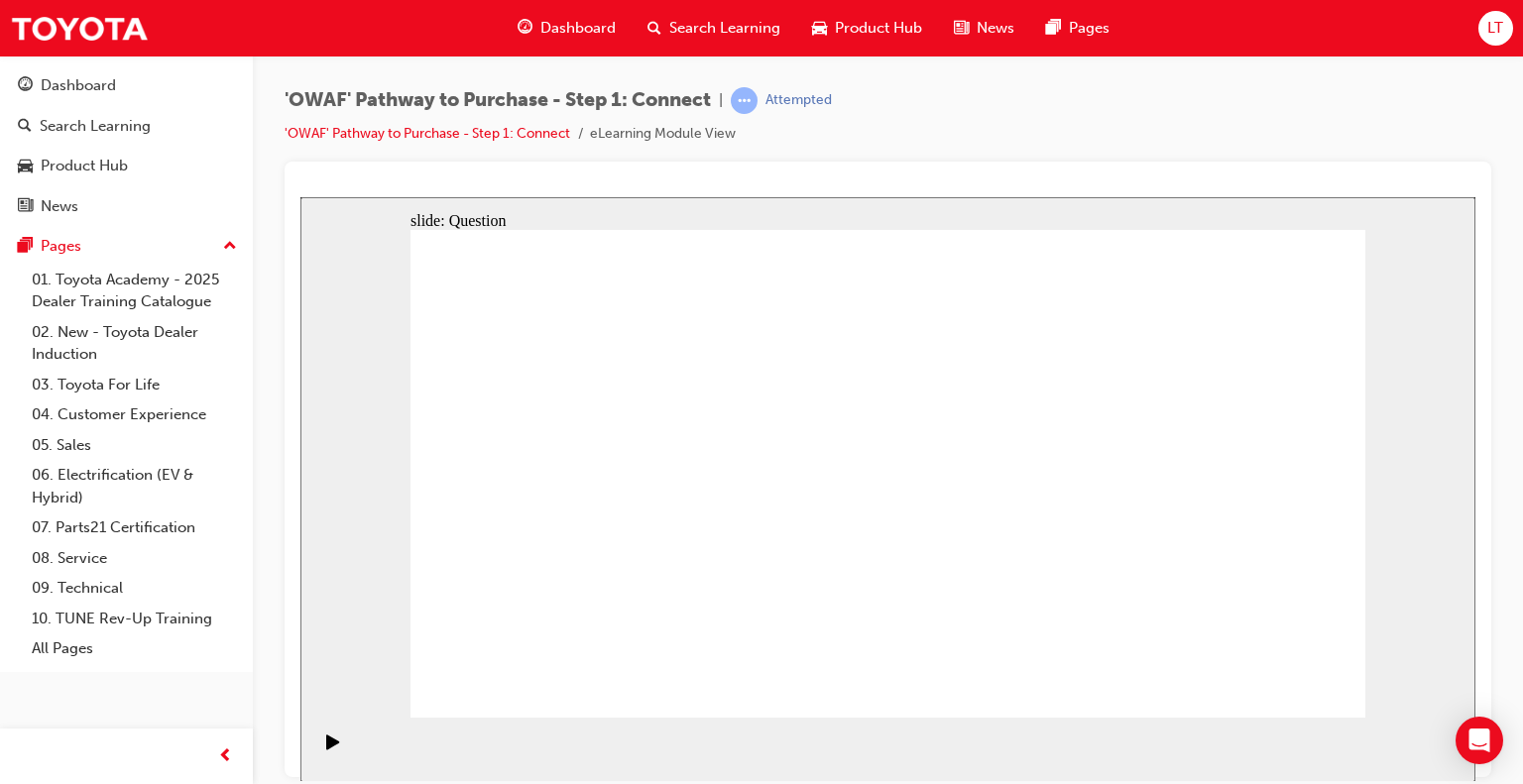 drag, startPoint x: 812, startPoint y: 654, endPoint x: 1166, endPoint y: 403, distance: 433.95507 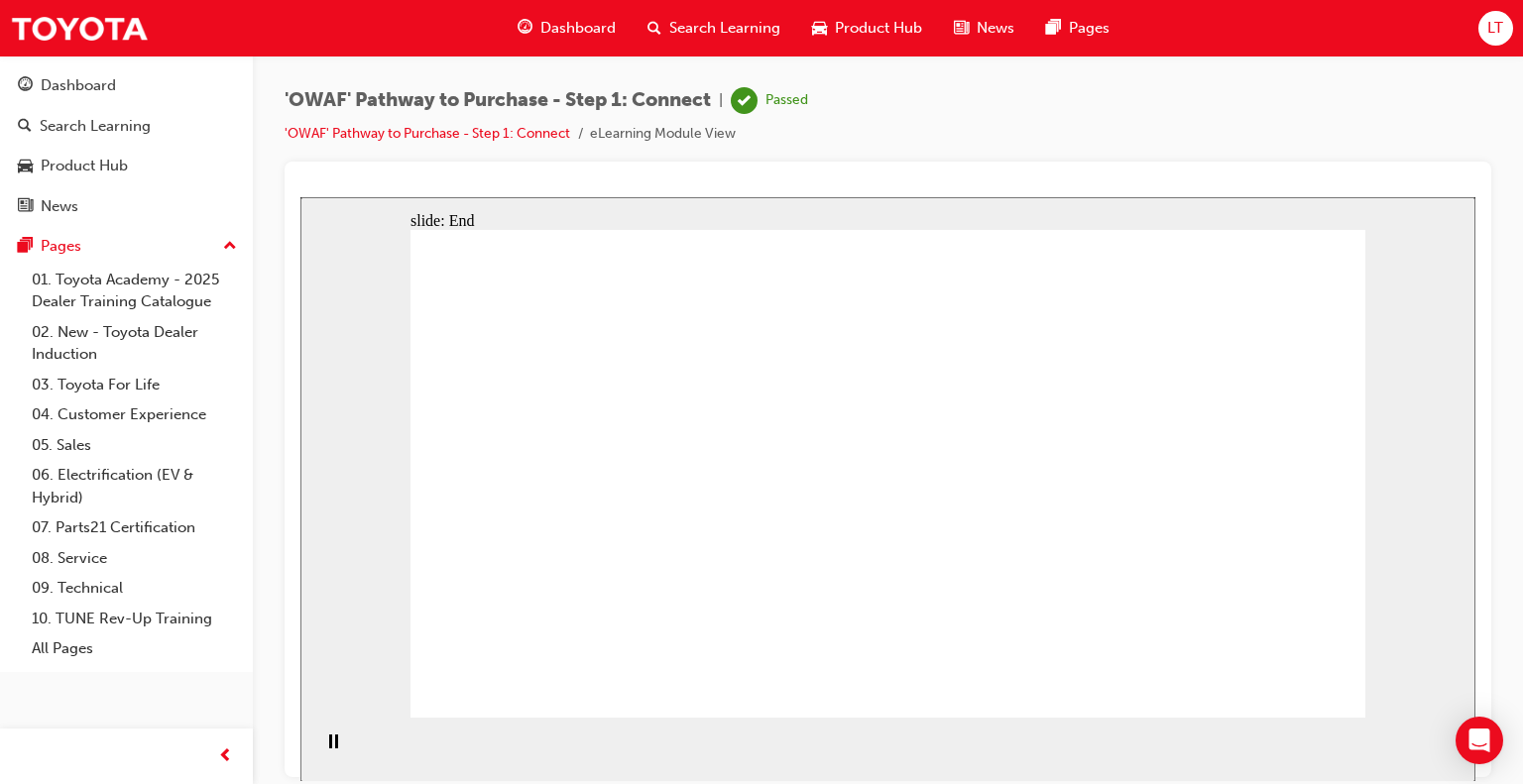 click 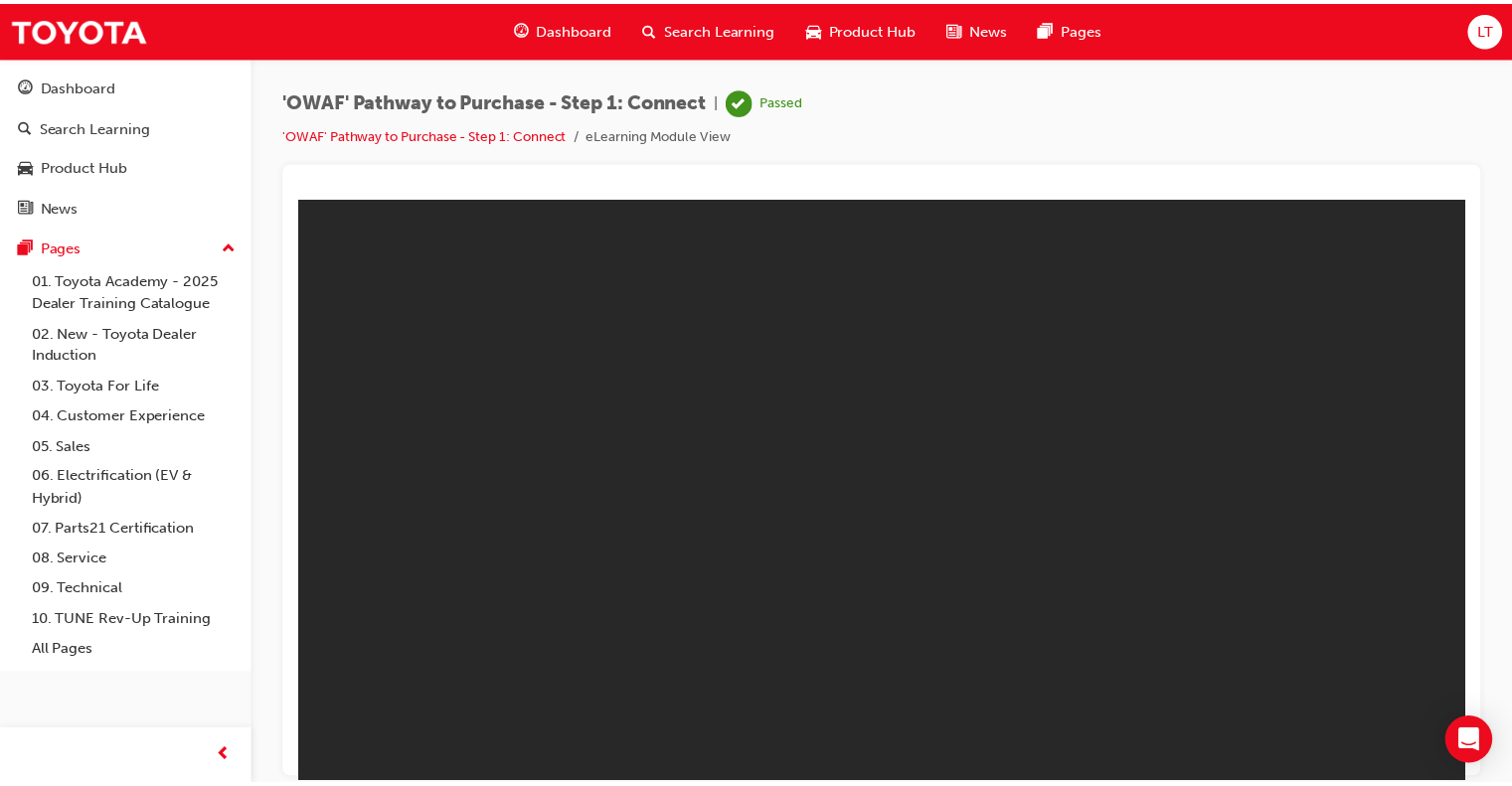 scroll, scrollTop: 0, scrollLeft: 0, axis: both 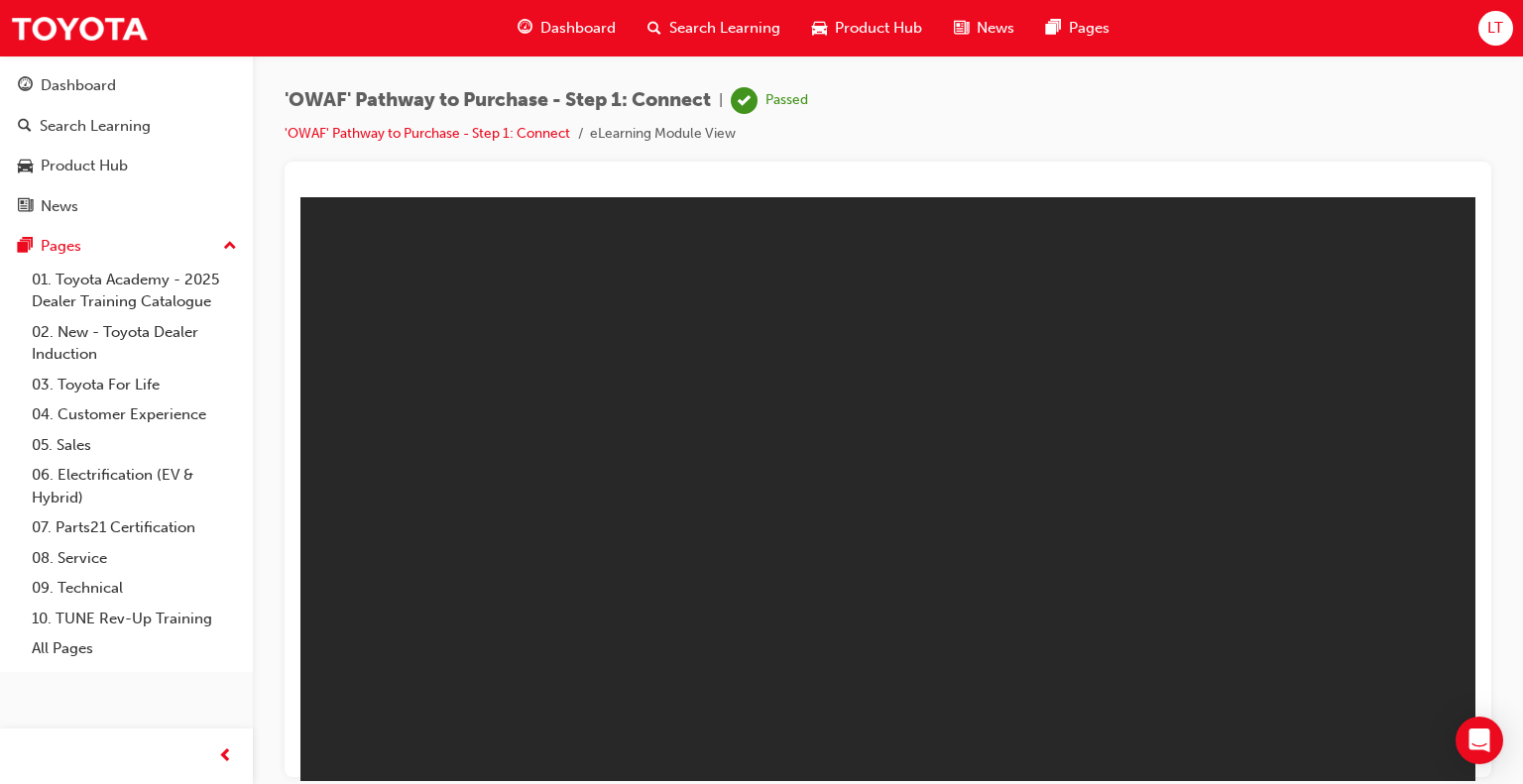 click on "'OWAF' Pathway to Purchase - Step 1: Connect | Passed 'OWAF' Pathway to Purchase - Step 1: Connect eLearning Module View" at bounding box center (887, 124) 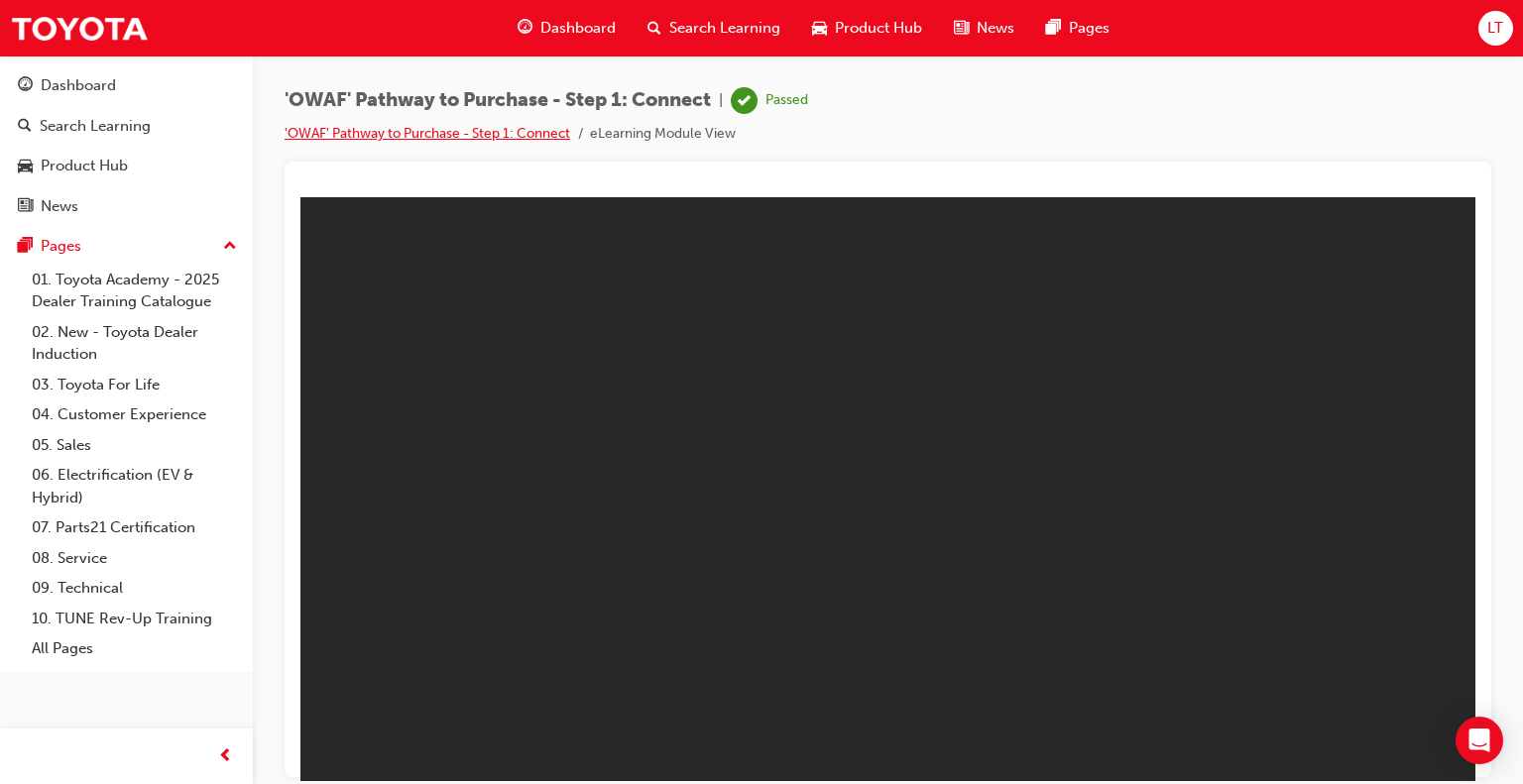 click on "'OWAF' Pathway to Purchase - Step 1: Connect" at bounding box center [427, 133] 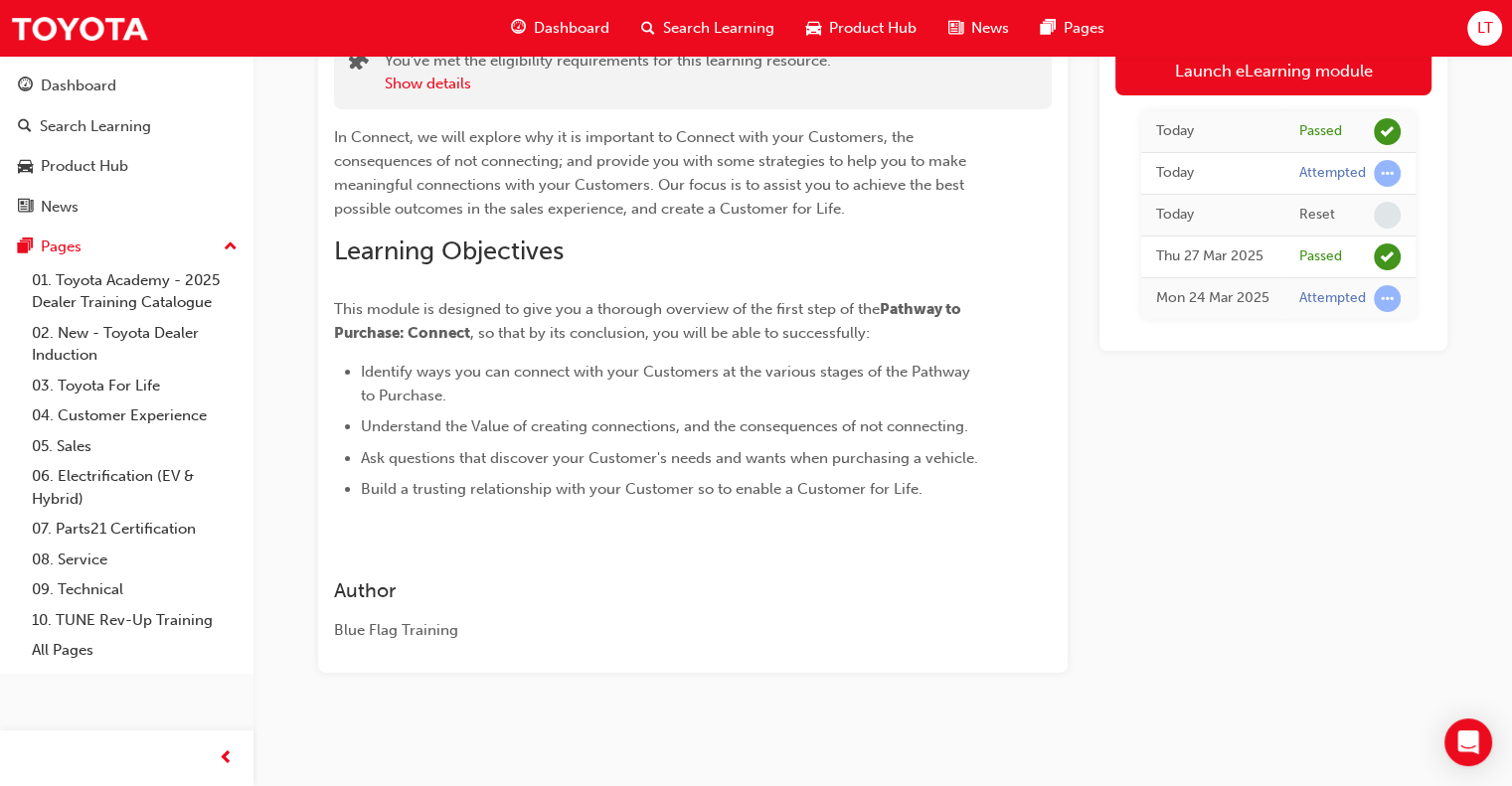 scroll, scrollTop: 0, scrollLeft: 0, axis: both 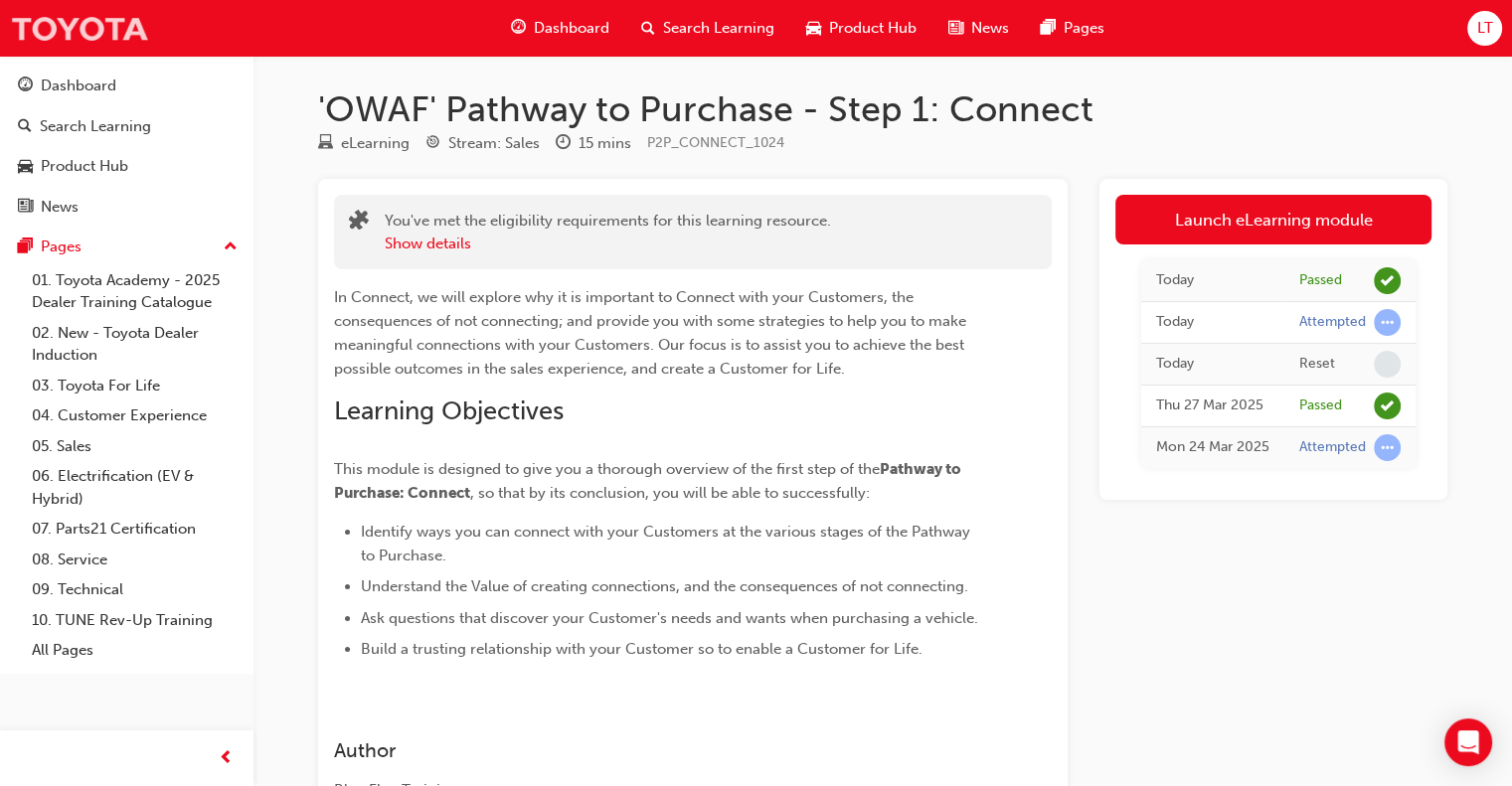 click at bounding box center (80, 28) 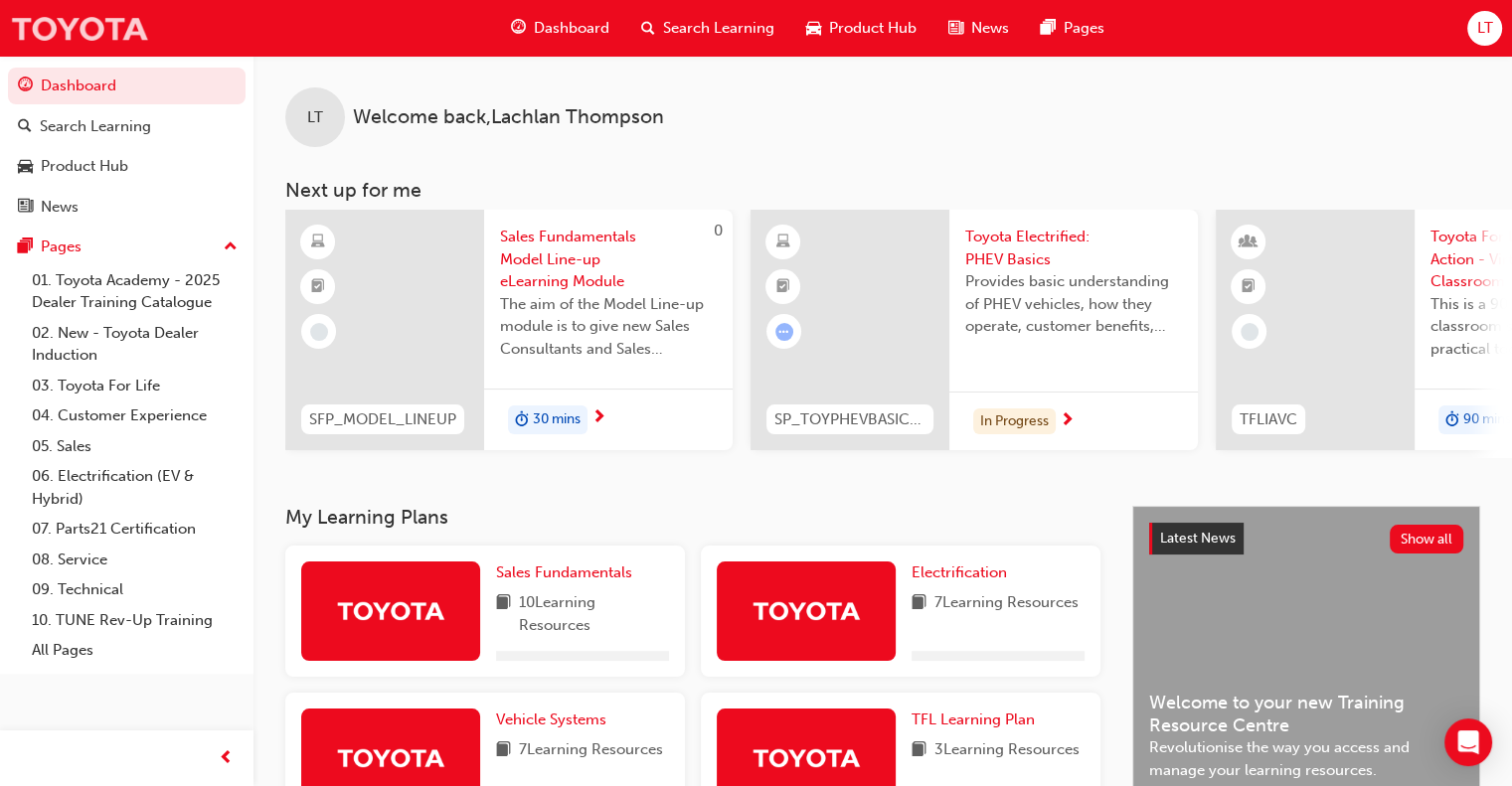 scroll, scrollTop: 435, scrollLeft: 0, axis: vertical 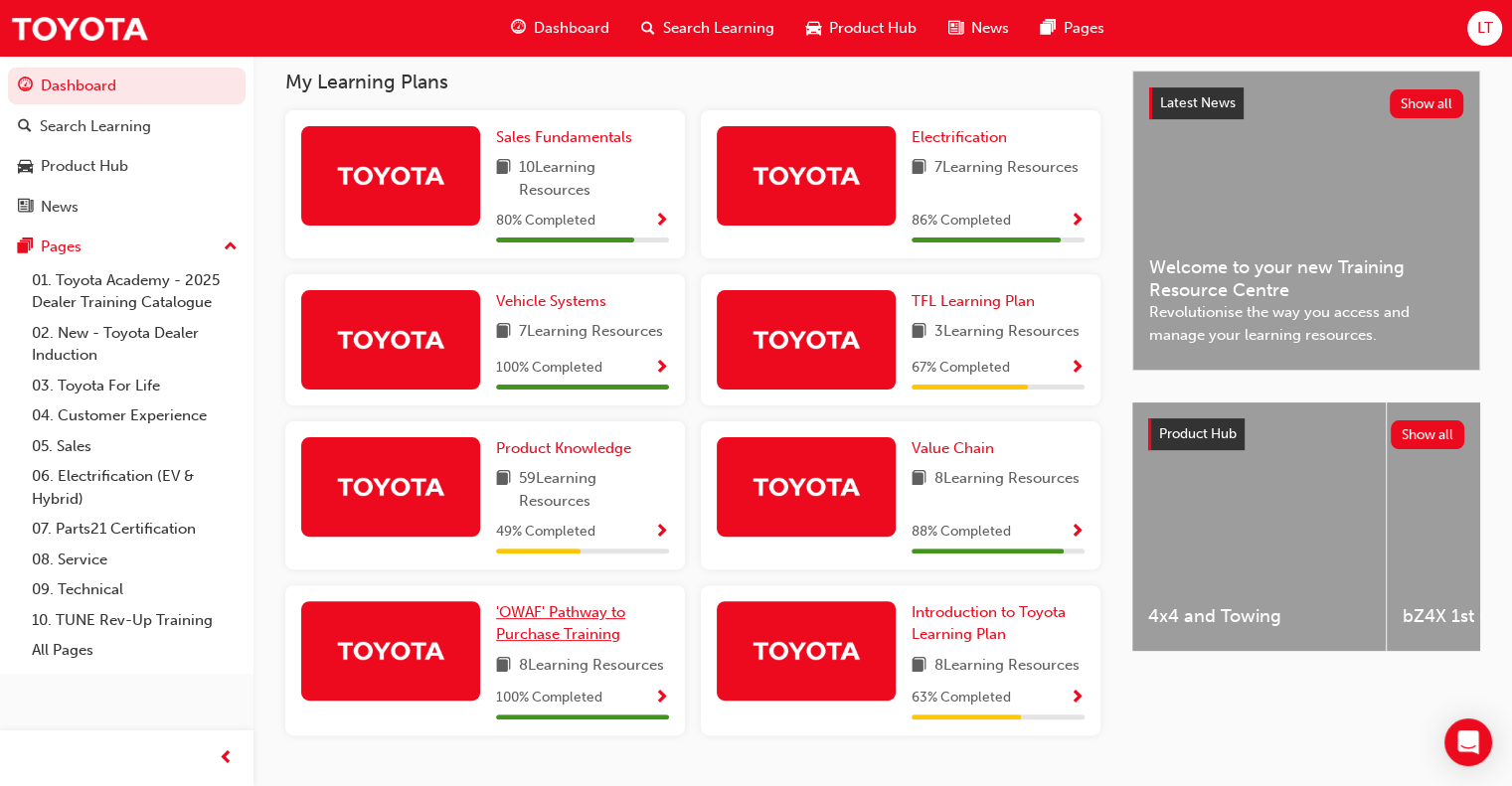 click on "'OWAF' Pathway to Purchase Training" at bounding box center (561, 623) 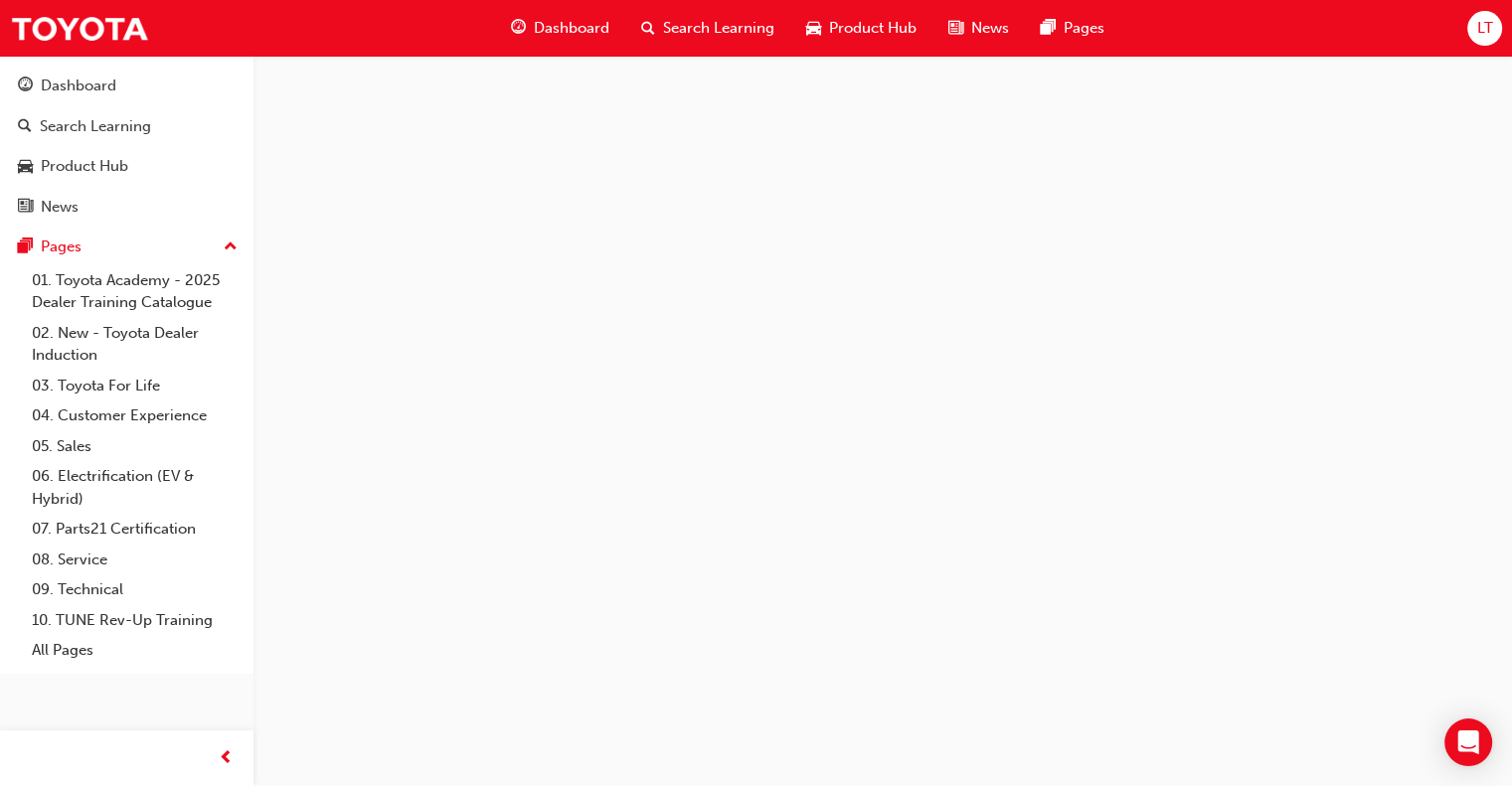 scroll, scrollTop: 0, scrollLeft: 0, axis: both 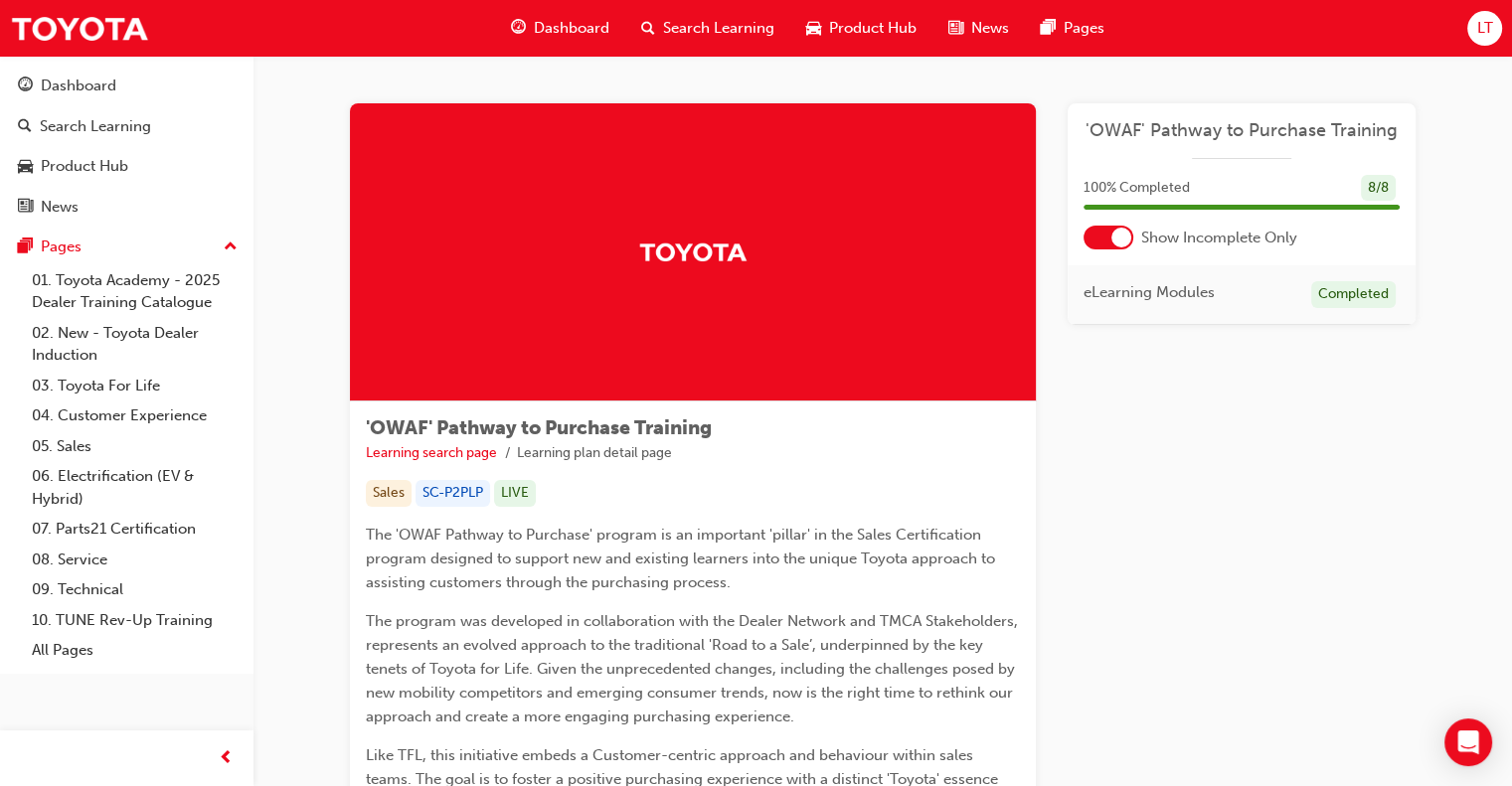 click on "'OWAF' Pathway to Purchase Training 100 % Completed 8 / 8 Show Incomplete Only eLearning Modules Completed" at bounding box center (1242, 214) 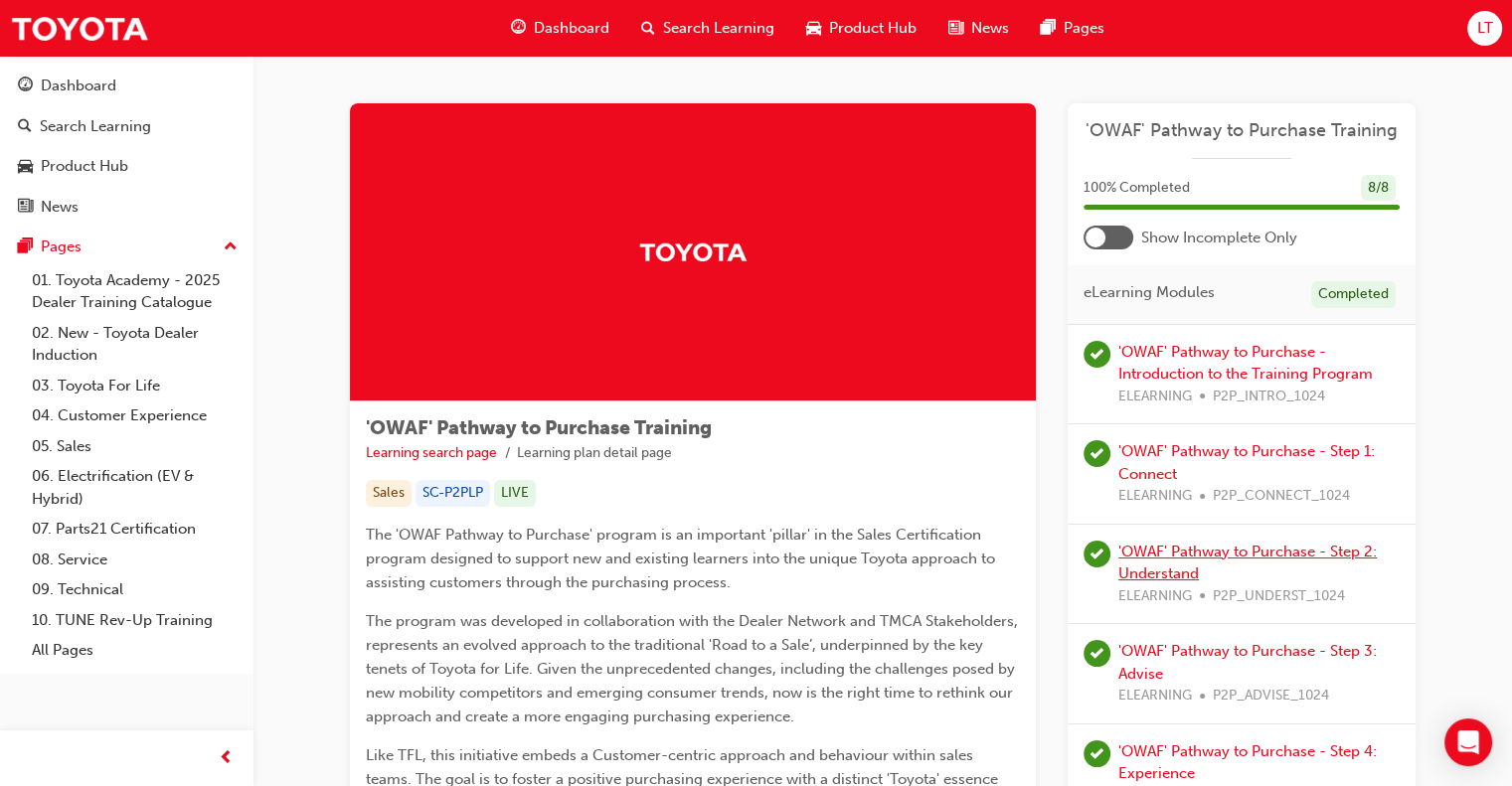 click on "'OWAF' Pathway to Purchase - Step 2: Understand" at bounding box center [1248, 562] 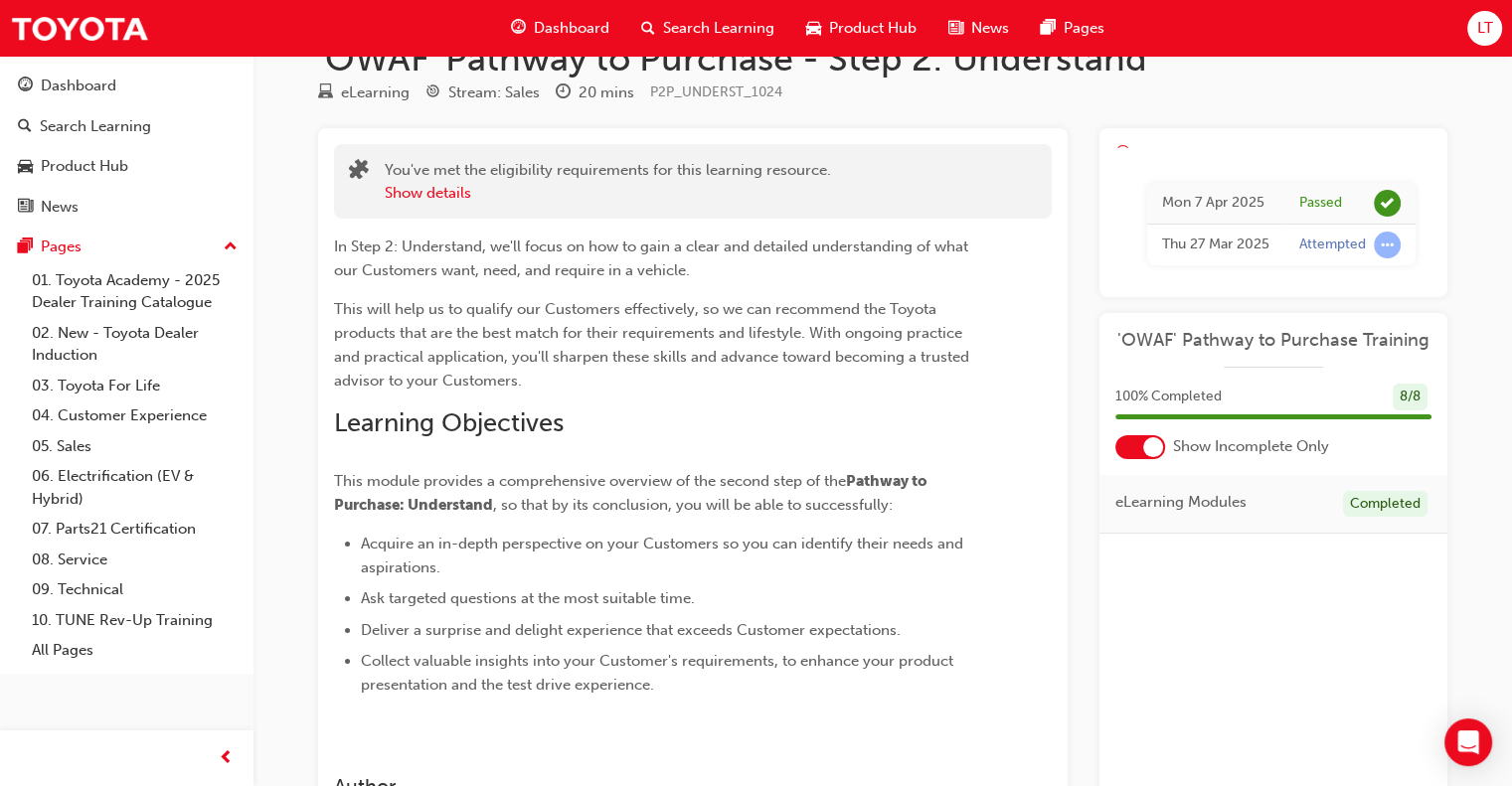 scroll, scrollTop: 0, scrollLeft: 0, axis: both 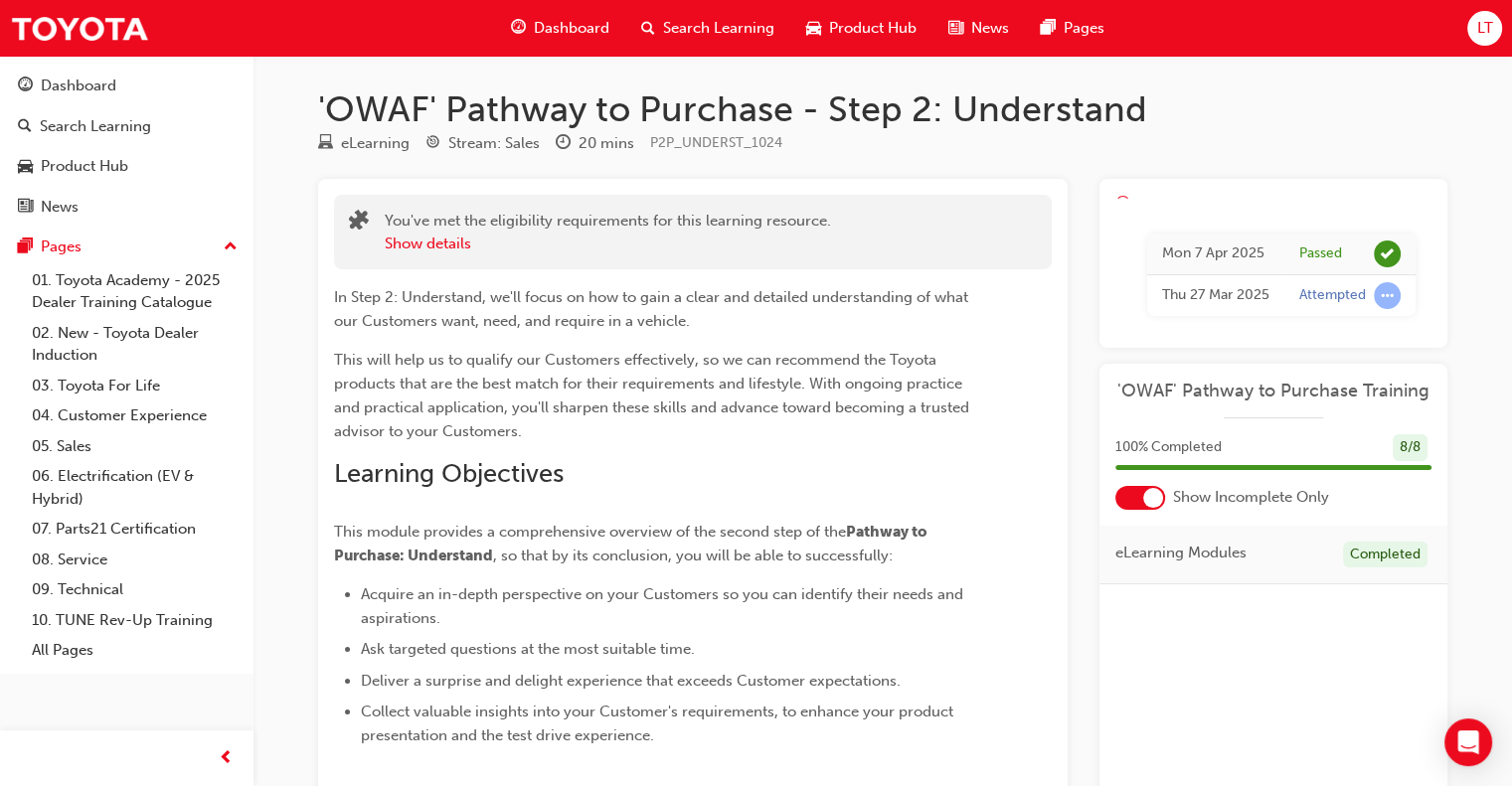 click at bounding box center (1140, 498) 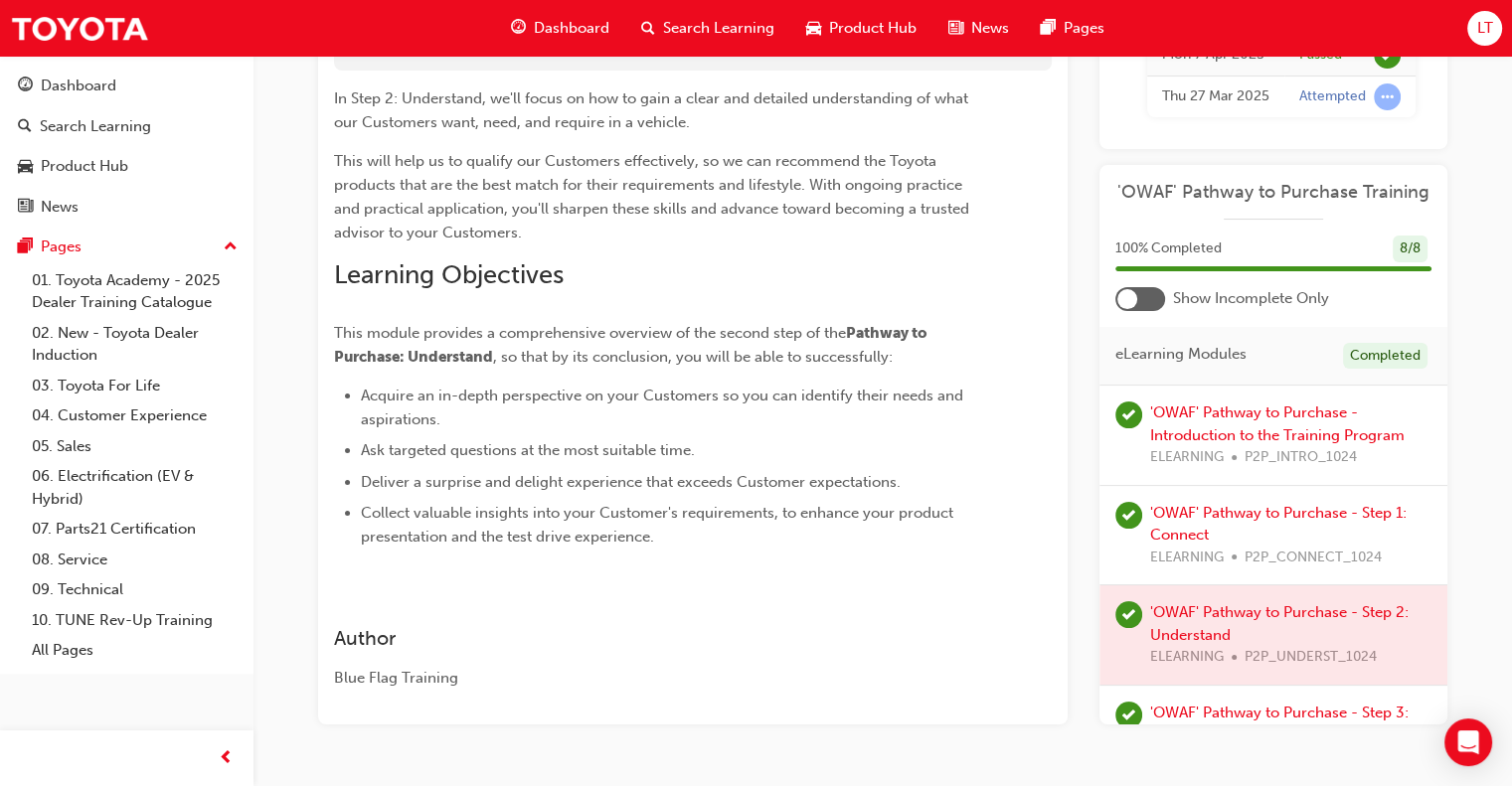 scroll, scrollTop: 249, scrollLeft: 0, axis: vertical 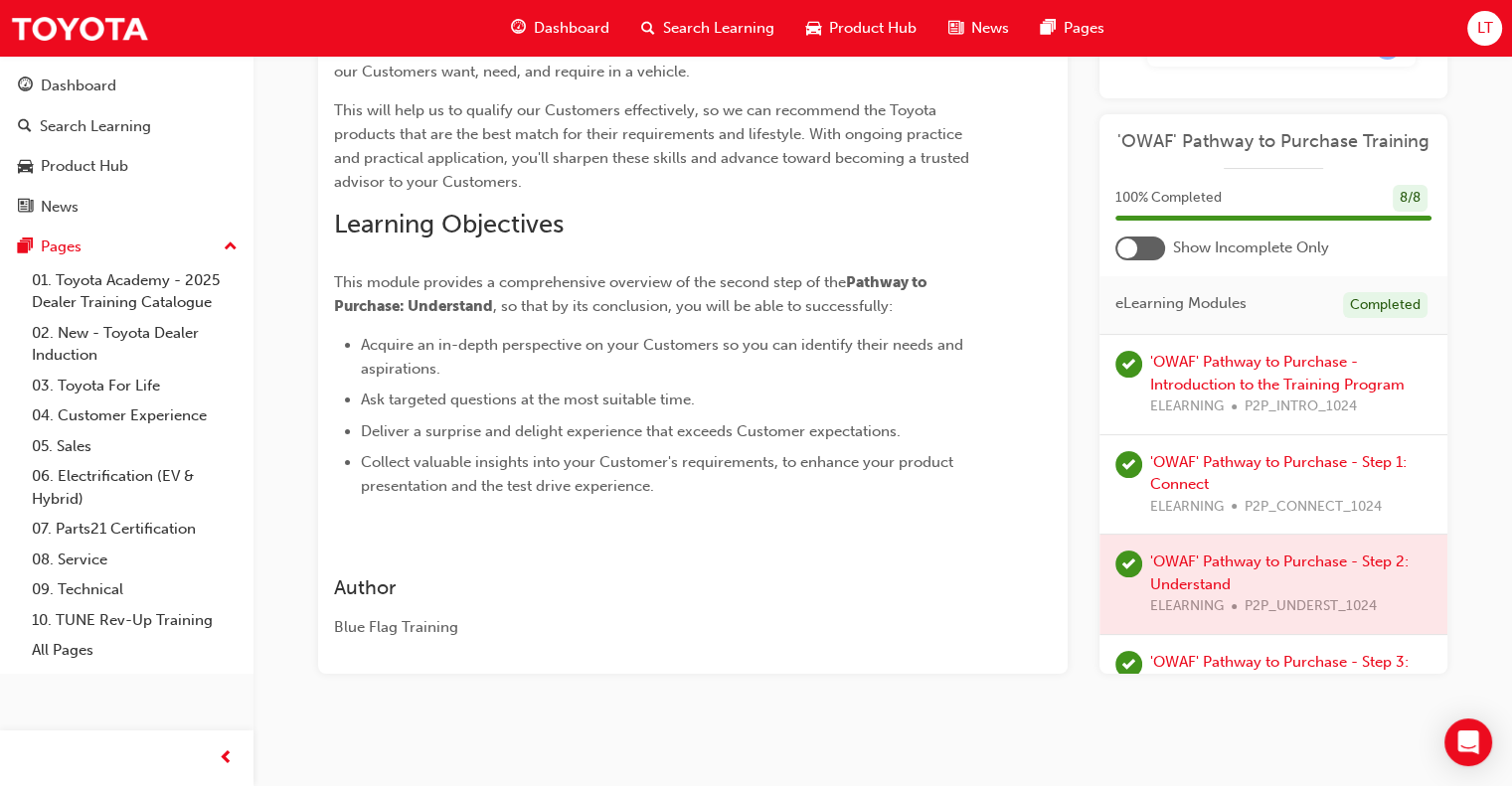 click at bounding box center (1273, 584) 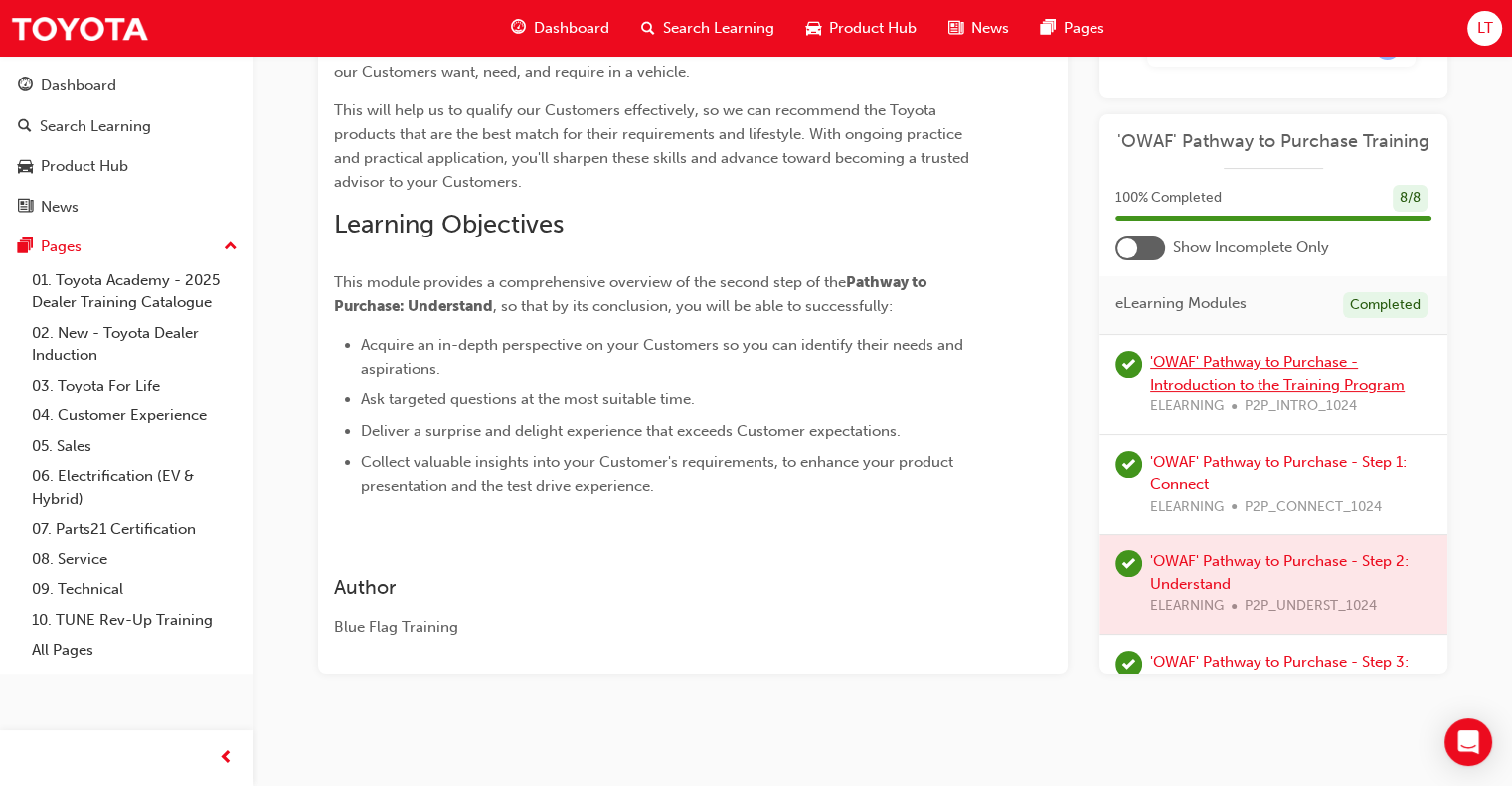 scroll, scrollTop: 0, scrollLeft: 0, axis: both 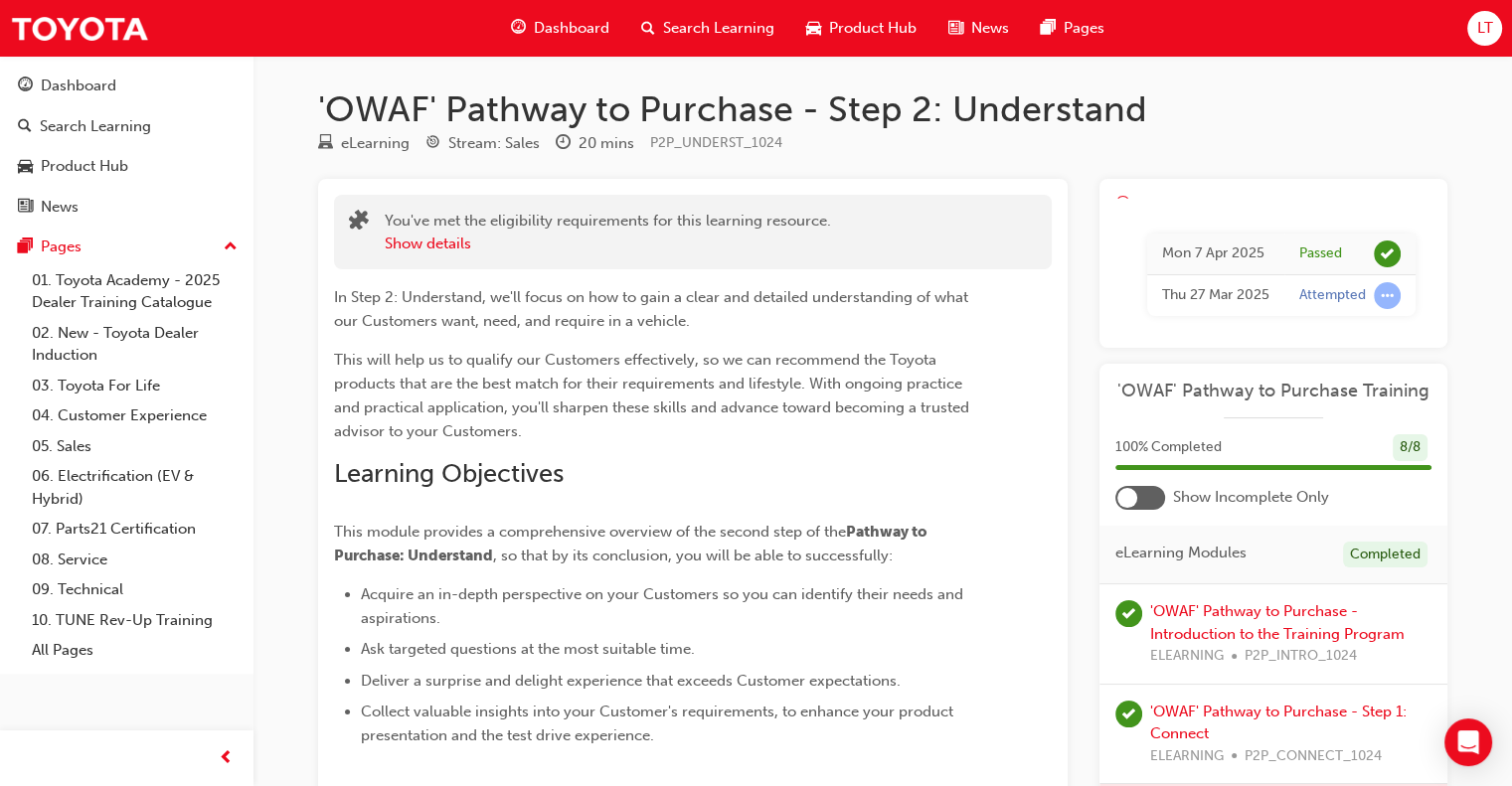 click on "'OWAF' Pathway to Purchase Training 100 % Completed 8 / 8 Show Incomplete Only eLearning Modules Completed 'OWAF' Pathway to Purchase - Introduction to the Training Program ELEARNING P2P_INTRO_1024 'OWAF' Pathway to Purchase - Step 1: Connect ELEARNING P2P_CONNECT_1024 'OWAF' Pathway to Purchase - Step 2: Understand ELEARNING P2P_UNDERST_1024 'OWAF' Pathway to Purchase - Step 3: Advise ELEARNING P2P_ADVISE_1024 'OWAF' Pathway to Purchase - Step 4: Experience ELEARNING P2P_EXPER_1024 'OWAF' Pathway to Purchase - Step 5: Offer to Purchase ELEARNING P2P_OFFER2P_1024 'OWAF' Pathway to Purchase - Step 6: Vehicle Delivery ELEARNING P2P_DELIVERY_1024 'OWAF' Pathway to Purchase - Step 7: Follow-Up ELEARNING P2P_FOLLOW_1024" at bounding box center [1273, 643] 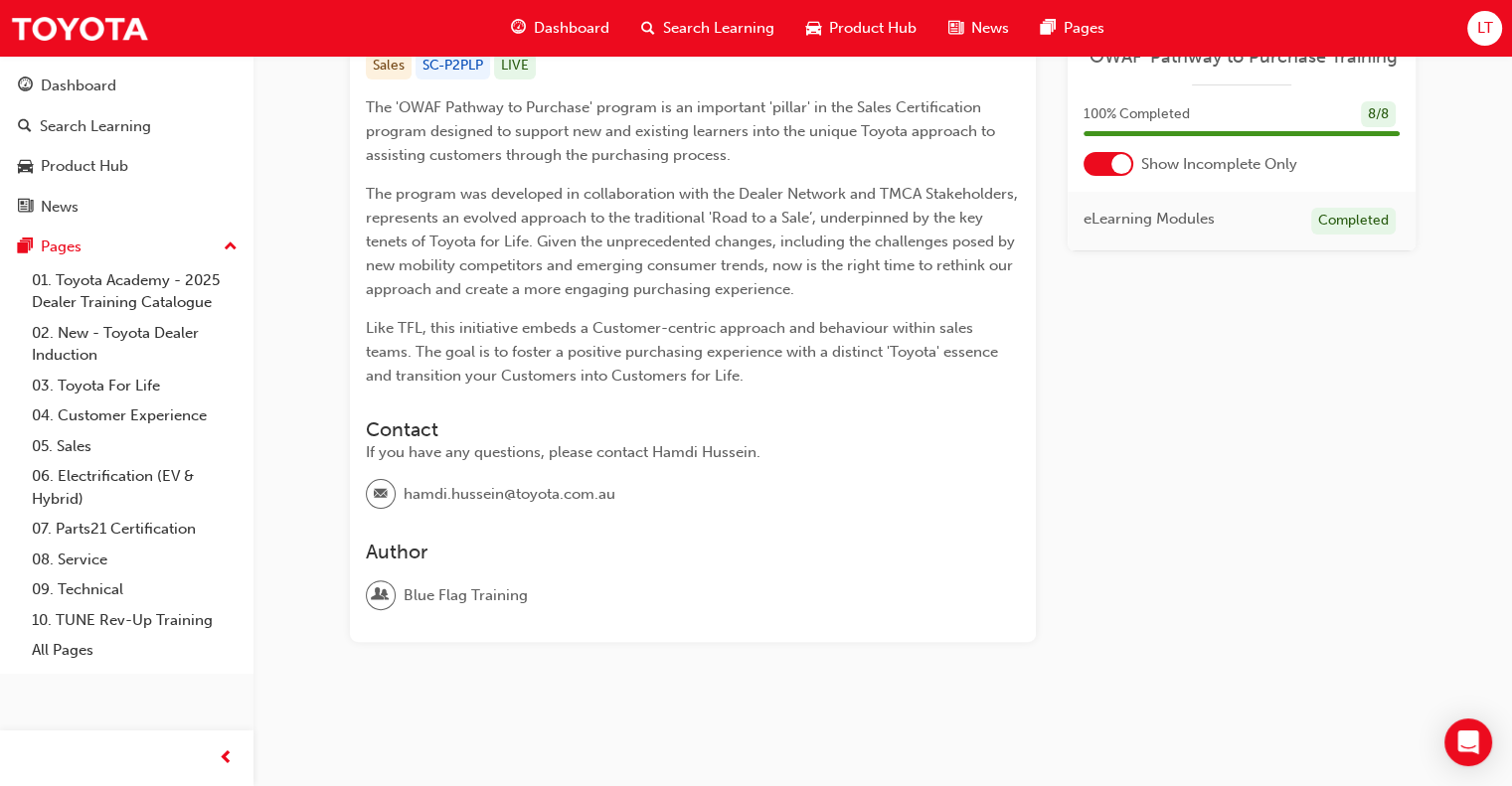 scroll, scrollTop: 30, scrollLeft: 0, axis: vertical 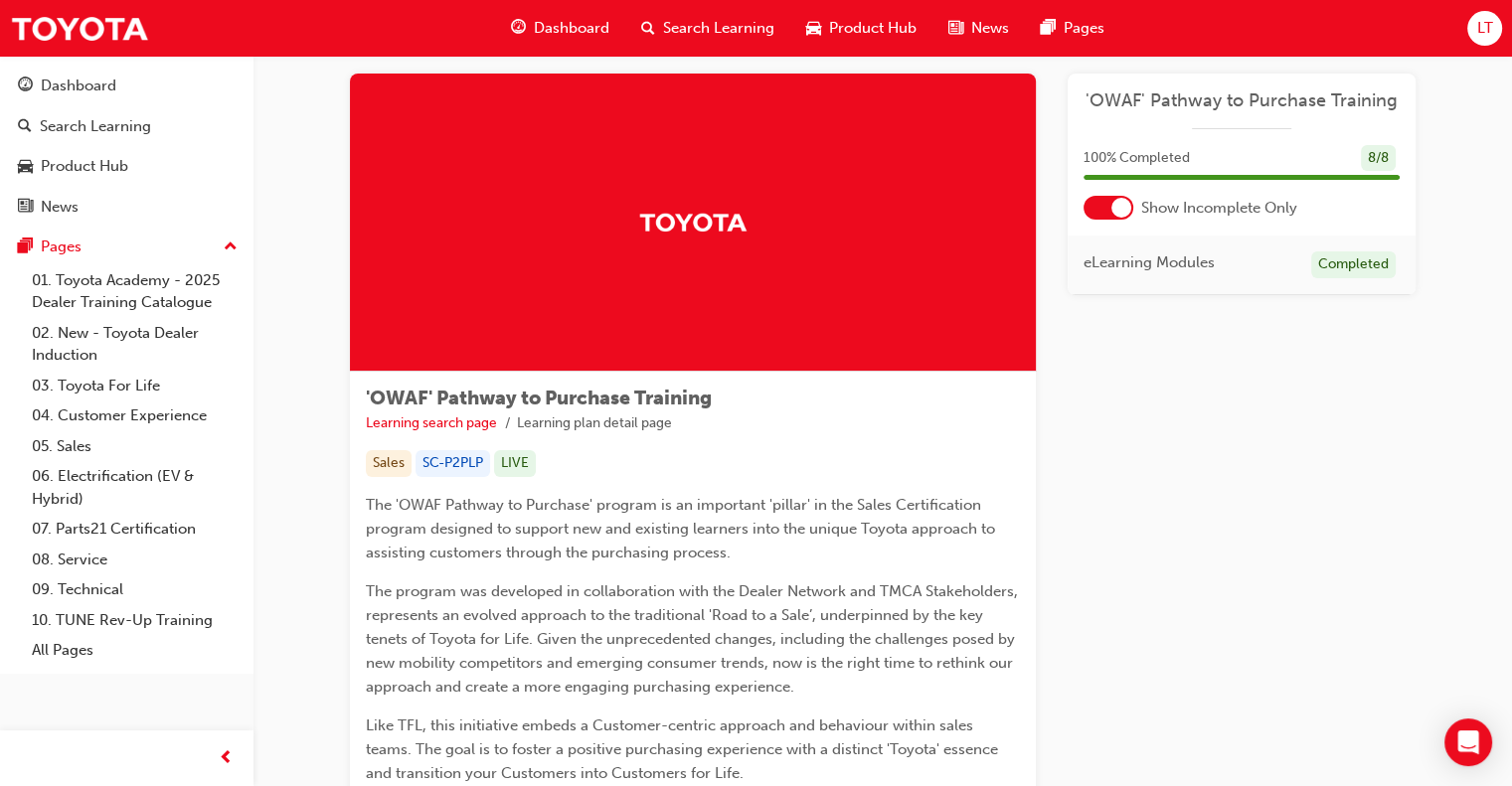 click at bounding box center [1121, 208] 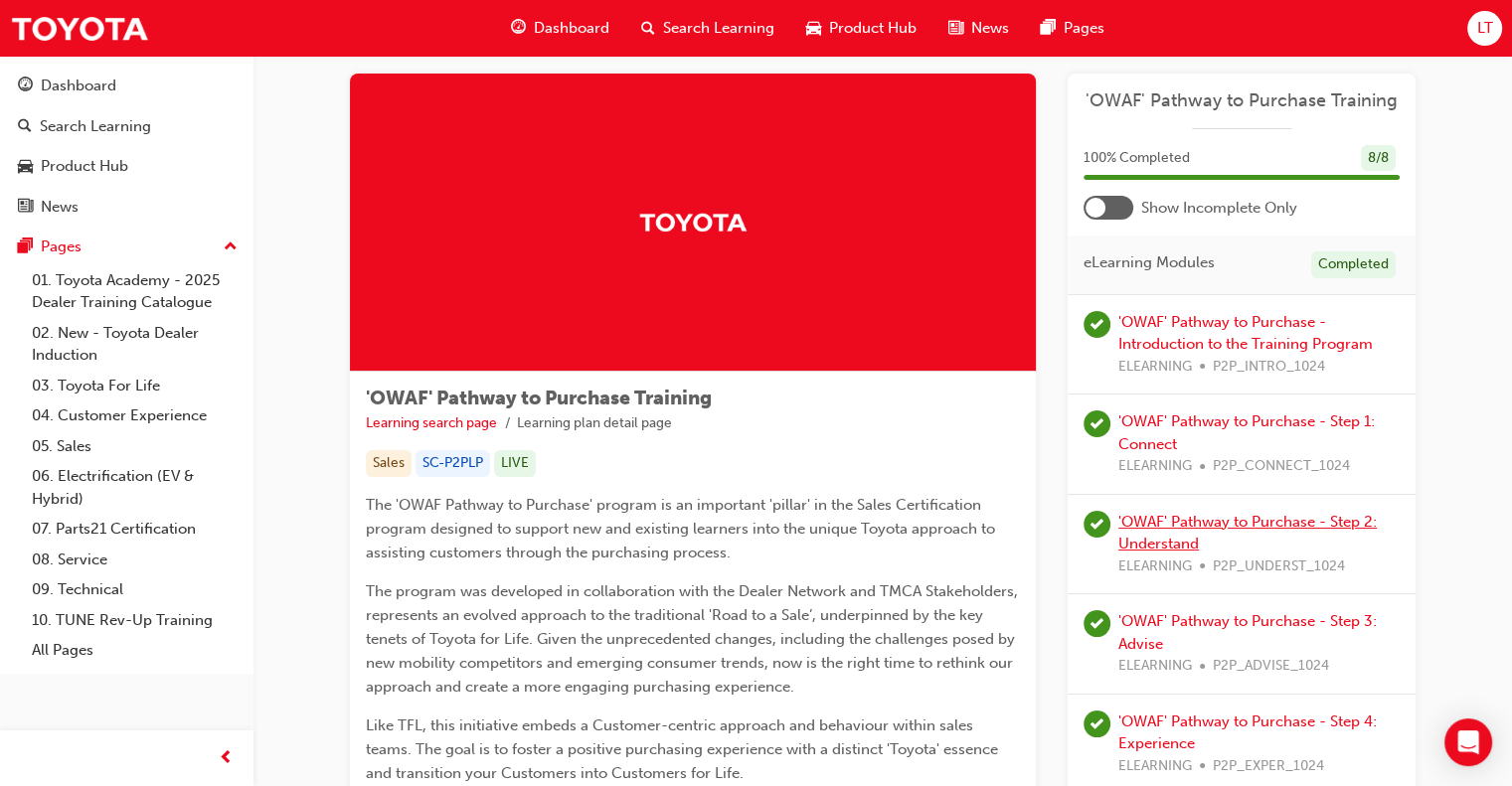 click on "'OWAF' Pathway to Purchase - Step 2: Understand" at bounding box center (1248, 533) 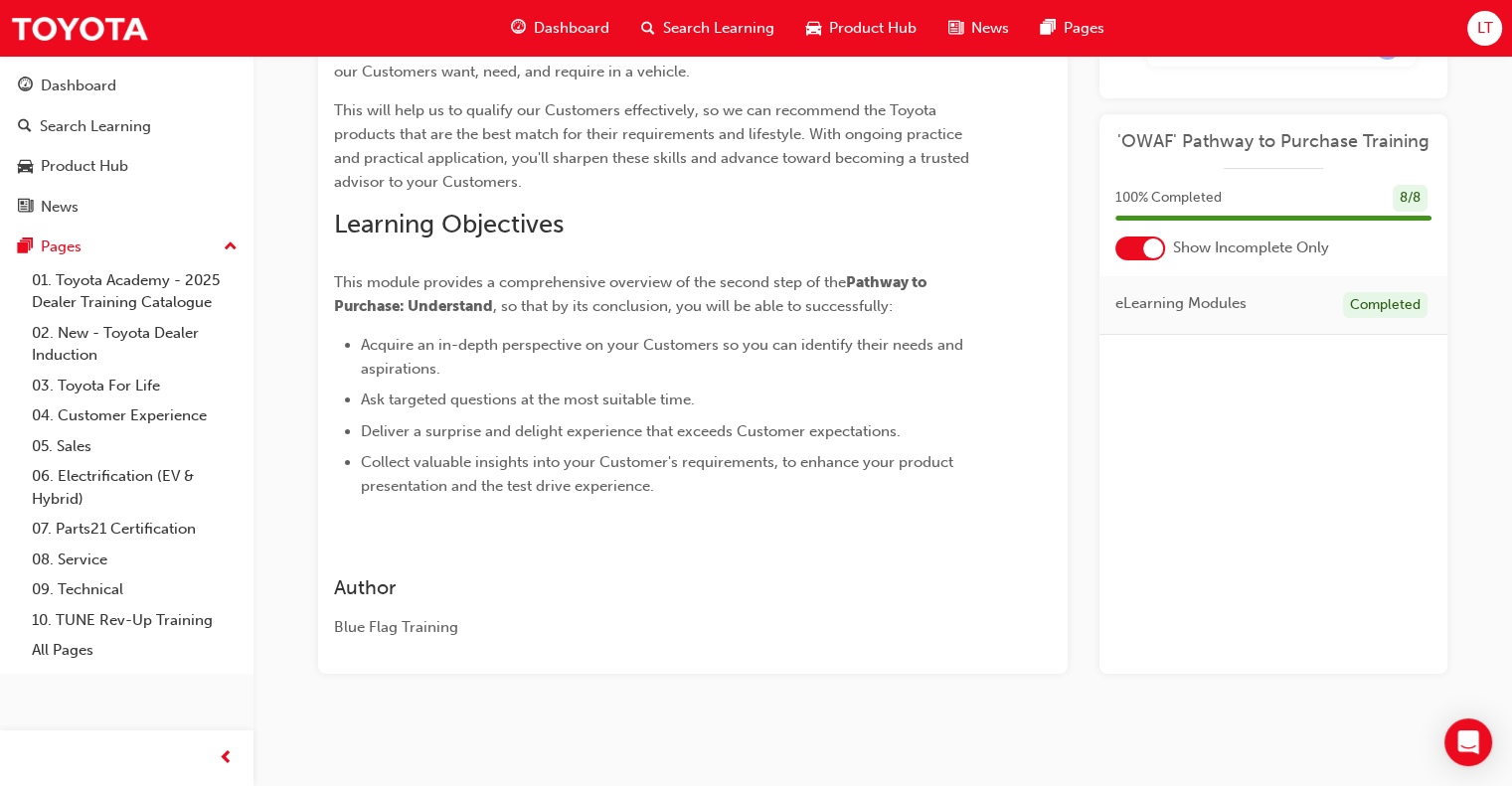 scroll, scrollTop: 0, scrollLeft: 0, axis: both 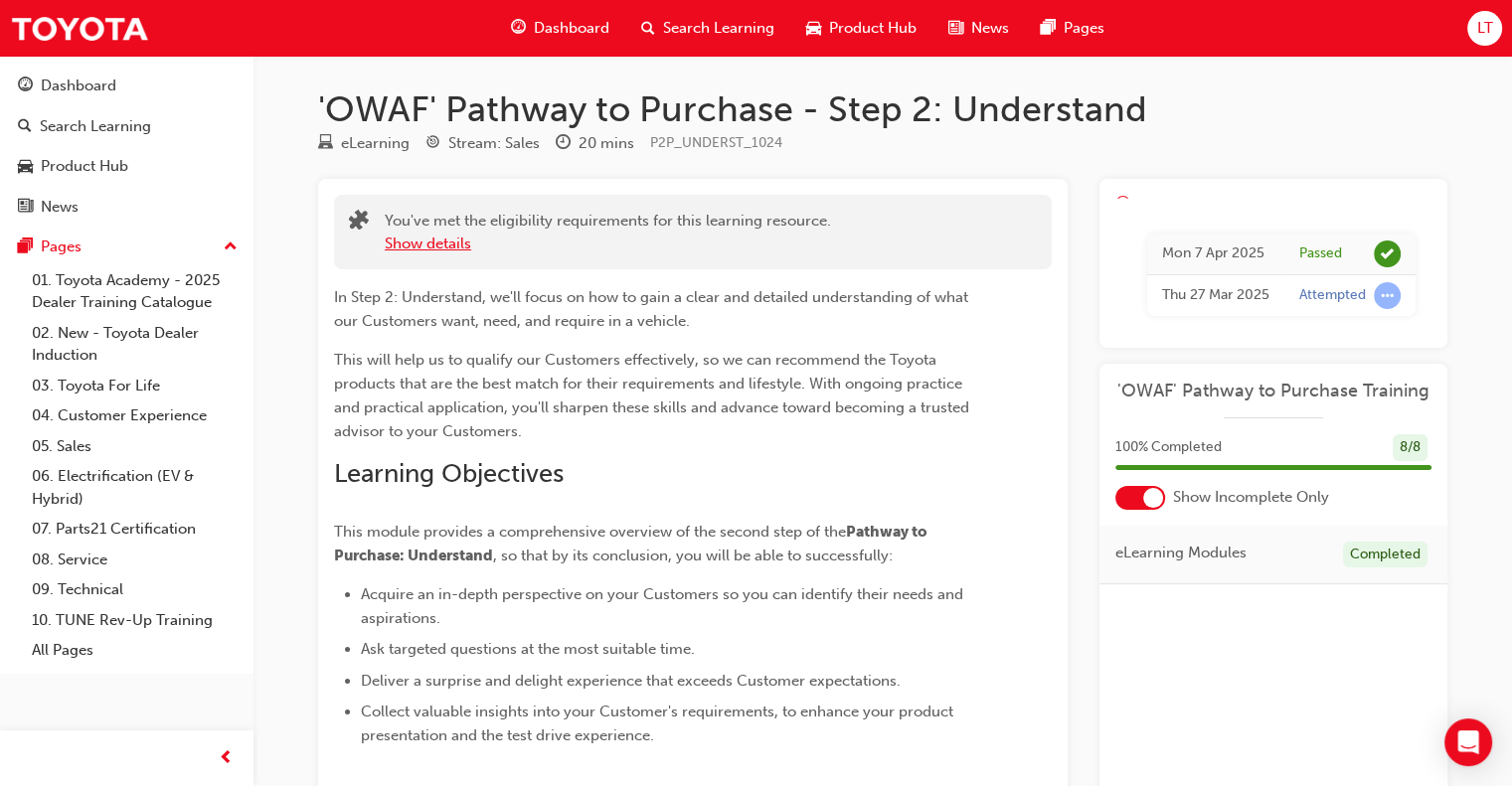 click on "Show details" at bounding box center [427, 243] 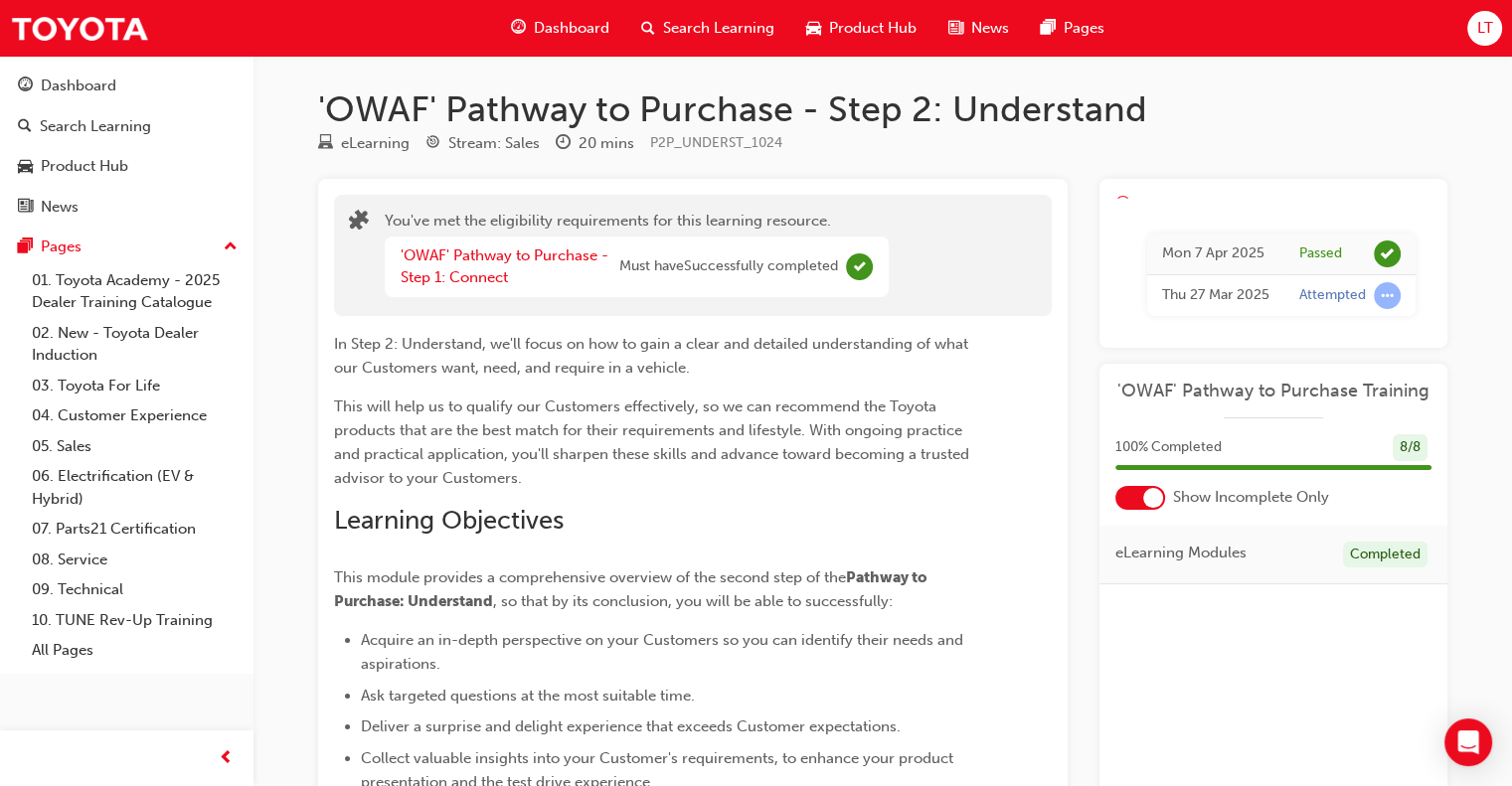 scroll, scrollTop: 293, scrollLeft: 0, axis: vertical 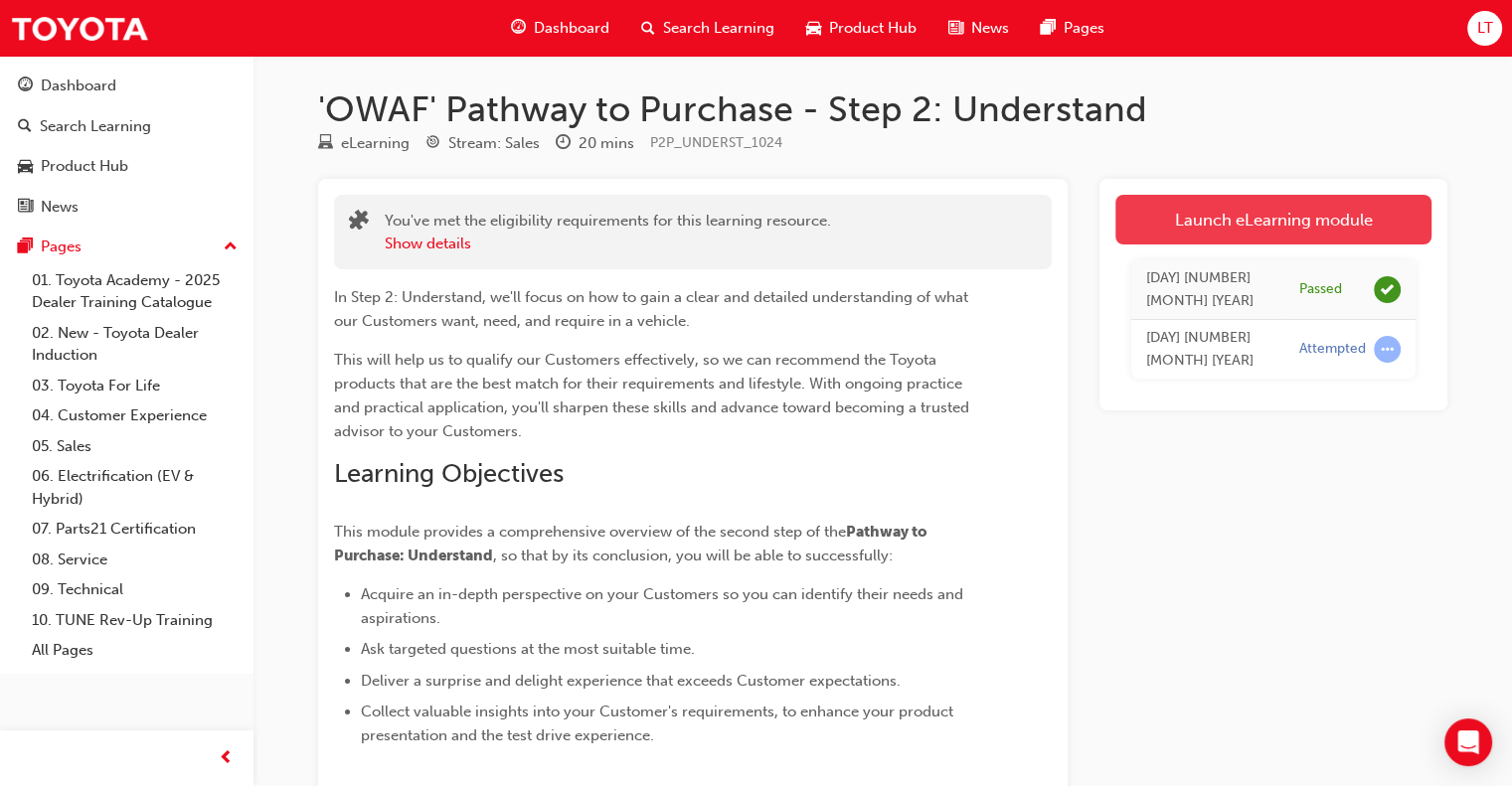 click on "Launch eLearning module" at bounding box center (1273, 220) 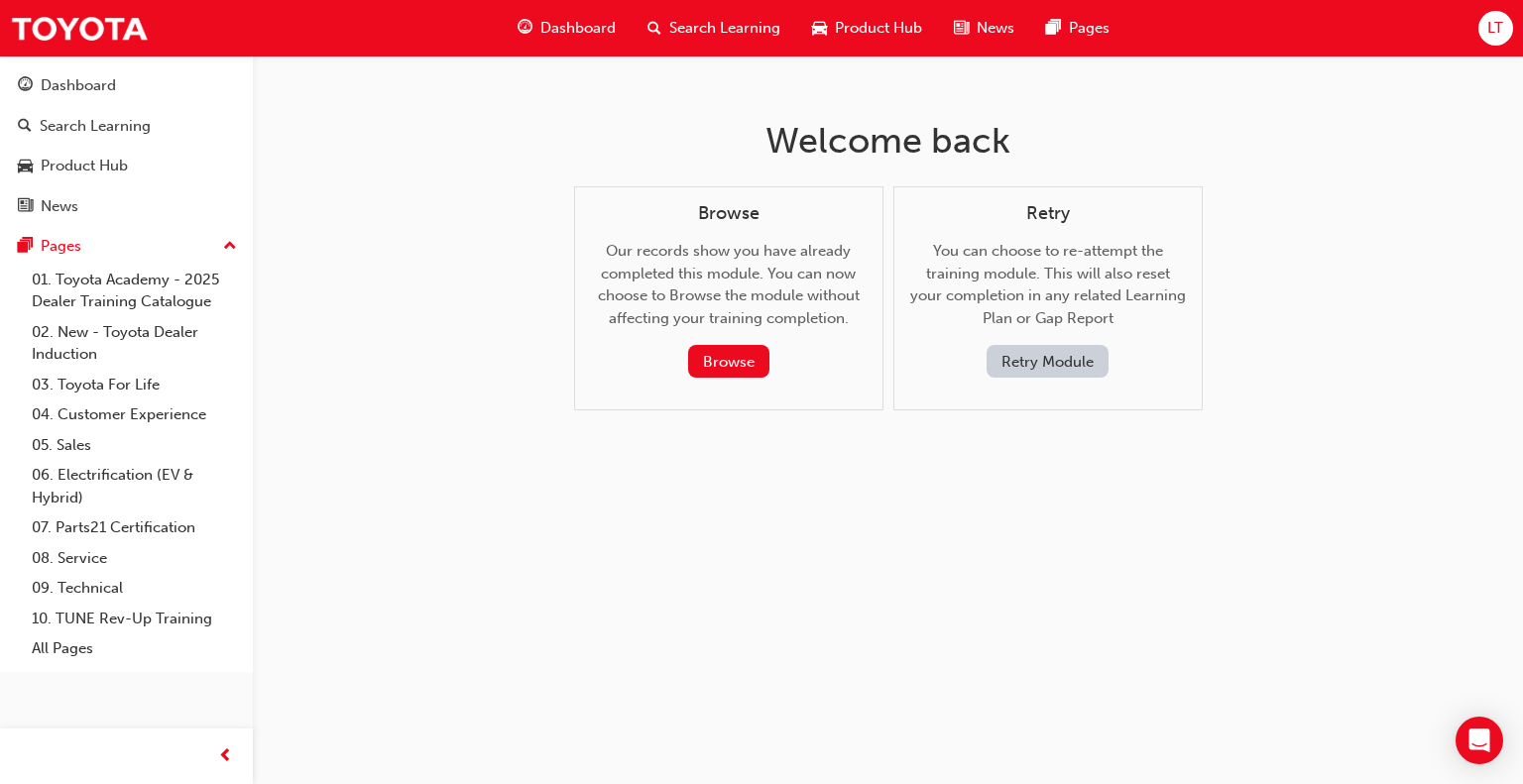 click on "Retry Module" at bounding box center (1047, 361) 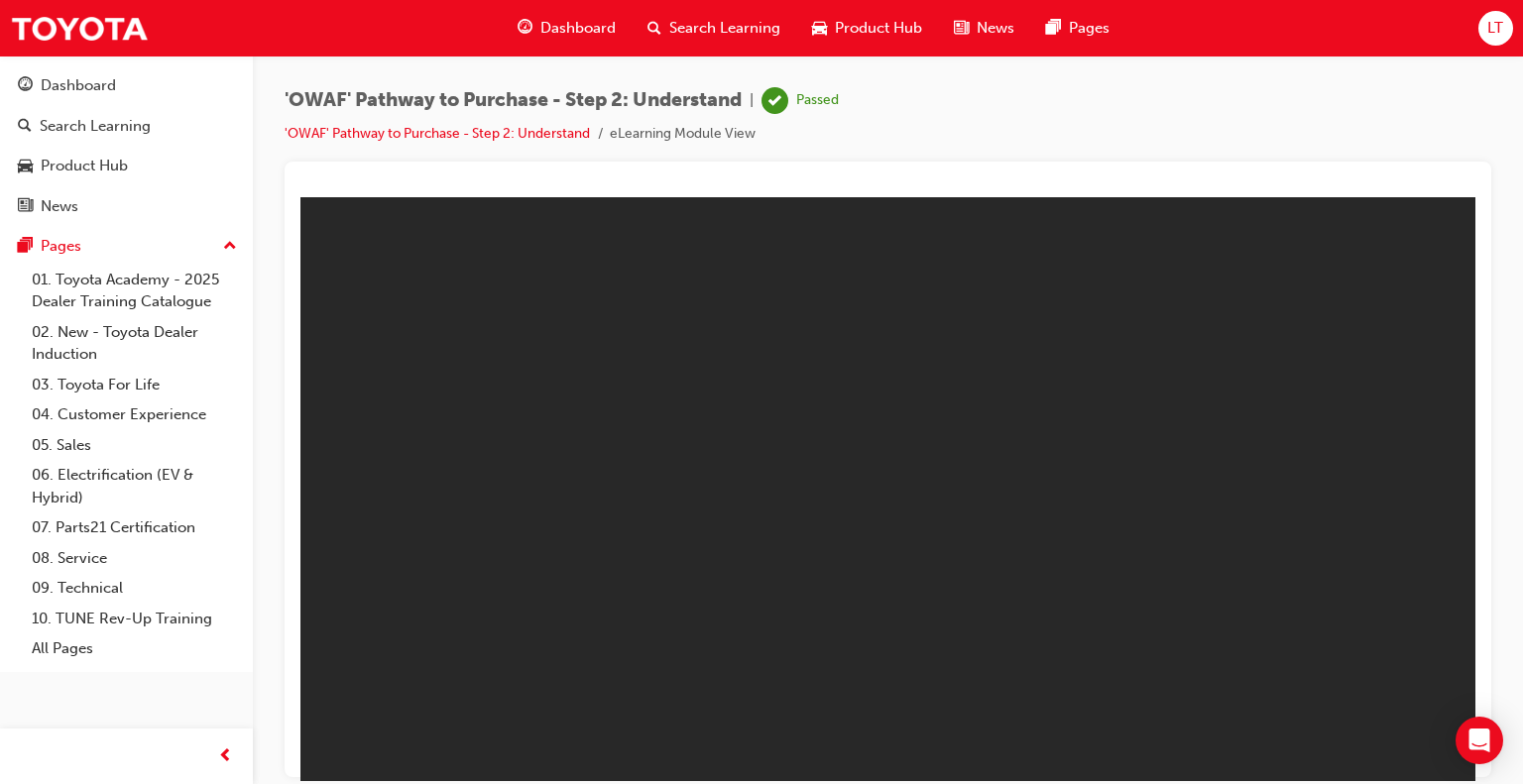 scroll, scrollTop: 0, scrollLeft: 0, axis: both 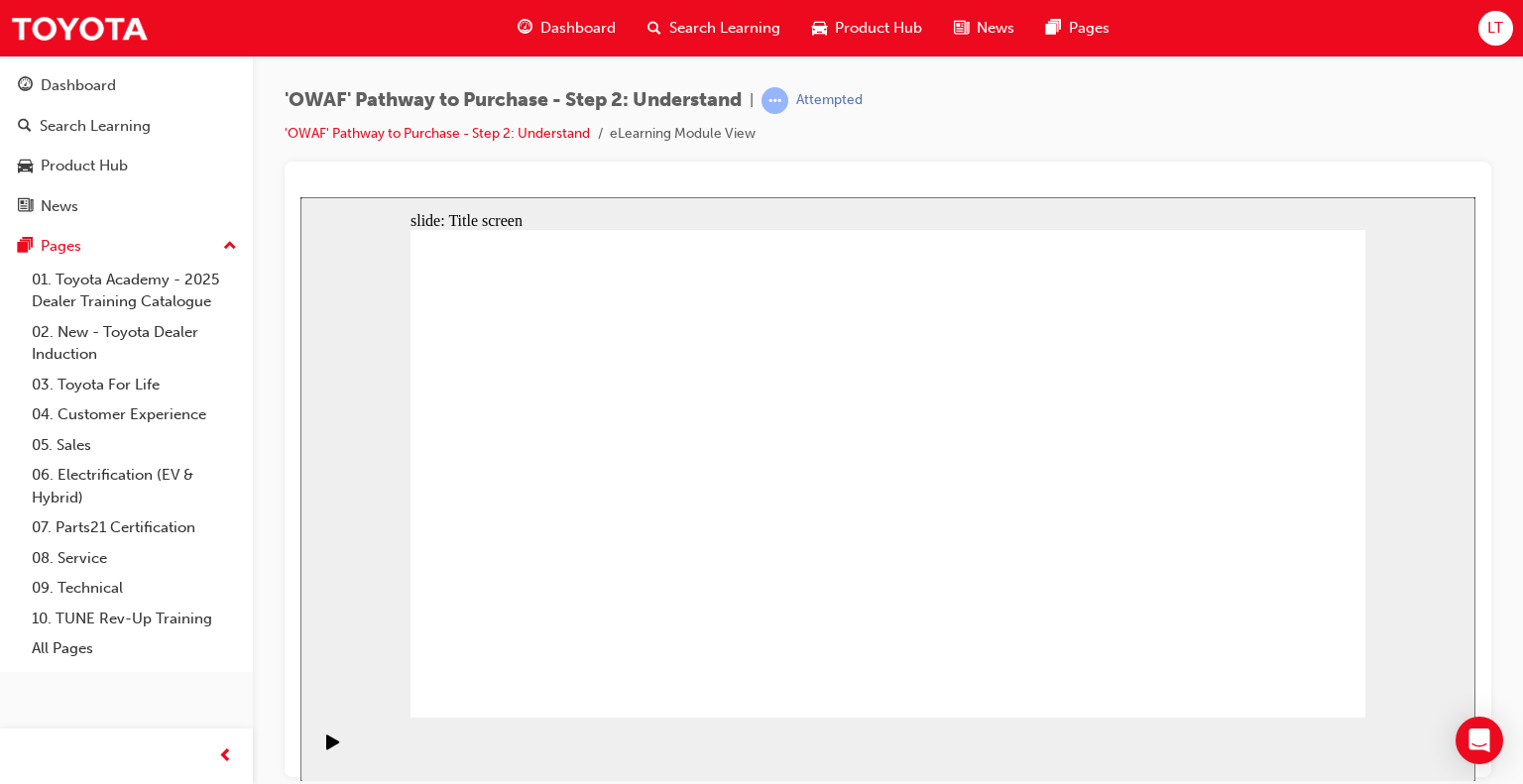 click 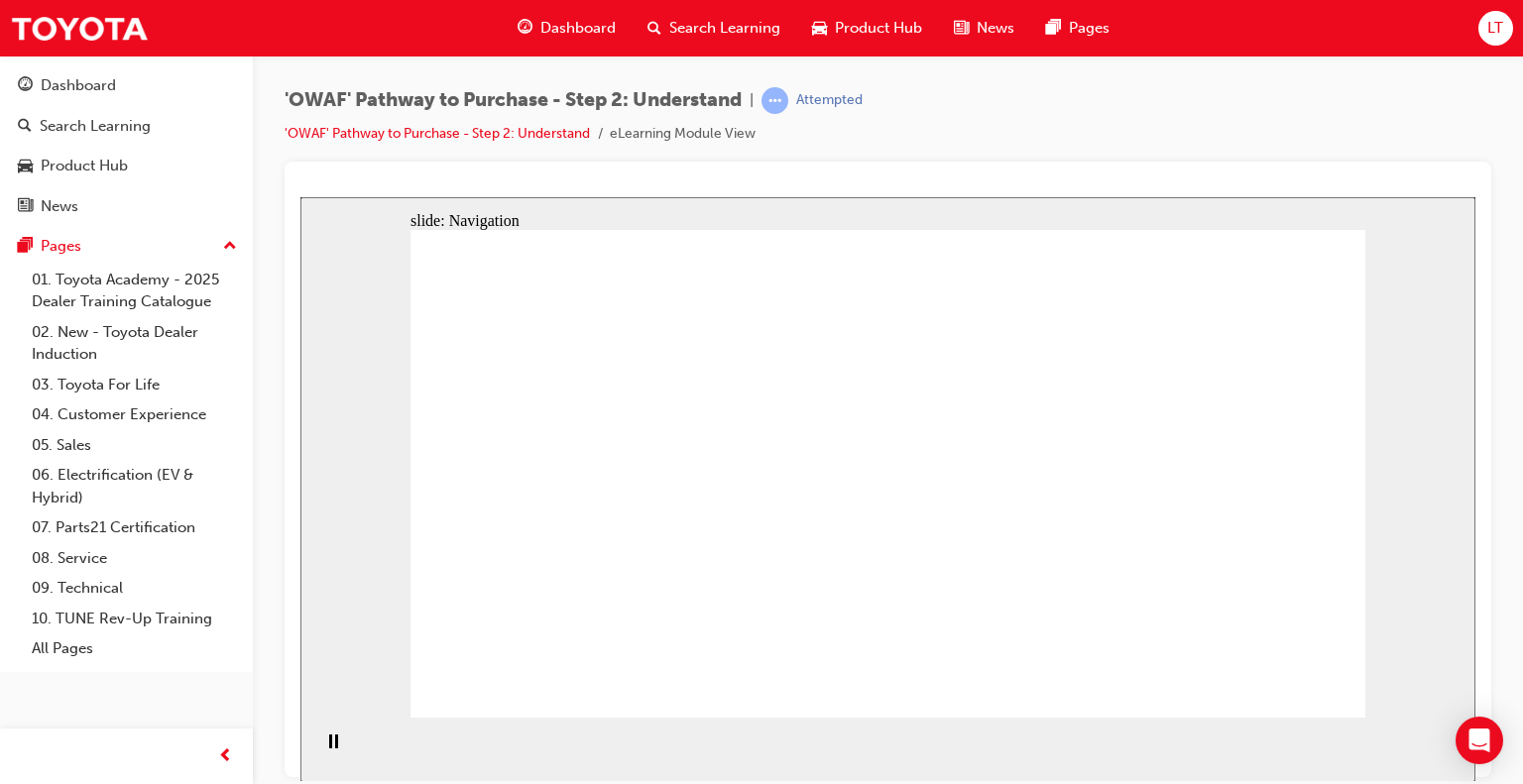 click 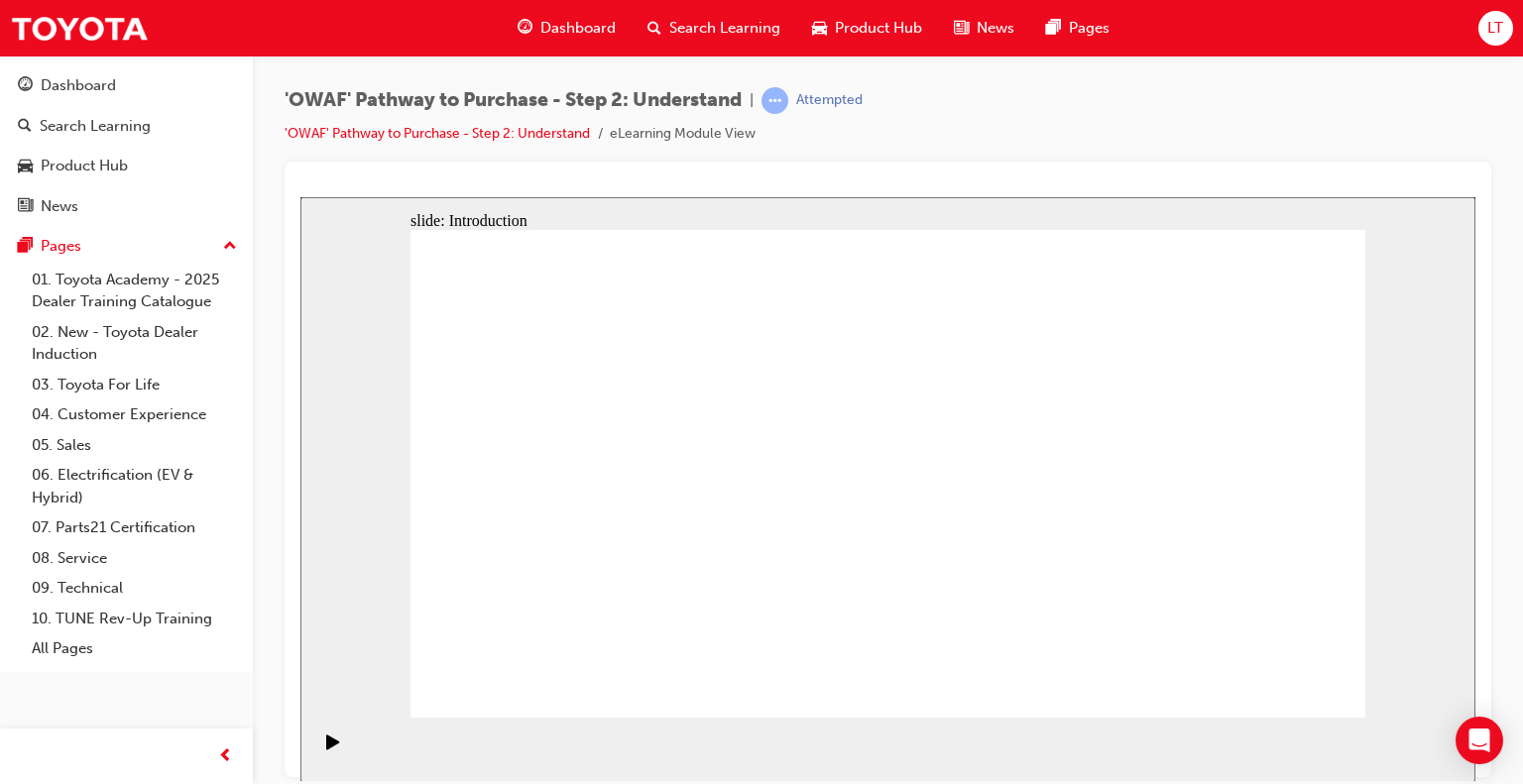 click 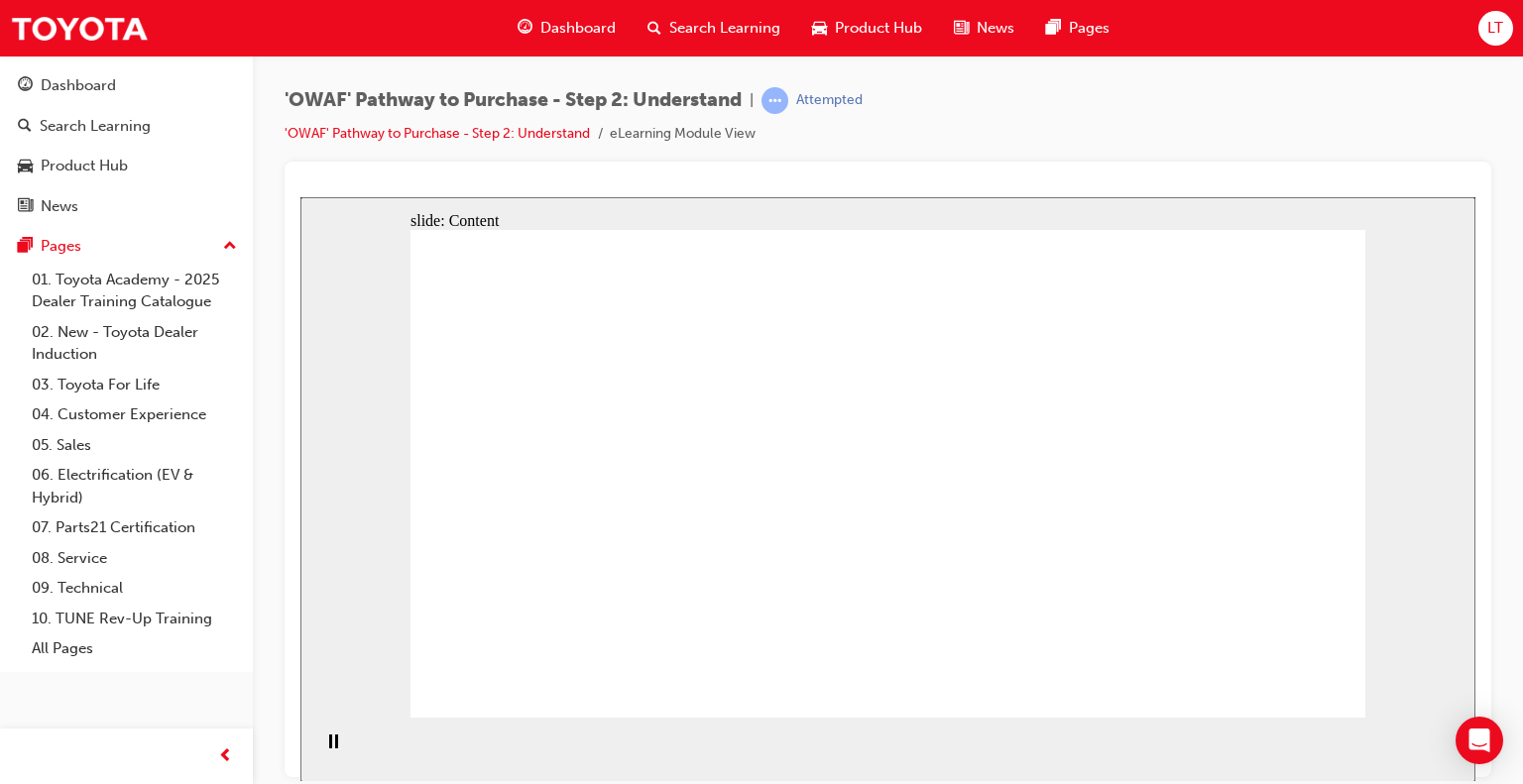 click 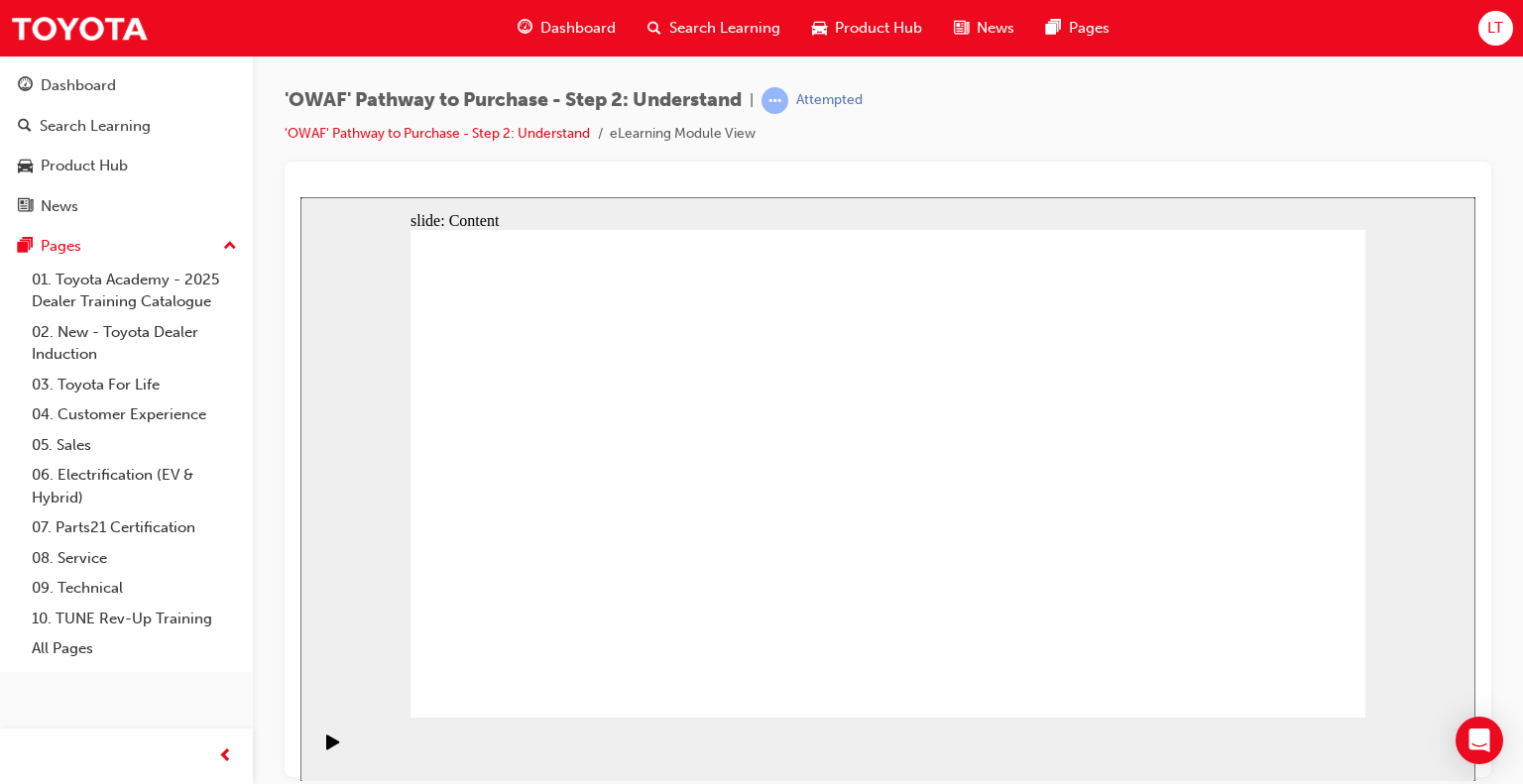 click on "'OWAF' Pathway to Purchase - Step 2: Understand | Attempted 'OWAF' Pathway to Purchase - Step 2: Understand eLearning Module View" at bounding box center (887, 124) 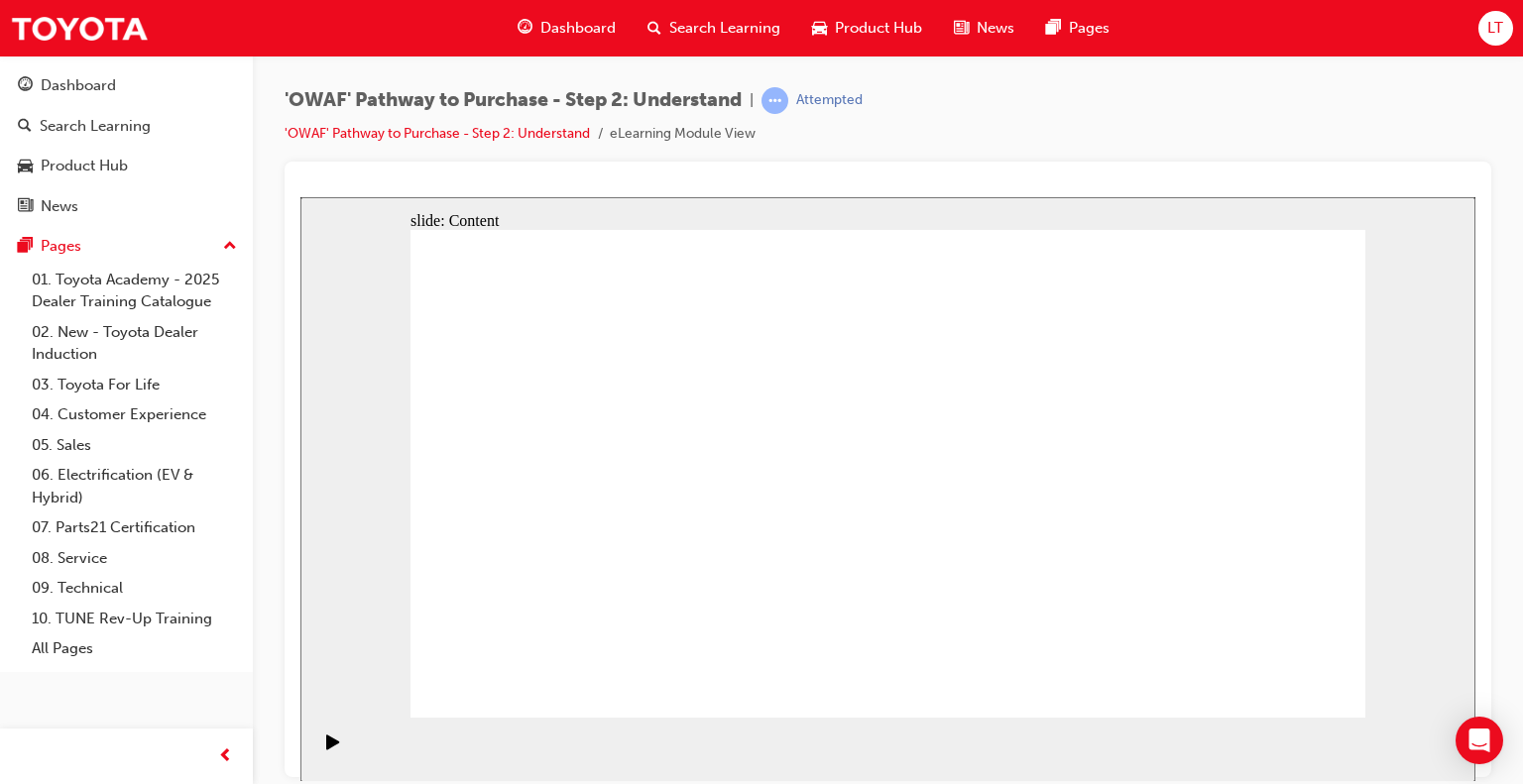 click 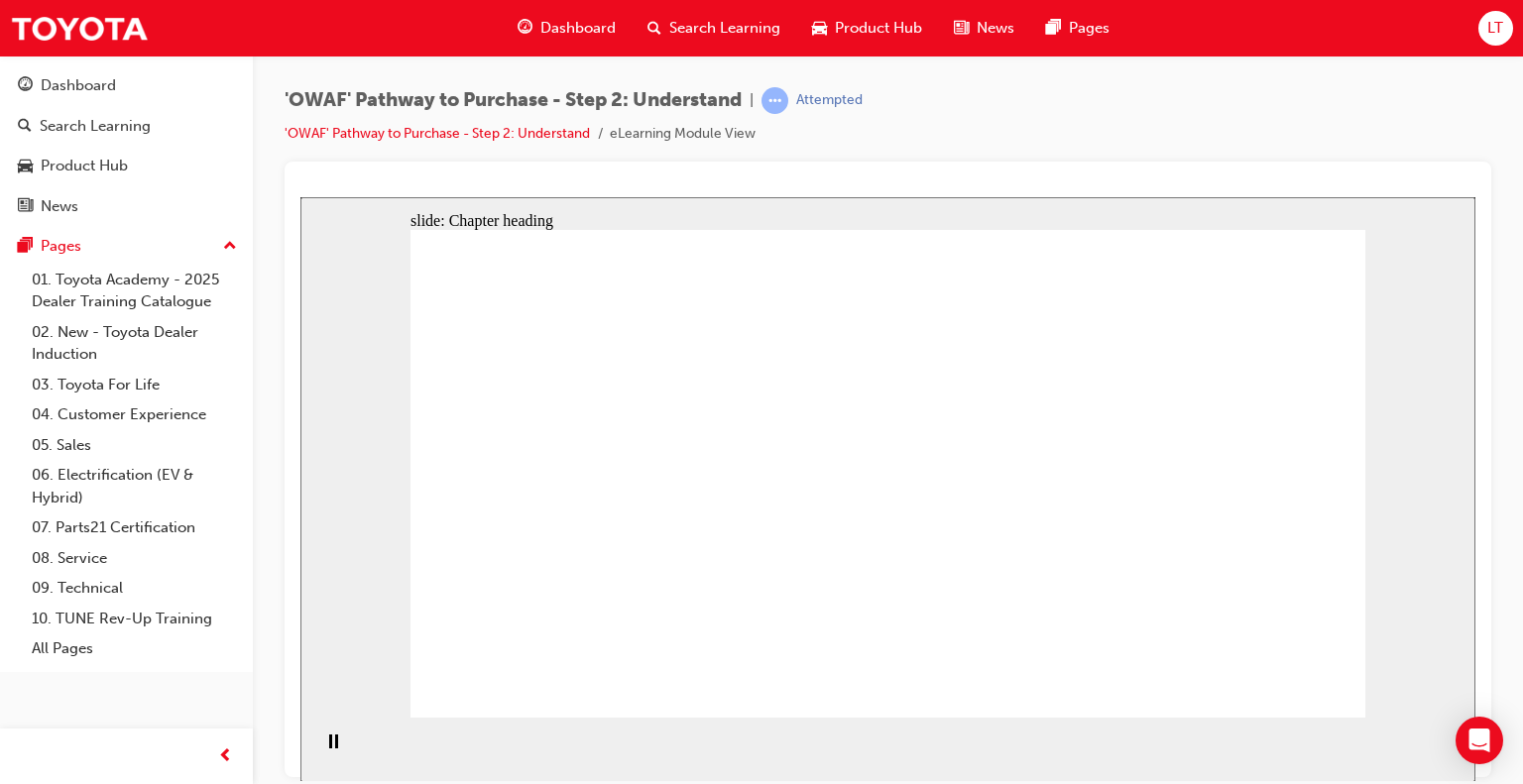 click 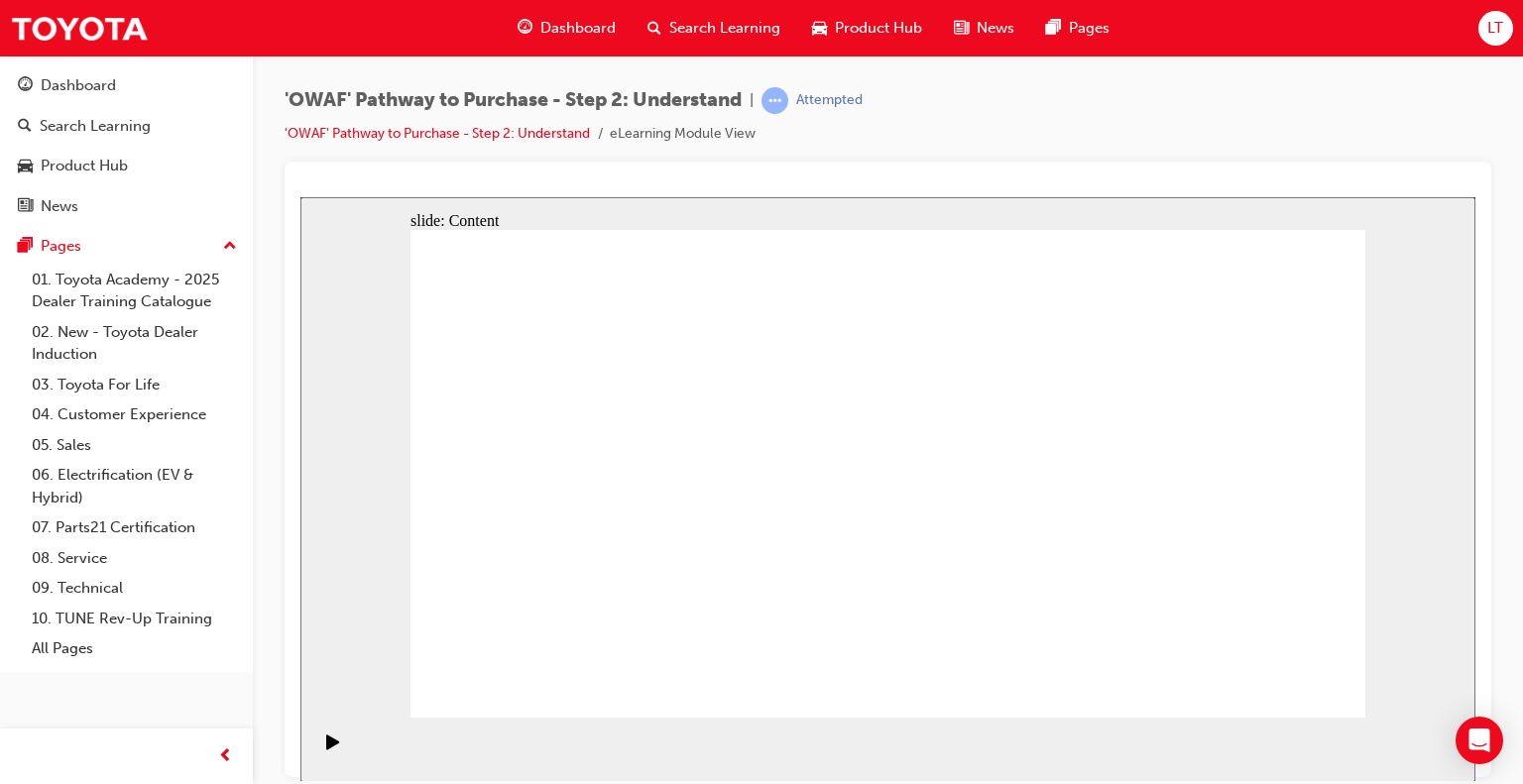 click 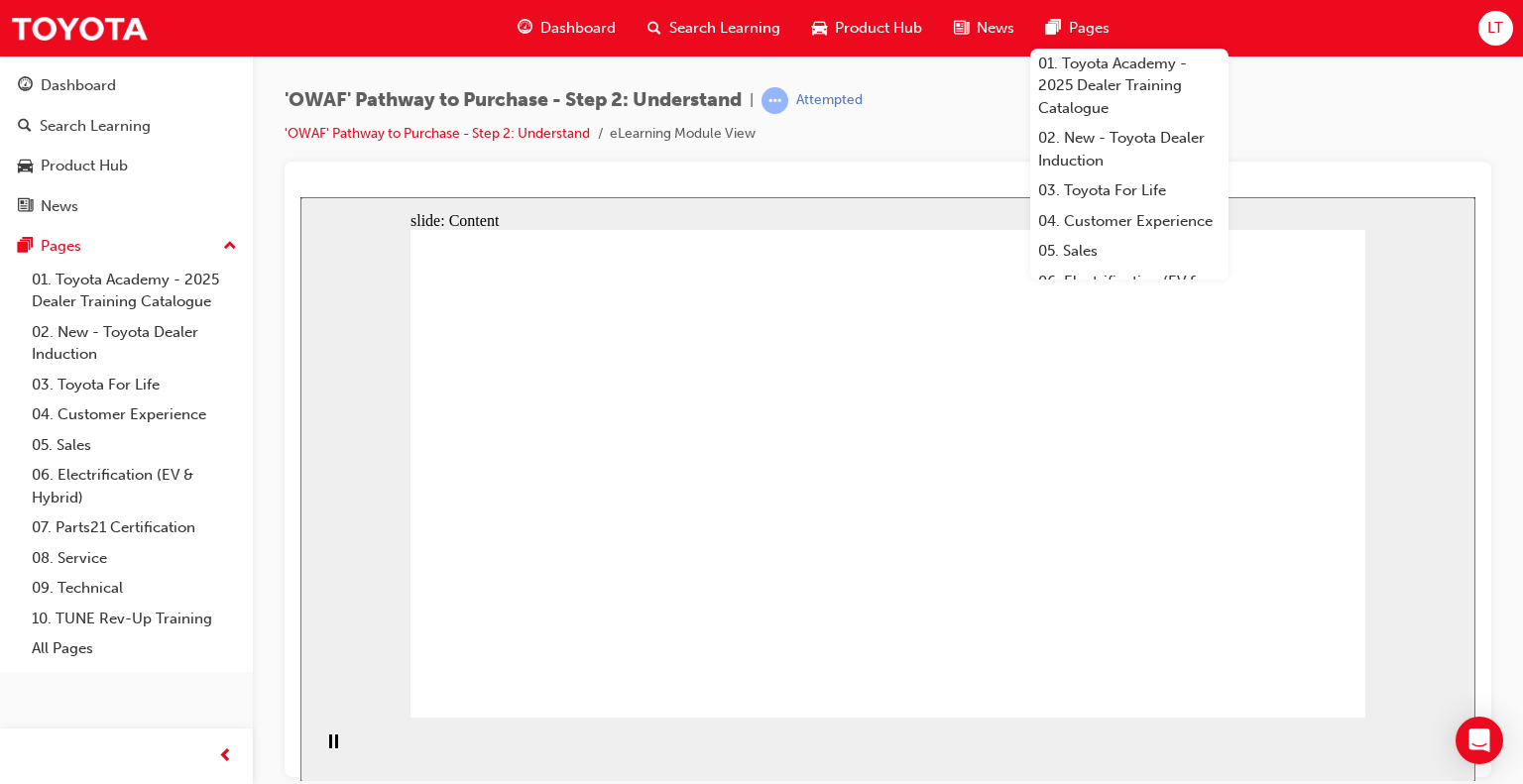 click 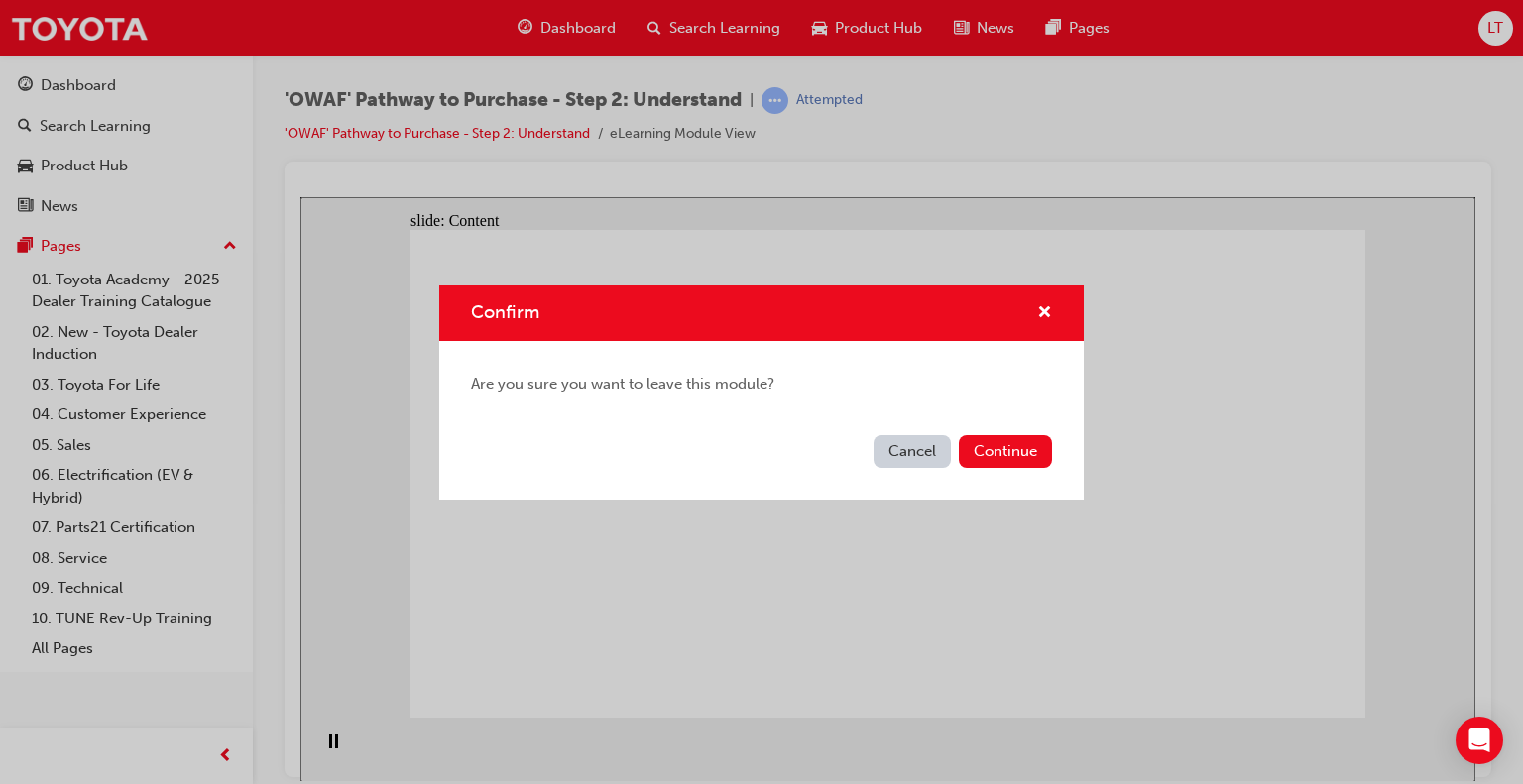 drag, startPoint x: 924, startPoint y: 122, endPoint x: 931, endPoint y: 136, distance: 15.652476 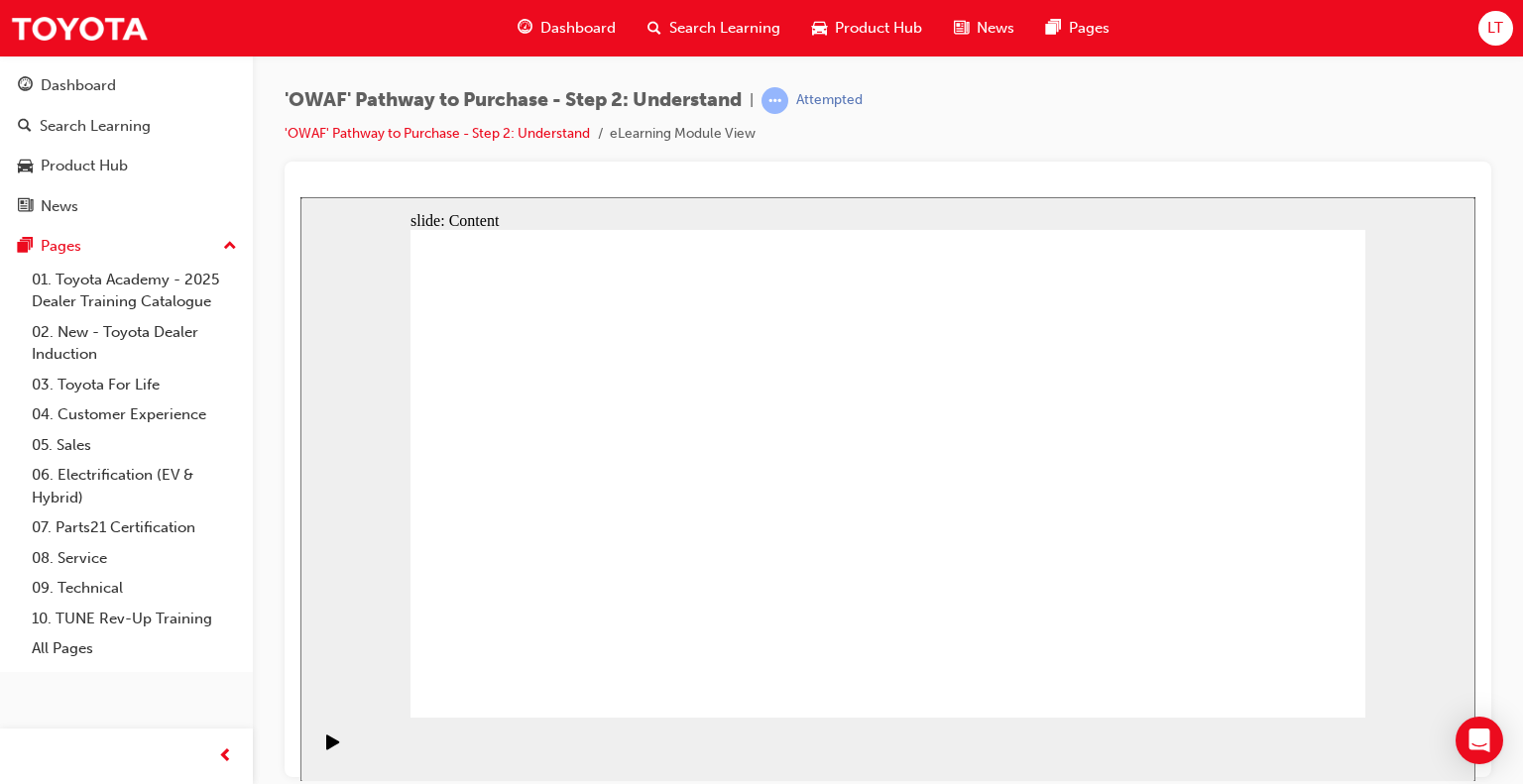 click 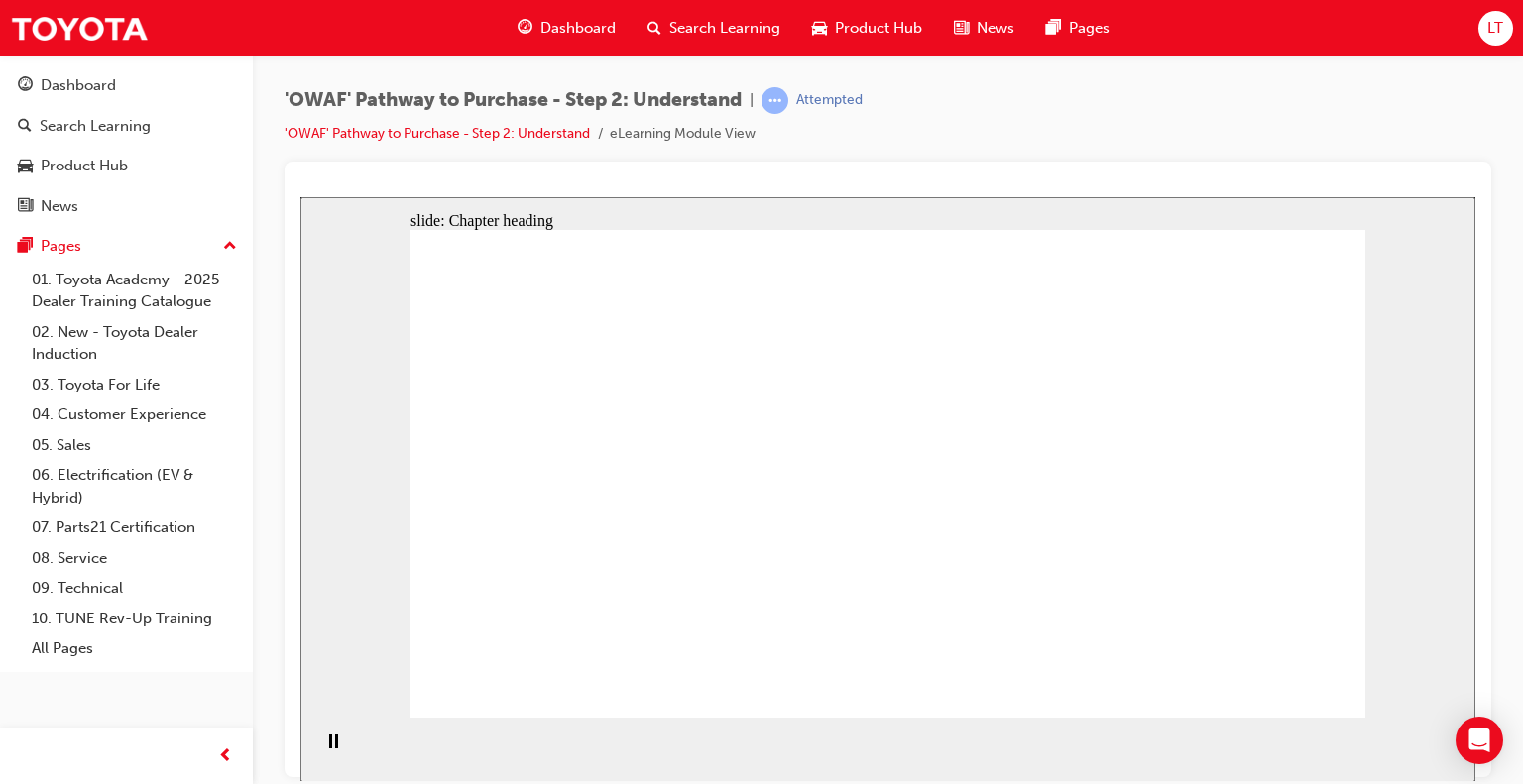 click 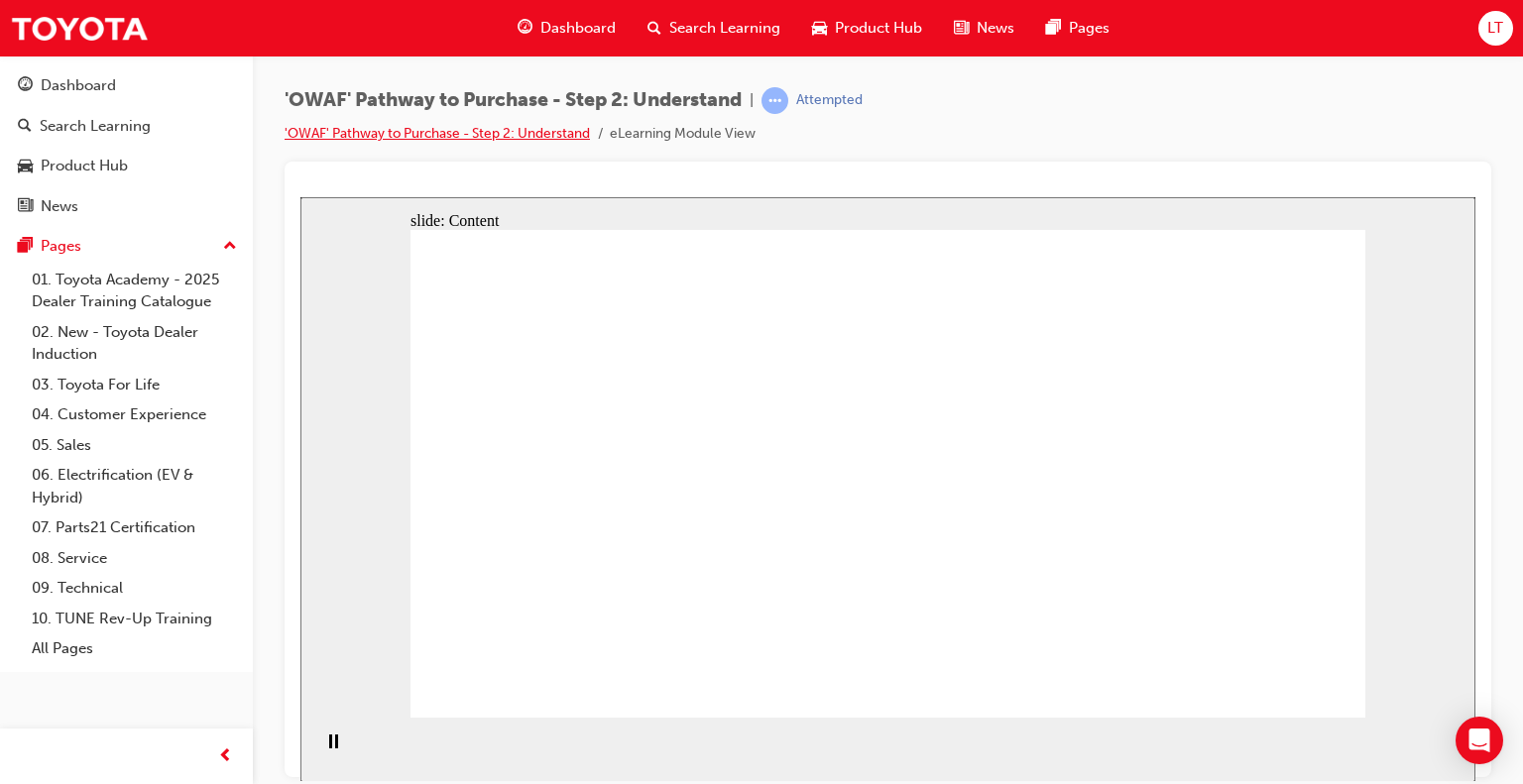 click on "'OWAF' Pathway to Purchase - Step 2: Understand" at bounding box center [437, 133] 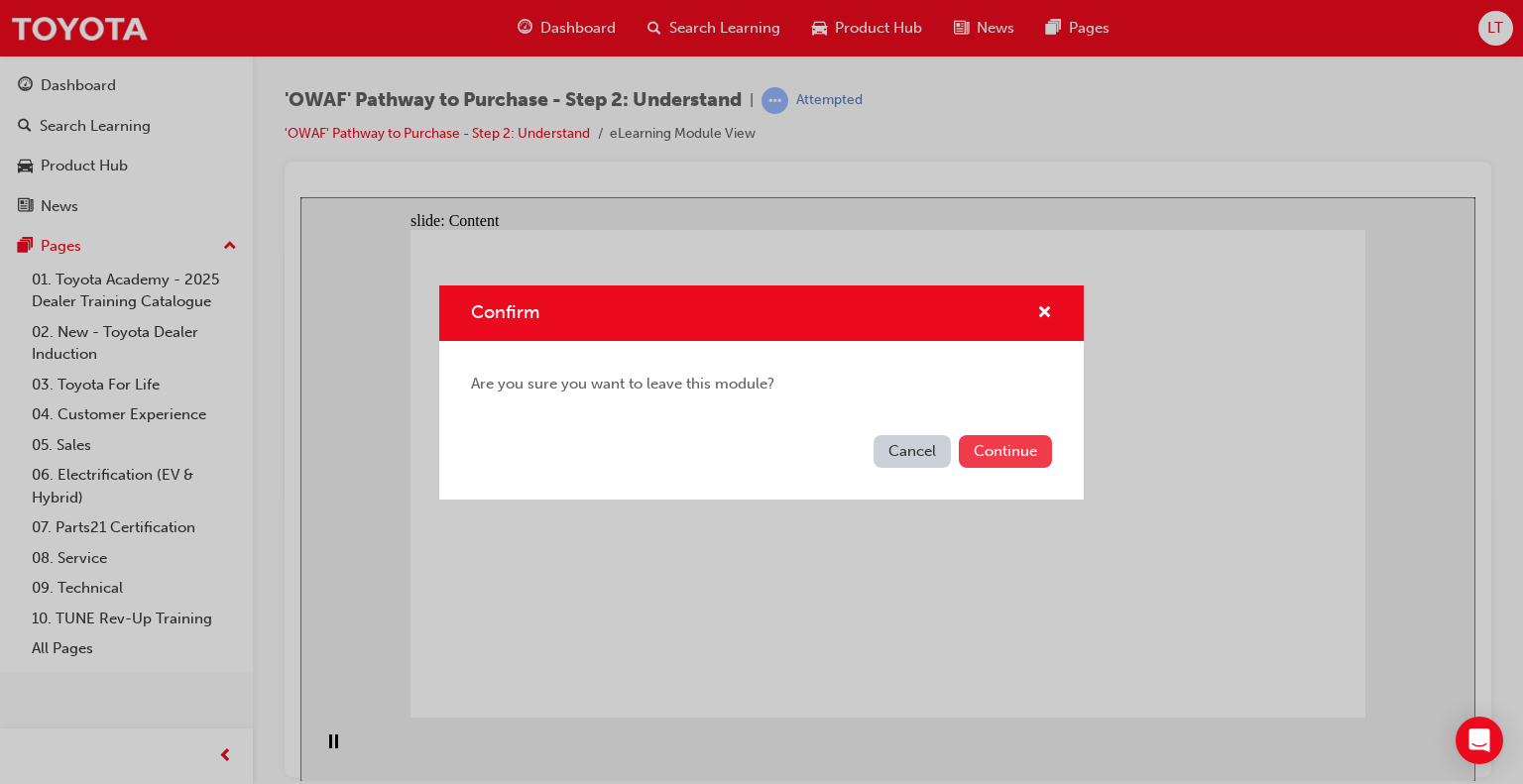 click on "Continue" at bounding box center [1005, 451] 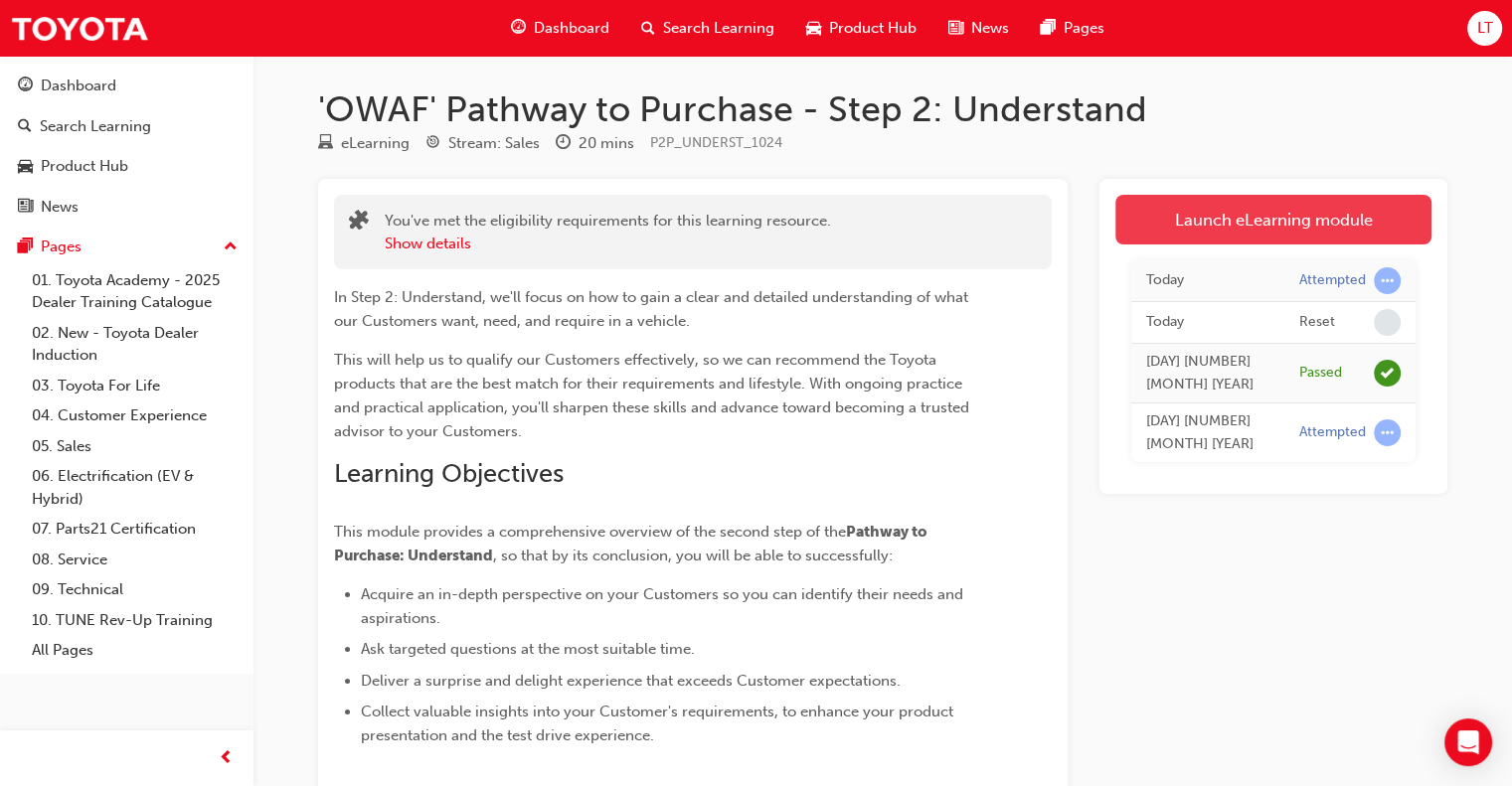 click on "Launch eLearning module" at bounding box center (1273, 220) 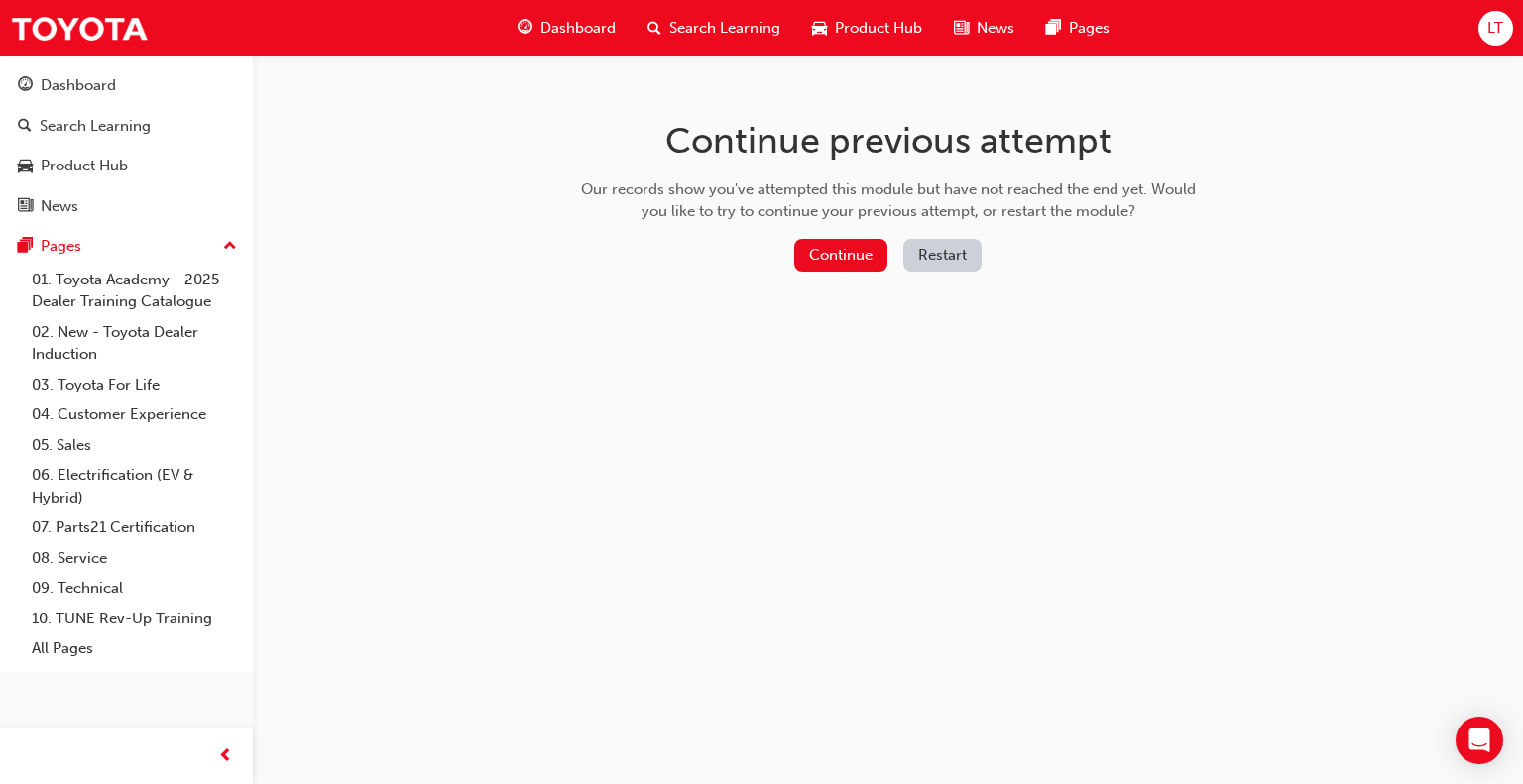 click on "Restart" at bounding box center (942, 255) 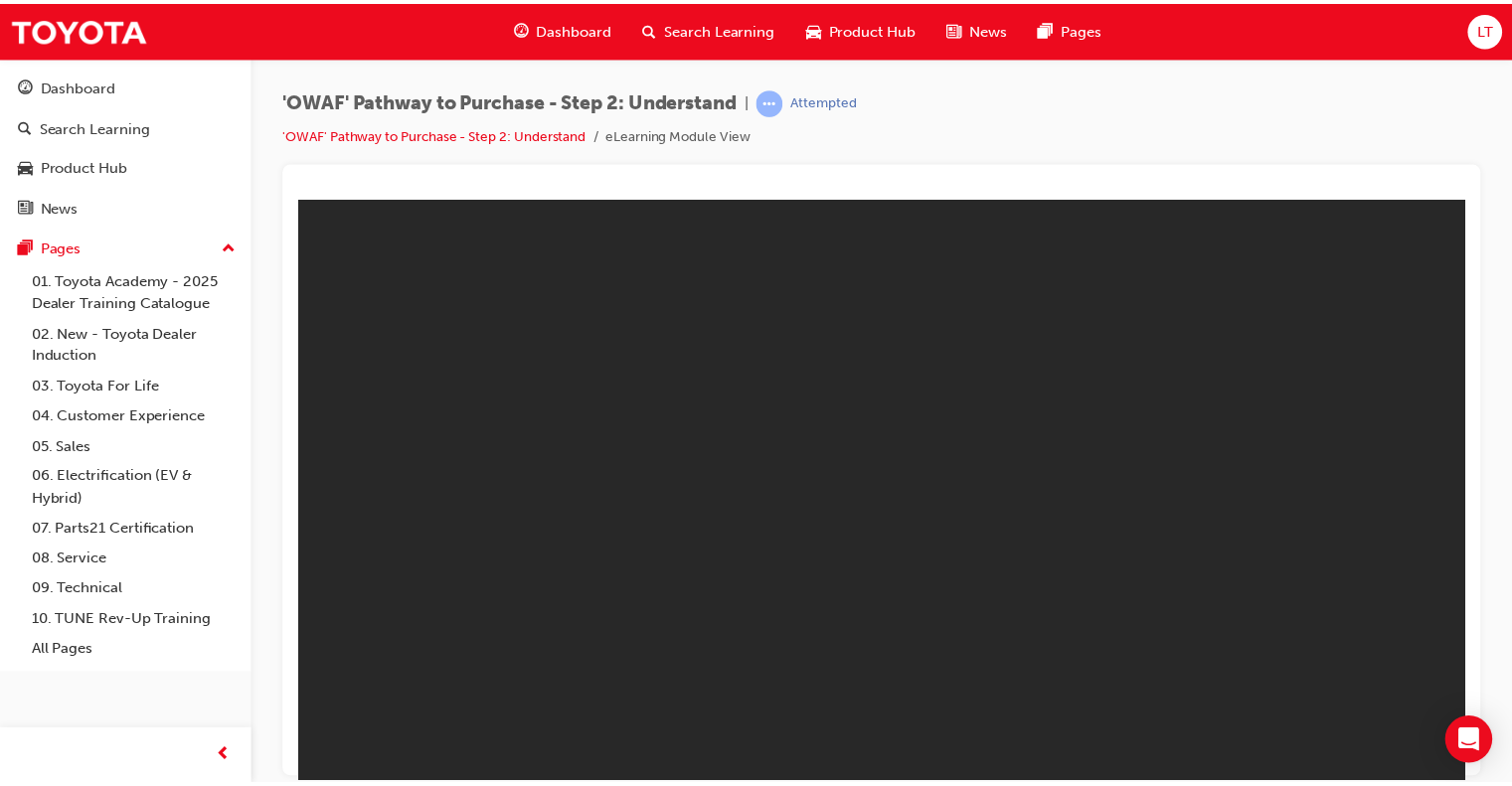 scroll, scrollTop: 0, scrollLeft: 0, axis: both 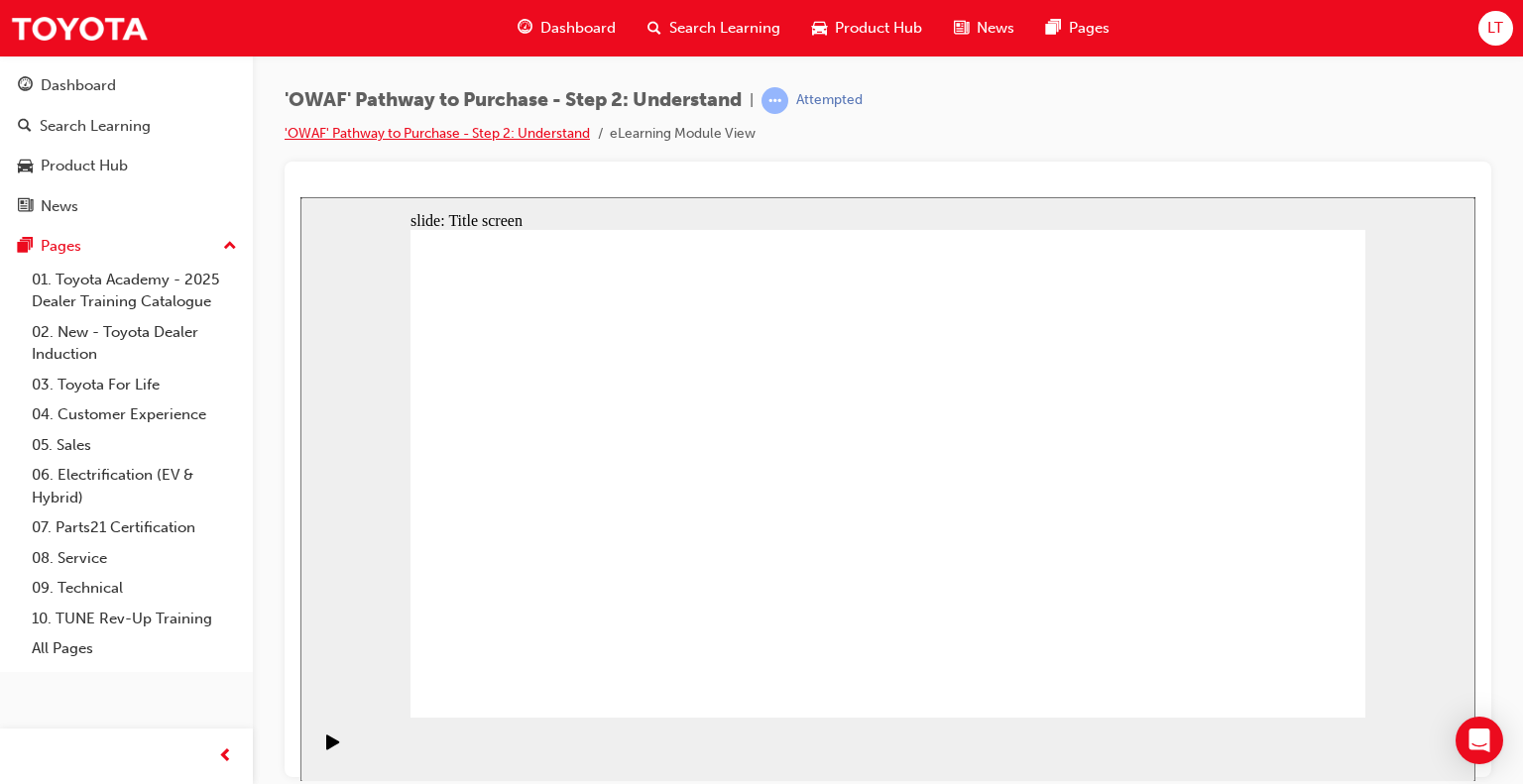 click on "'OWAF' Pathway to Purchase - Step 2: Understand" at bounding box center [437, 133] 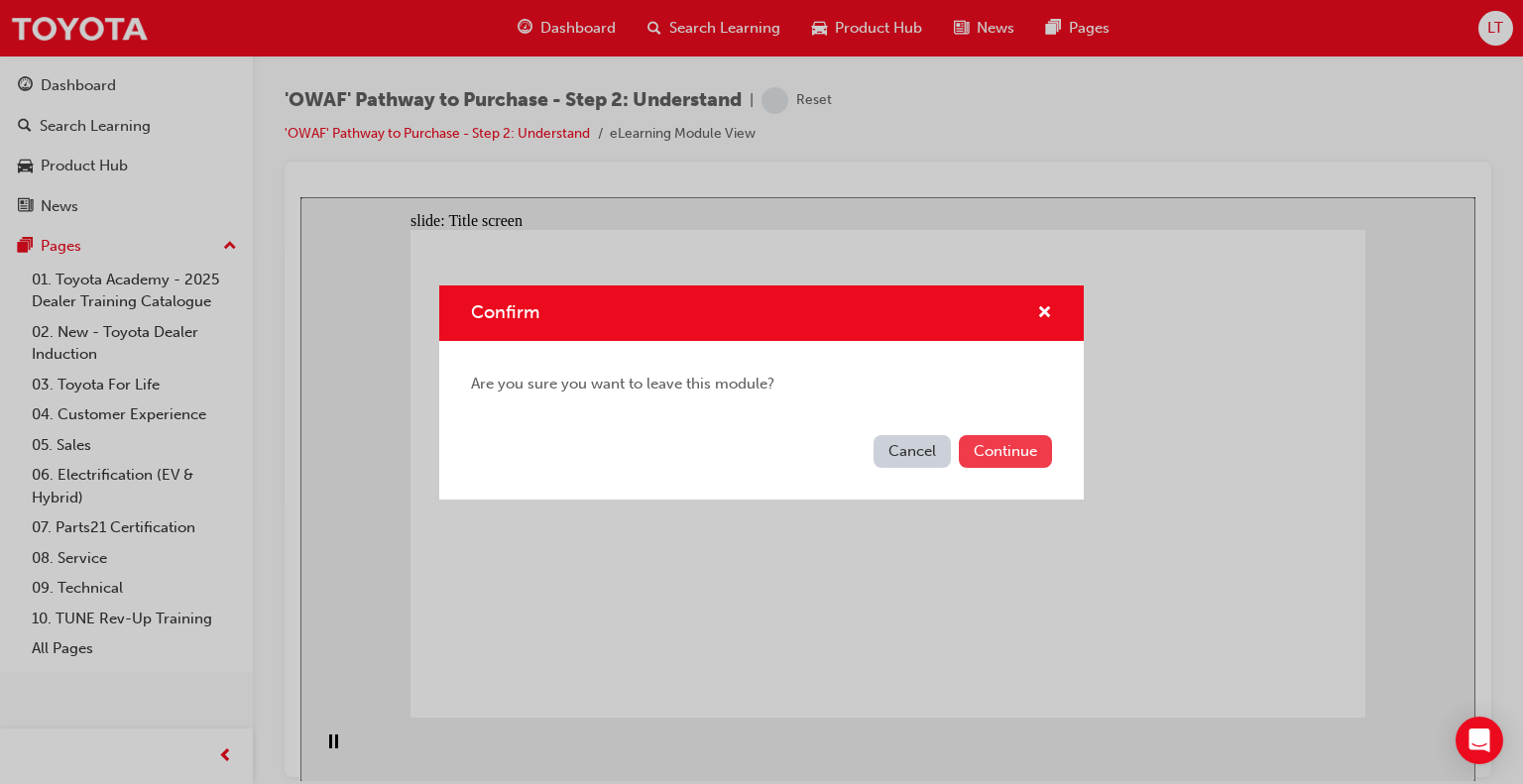 click on "Continue" at bounding box center (1005, 451) 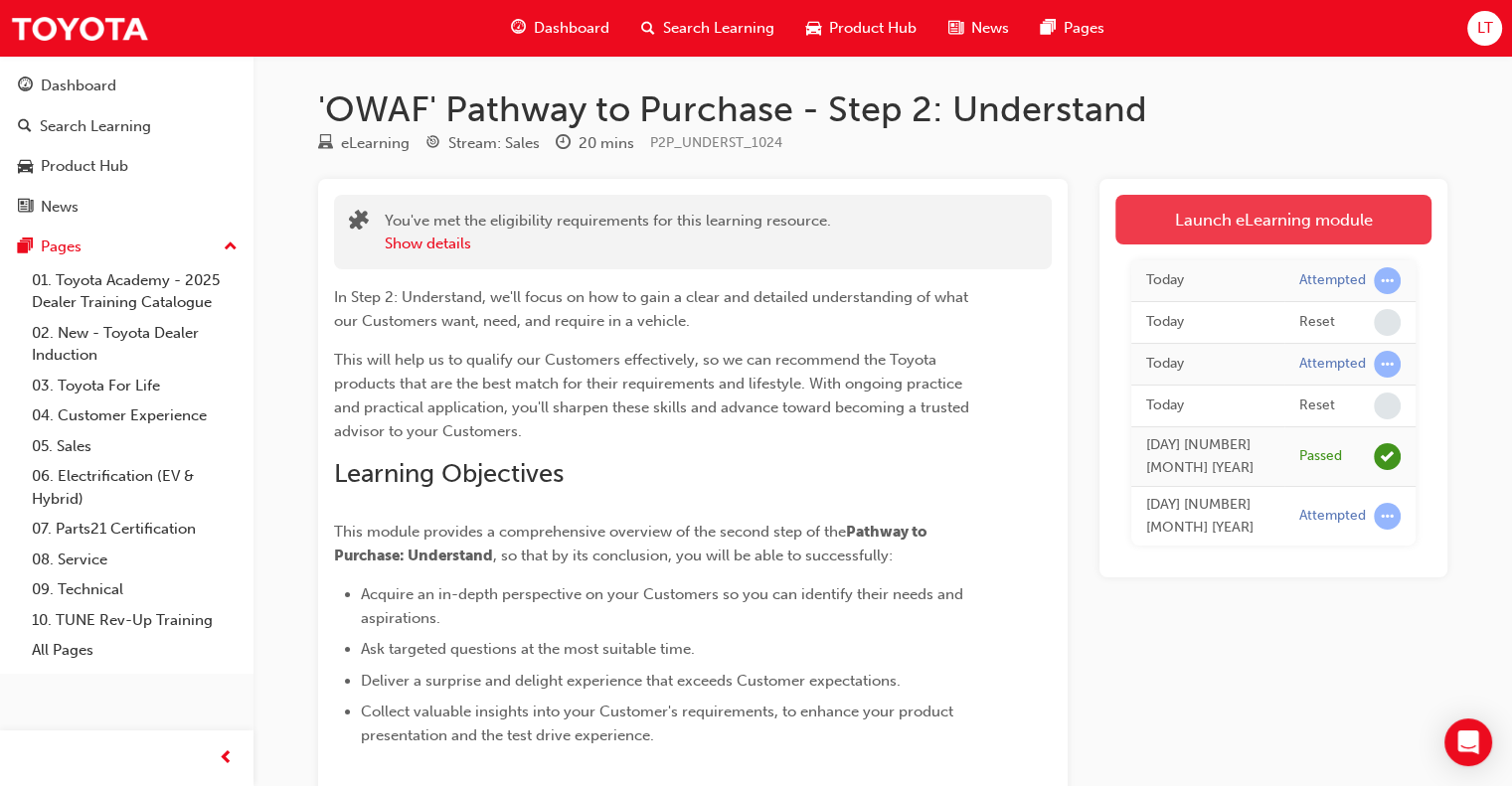click on "Launch eLearning module" at bounding box center [1273, 220] 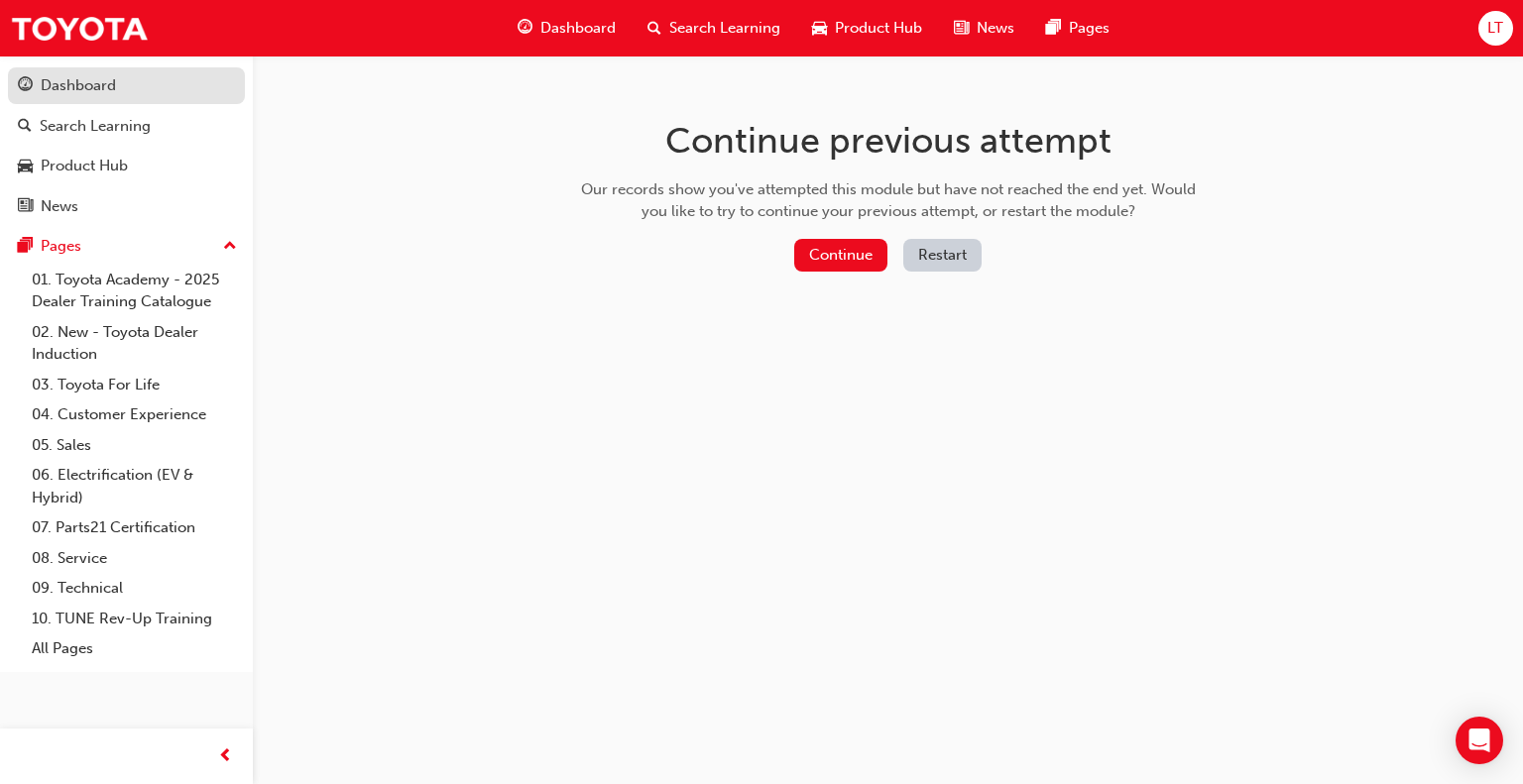 click on "Dashboard" at bounding box center (78, 85) 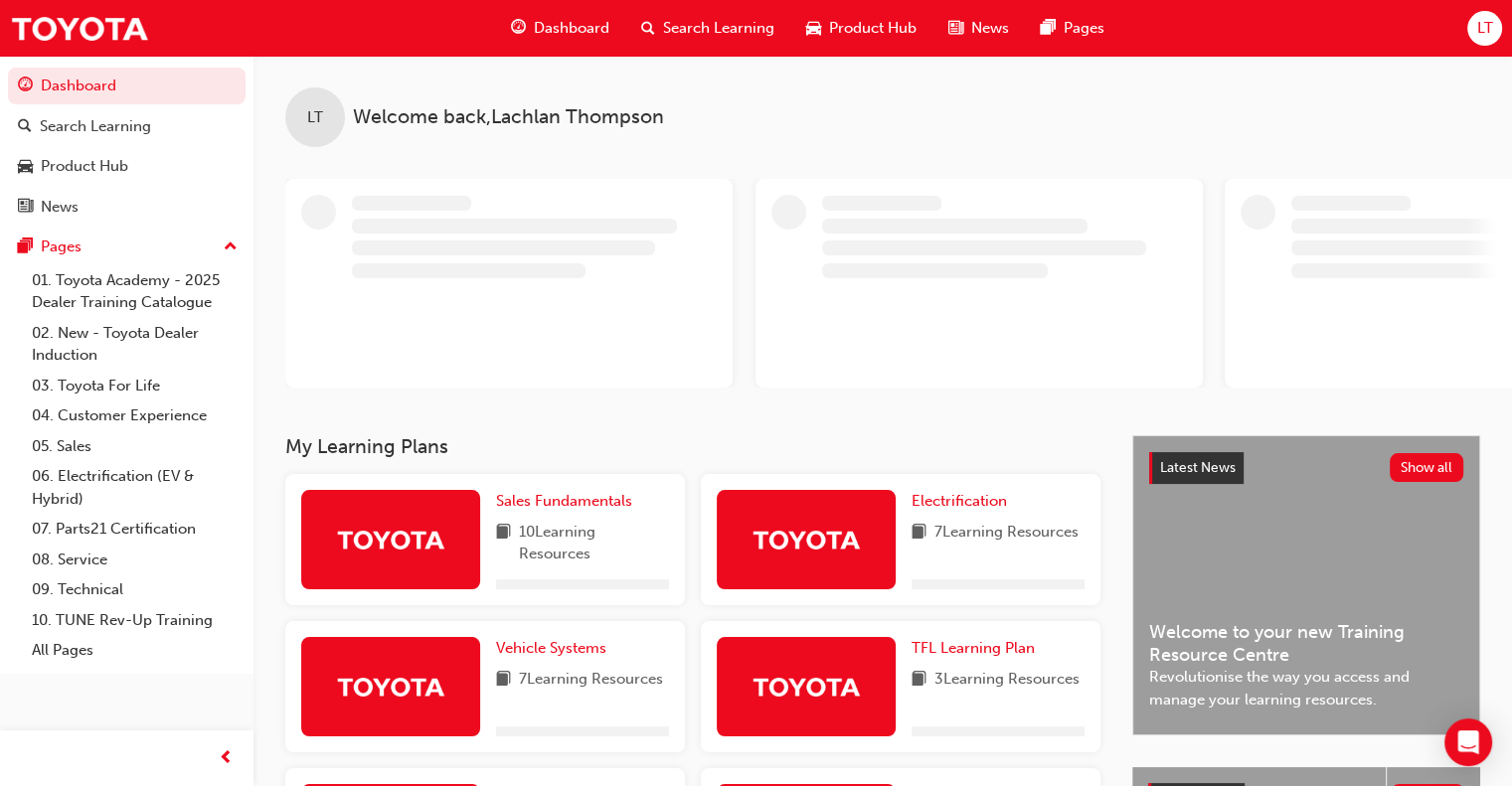 scroll, scrollTop: 358, scrollLeft: 0, axis: vertical 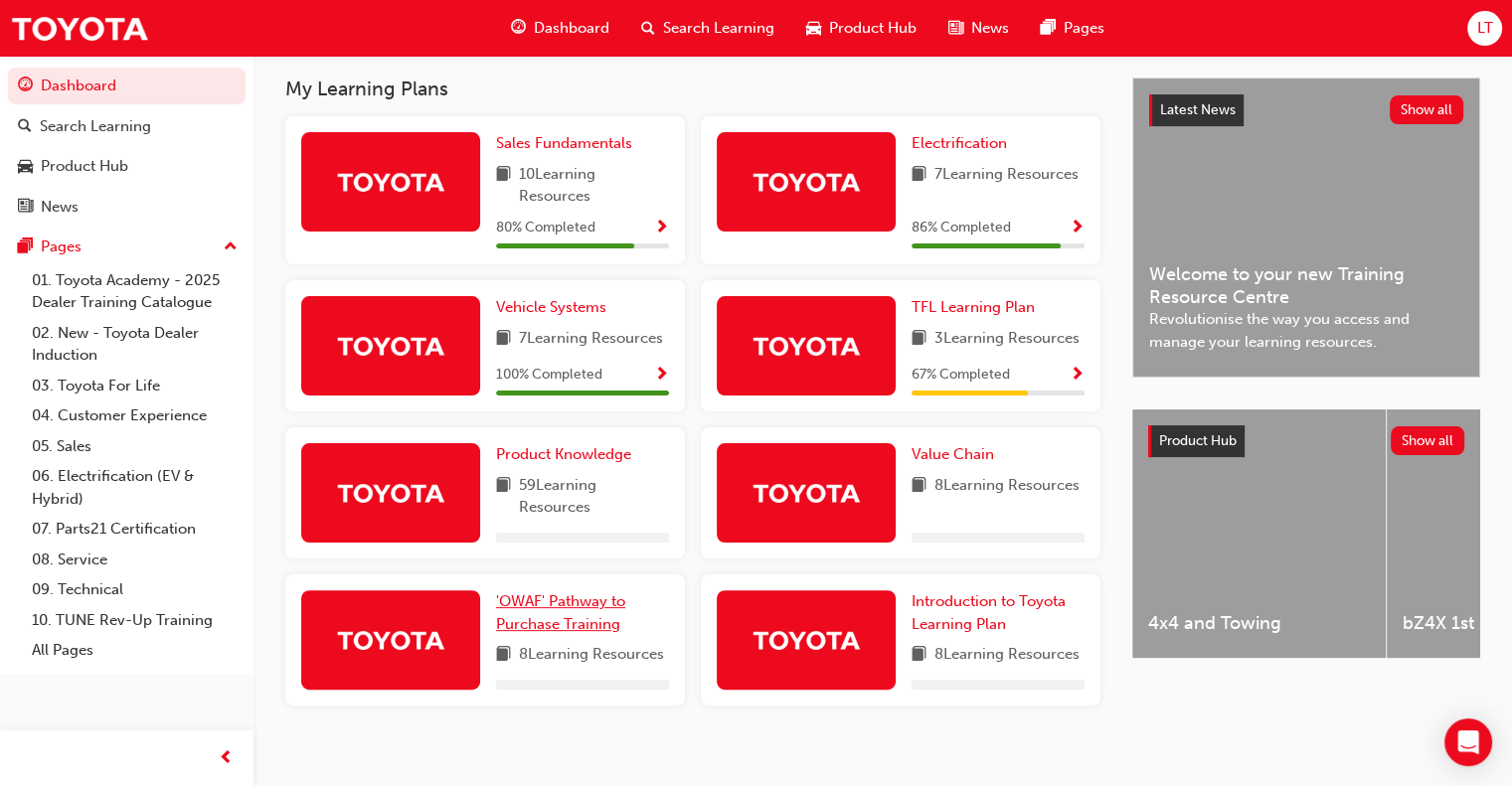 click on "'OWAF' Pathway to Purchase Training" at bounding box center [561, 612] 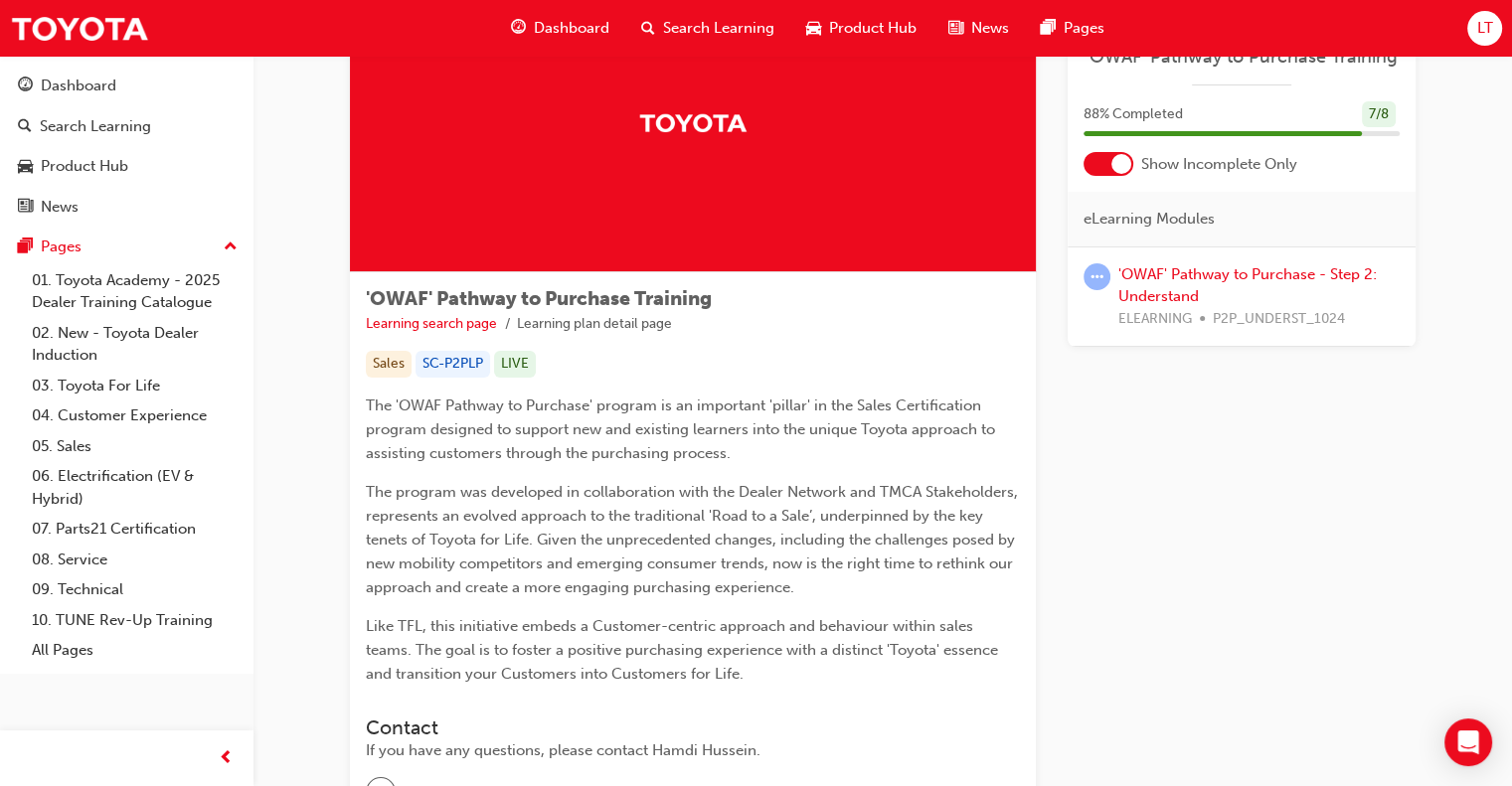 scroll, scrollTop: 0, scrollLeft: 0, axis: both 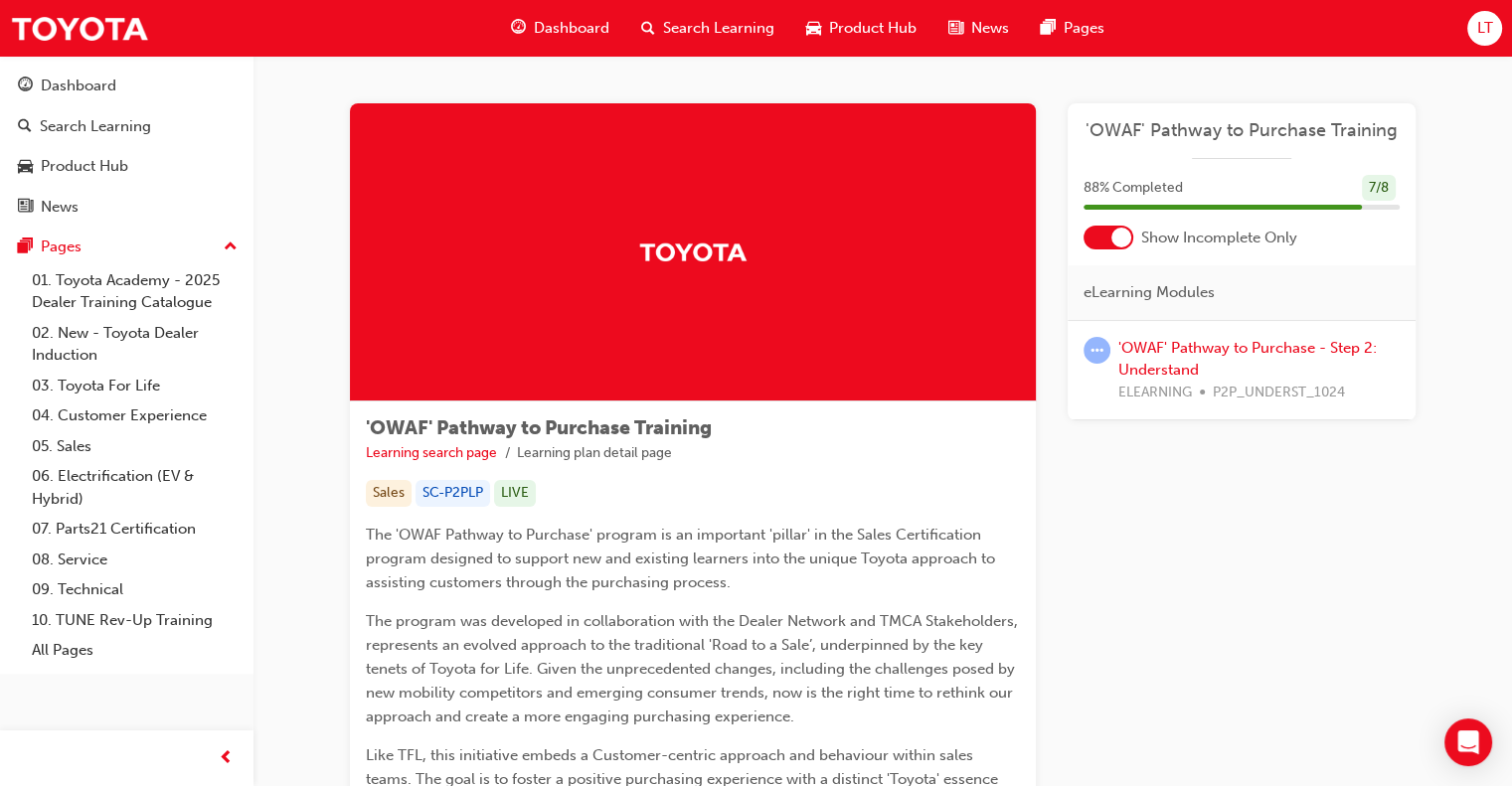 click at bounding box center [1121, 237] 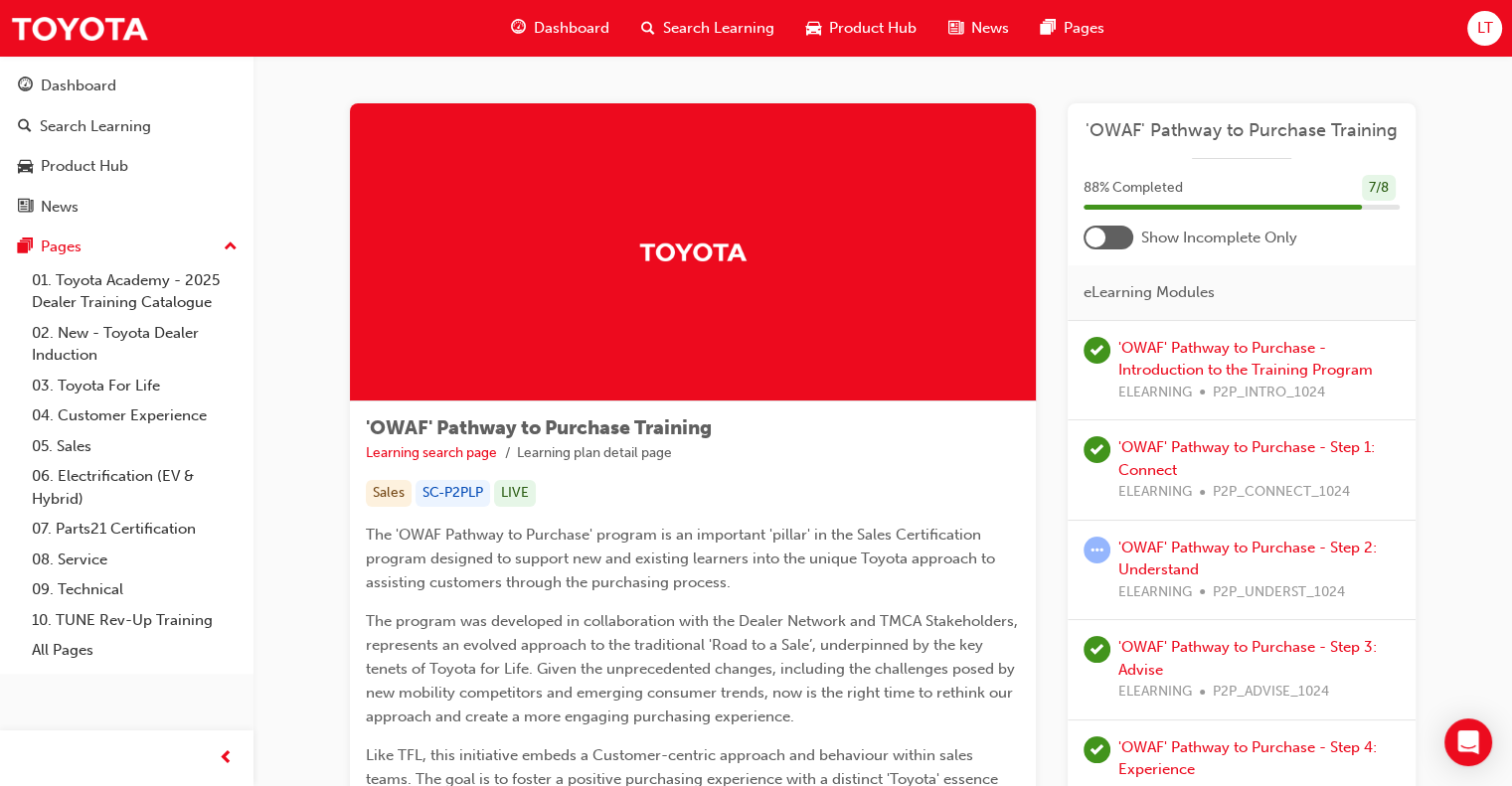 scroll, scrollTop: 99, scrollLeft: 0, axis: vertical 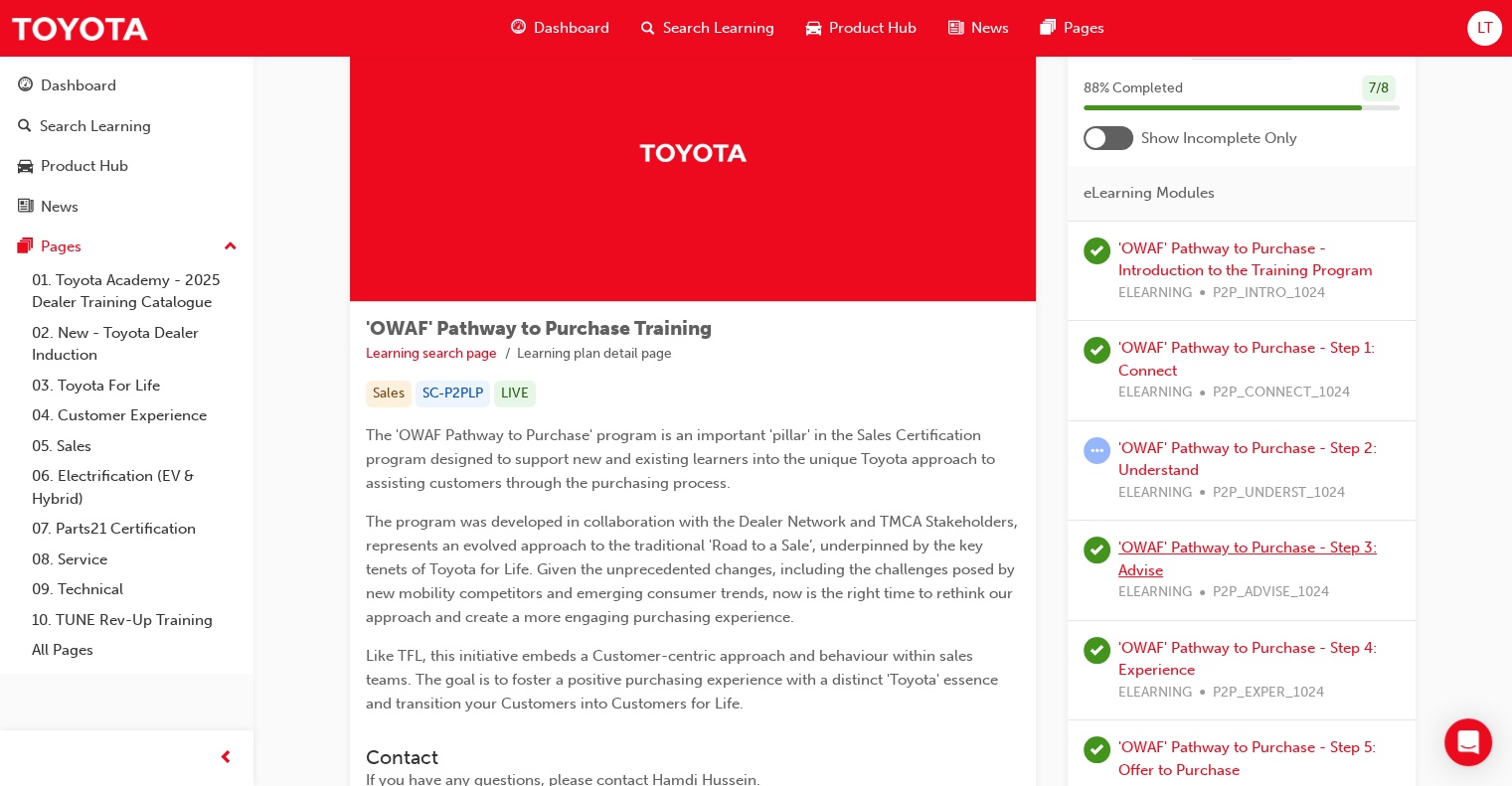 click on "'OWAF' Pathway to Purchase - Step 3: Advise" at bounding box center [1248, 558] 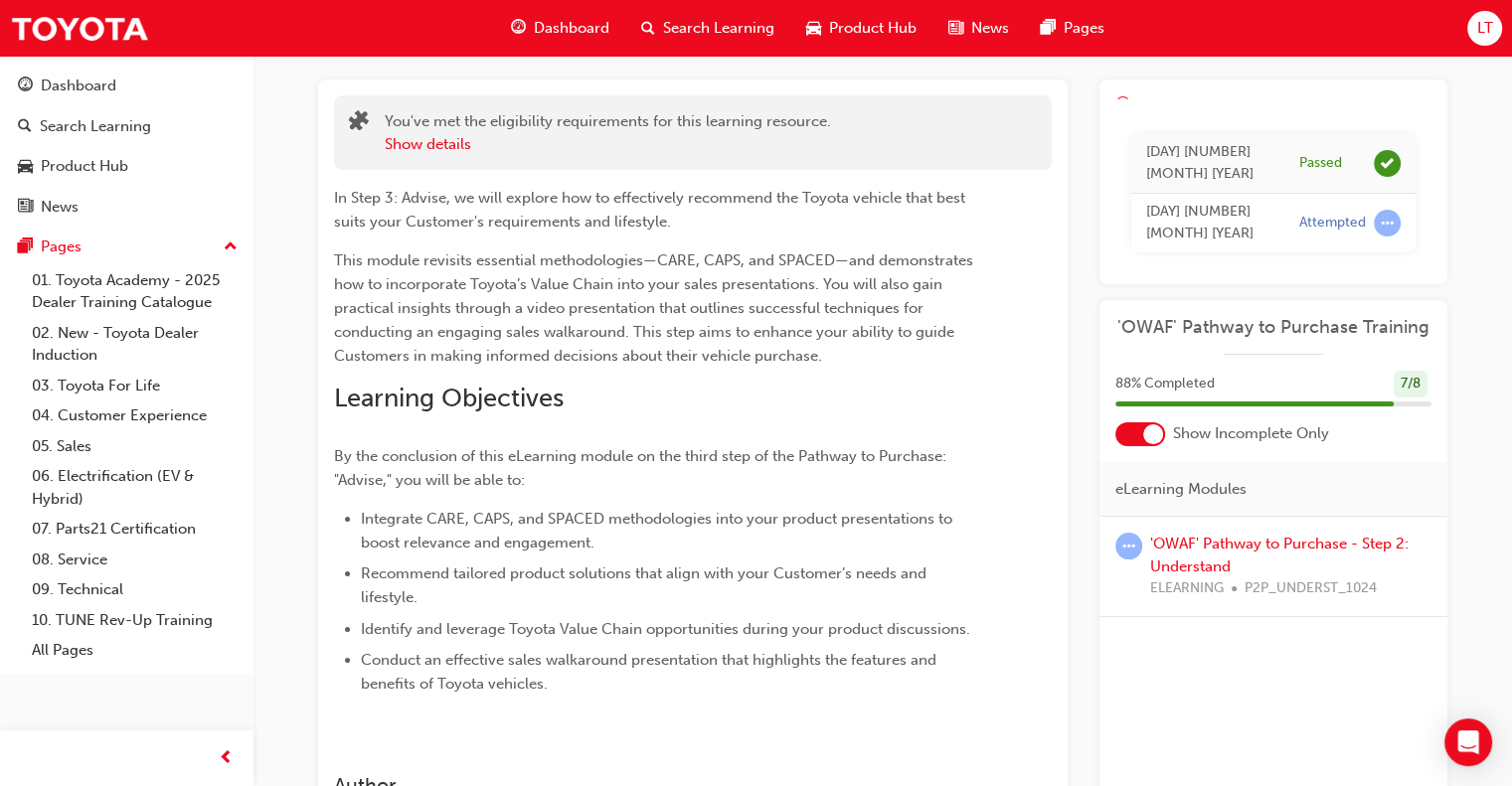 scroll, scrollTop: 0, scrollLeft: 0, axis: both 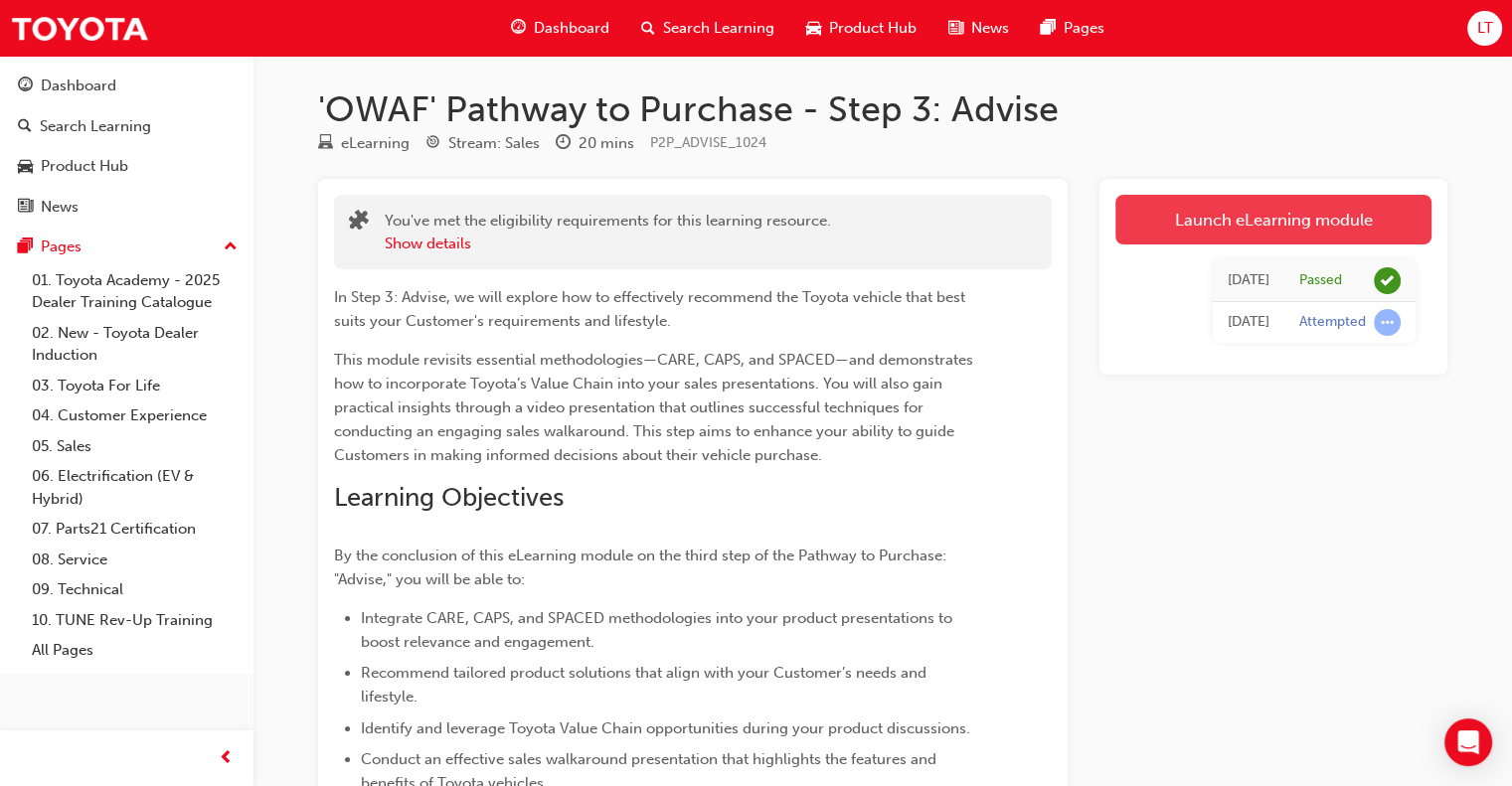 click on "Launch eLearning module" at bounding box center [1273, 220] 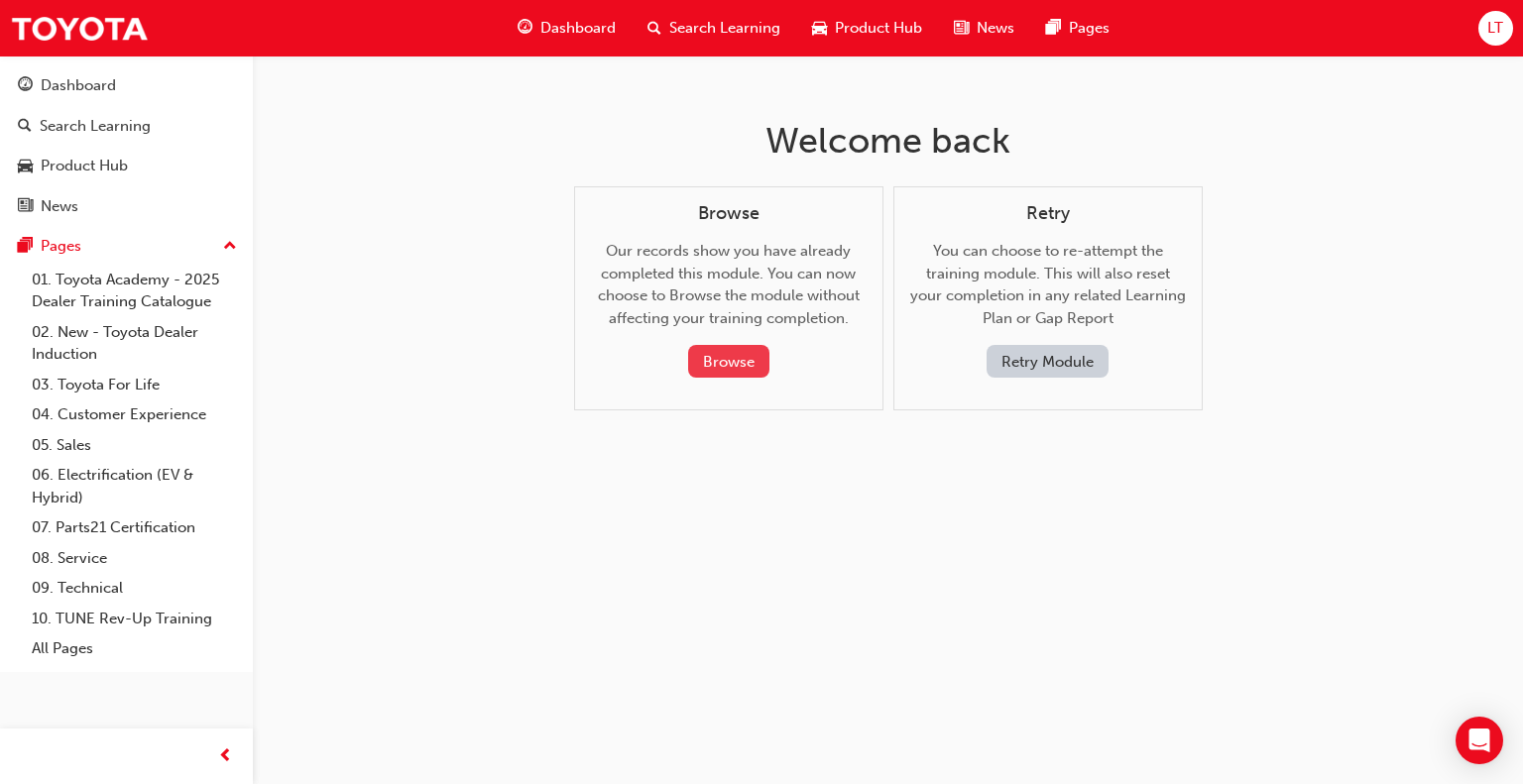 click on "Browse" at bounding box center [729, 361] 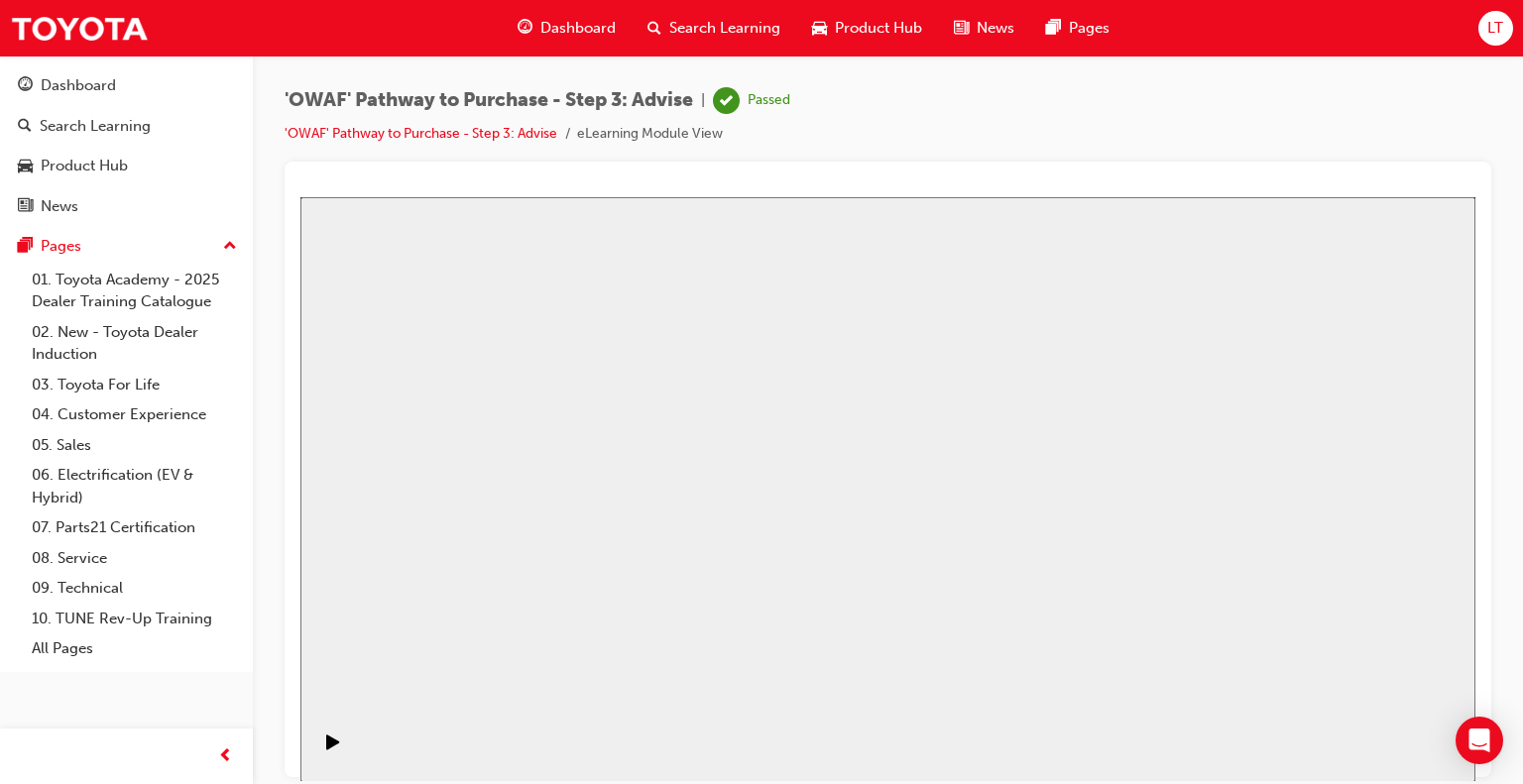 scroll, scrollTop: 0, scrollLeft: 0, axis: both 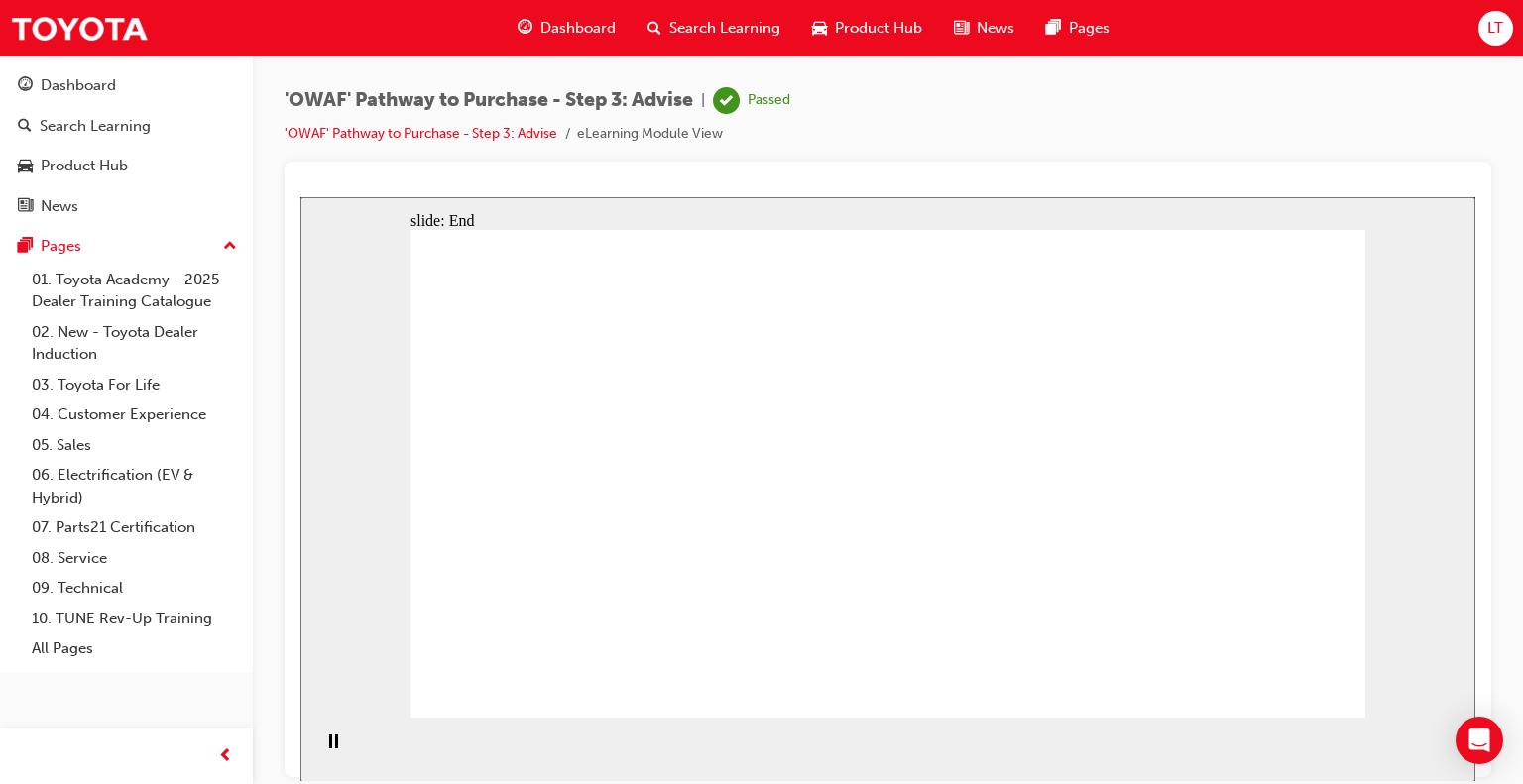 click 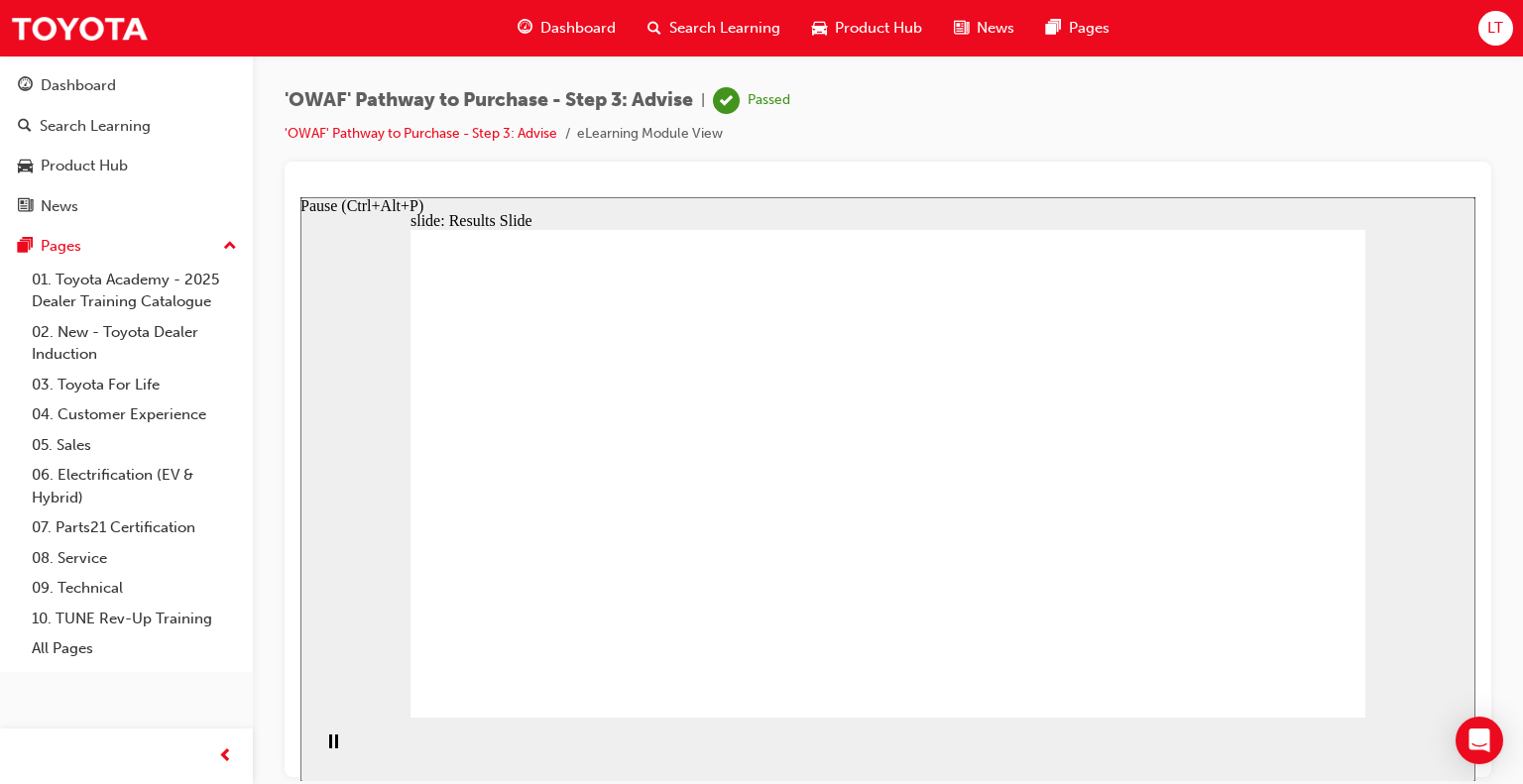 click at bounding box center [333, 750] 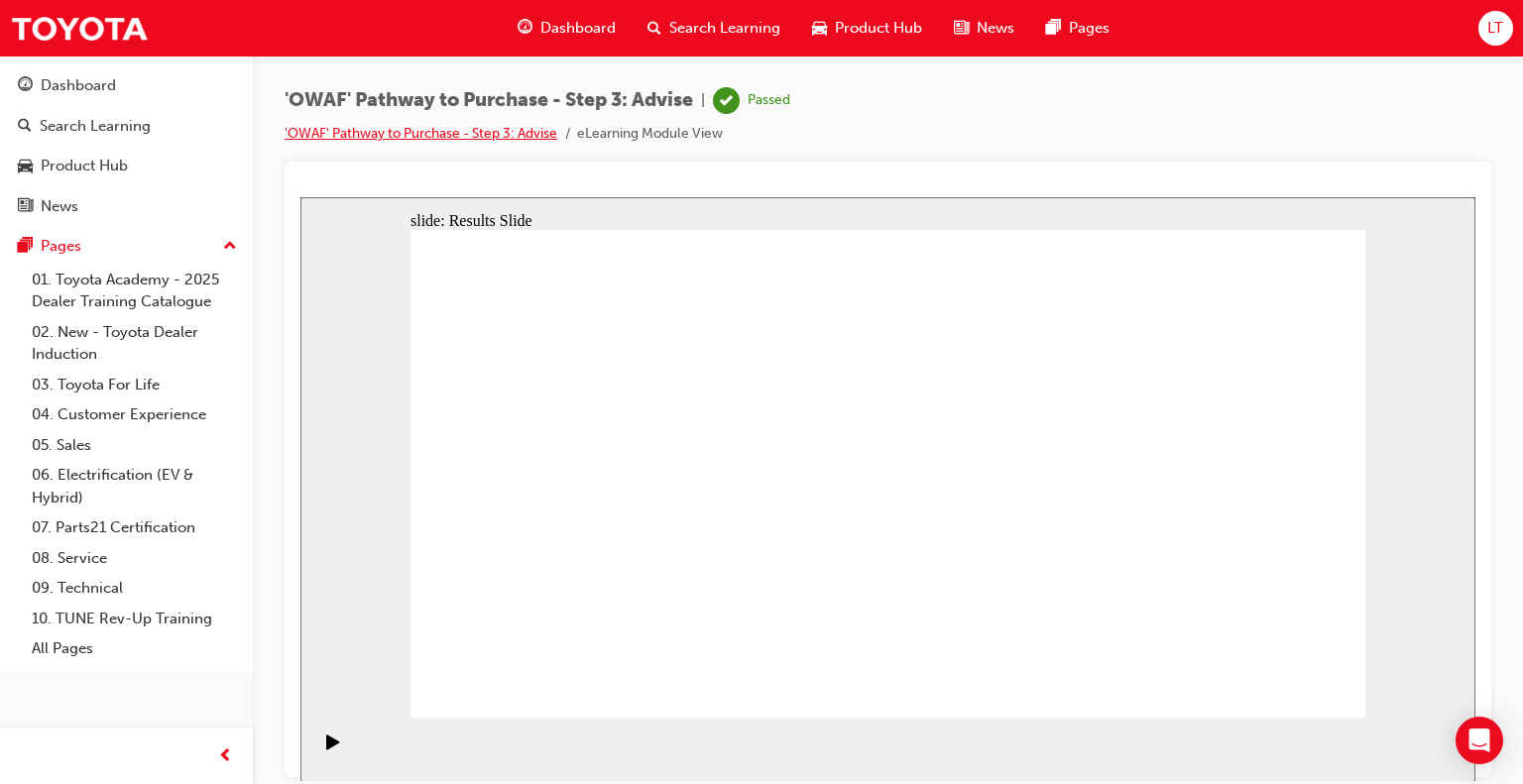 click on "'OWAF' Pathway to Purchase - Step 3: Advise" at bounding box center (420, 133) 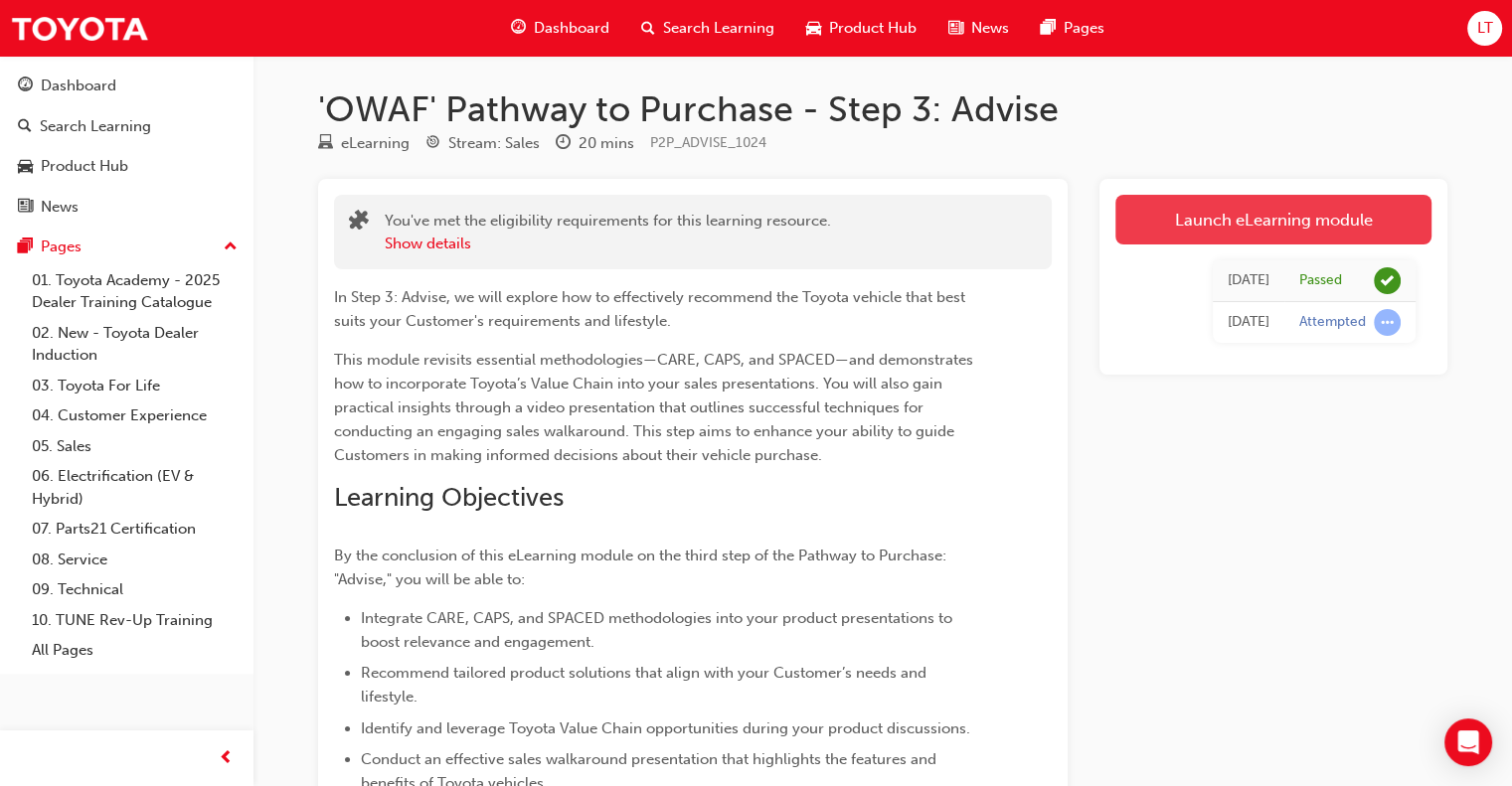 click on "Launch eLearning module" at bounding box center [1273, 220] 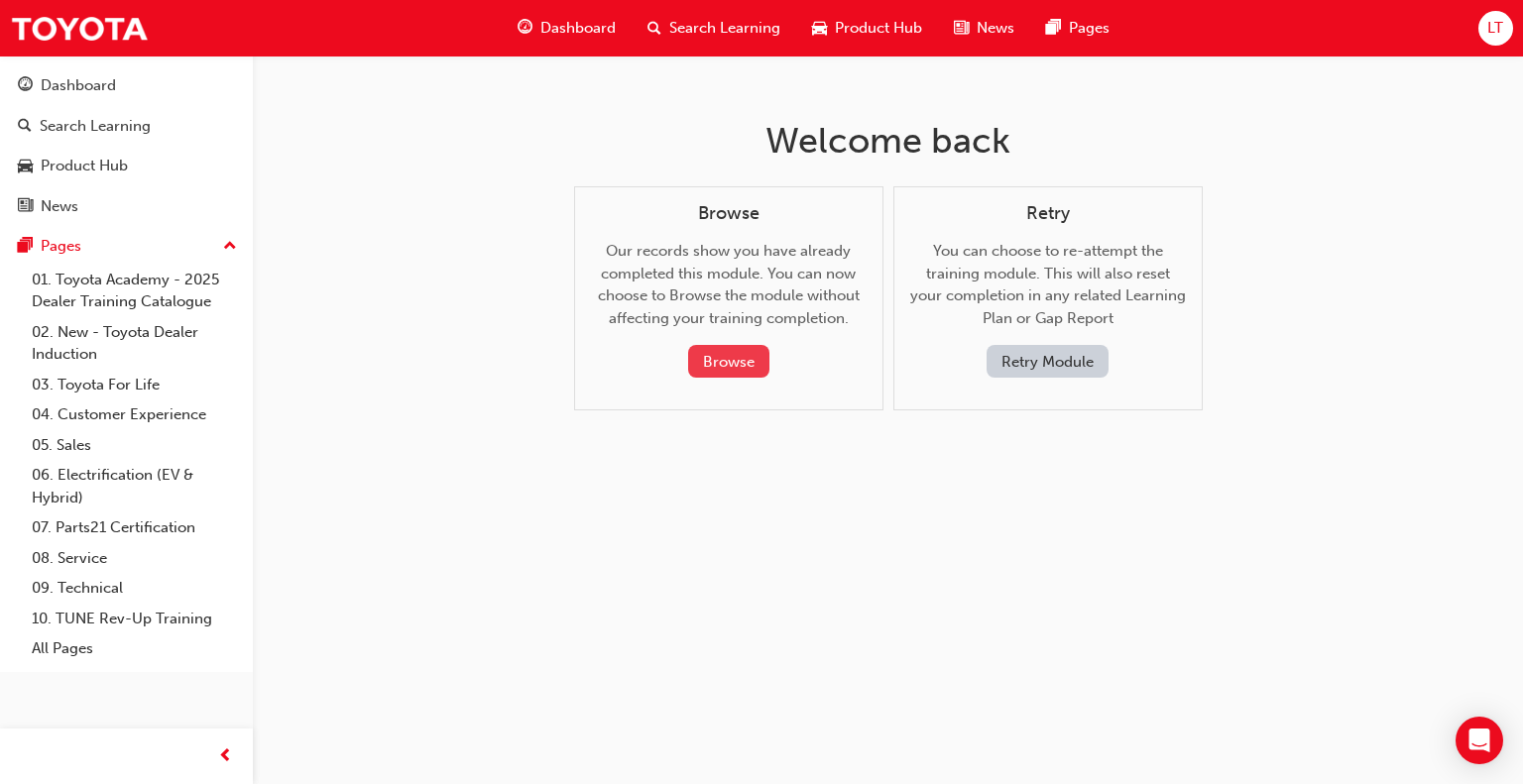 click on "Browse" at bounding box center [729, 361] 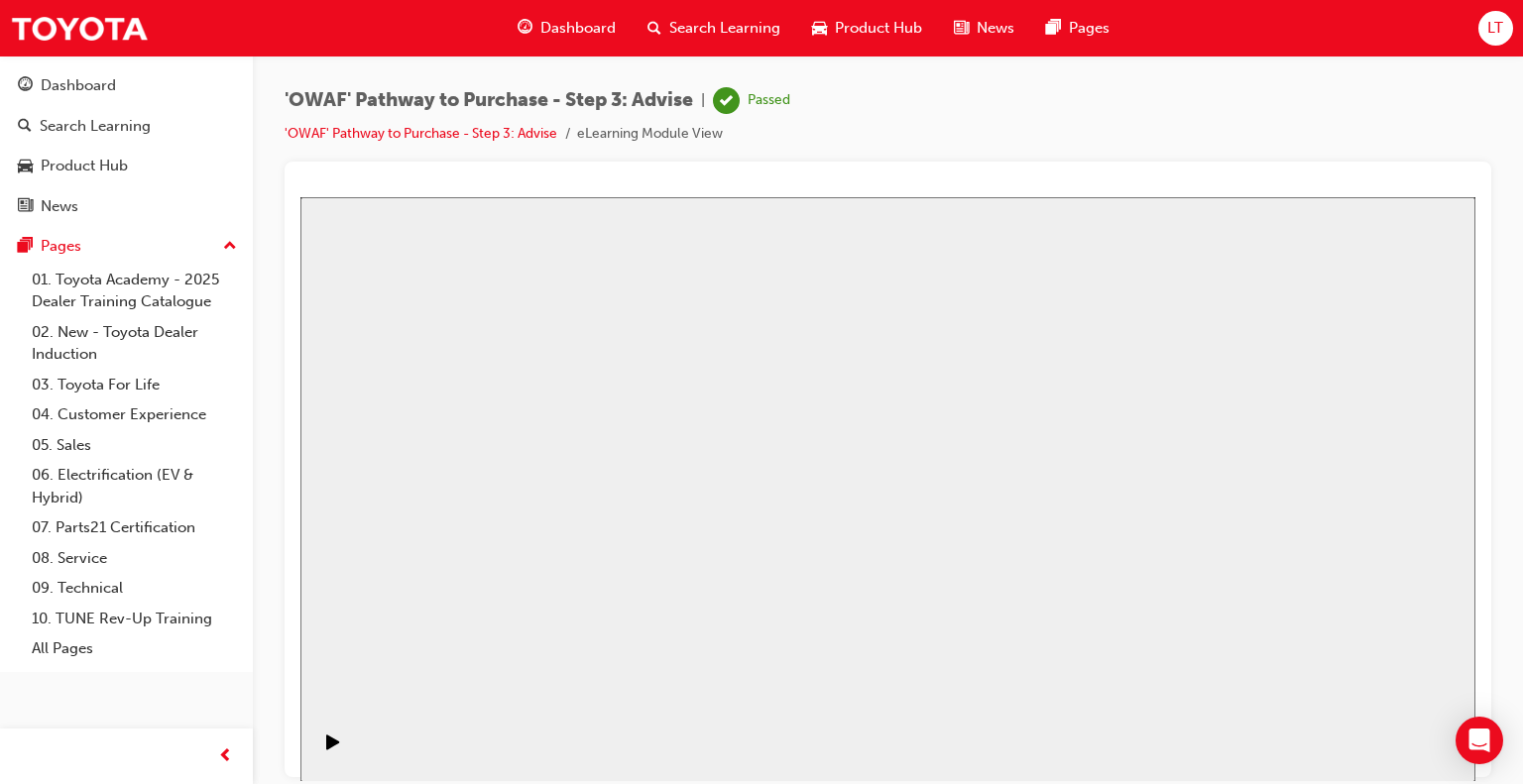 scroll, scrollTop: 0, scrollLeft: 0, axis: both 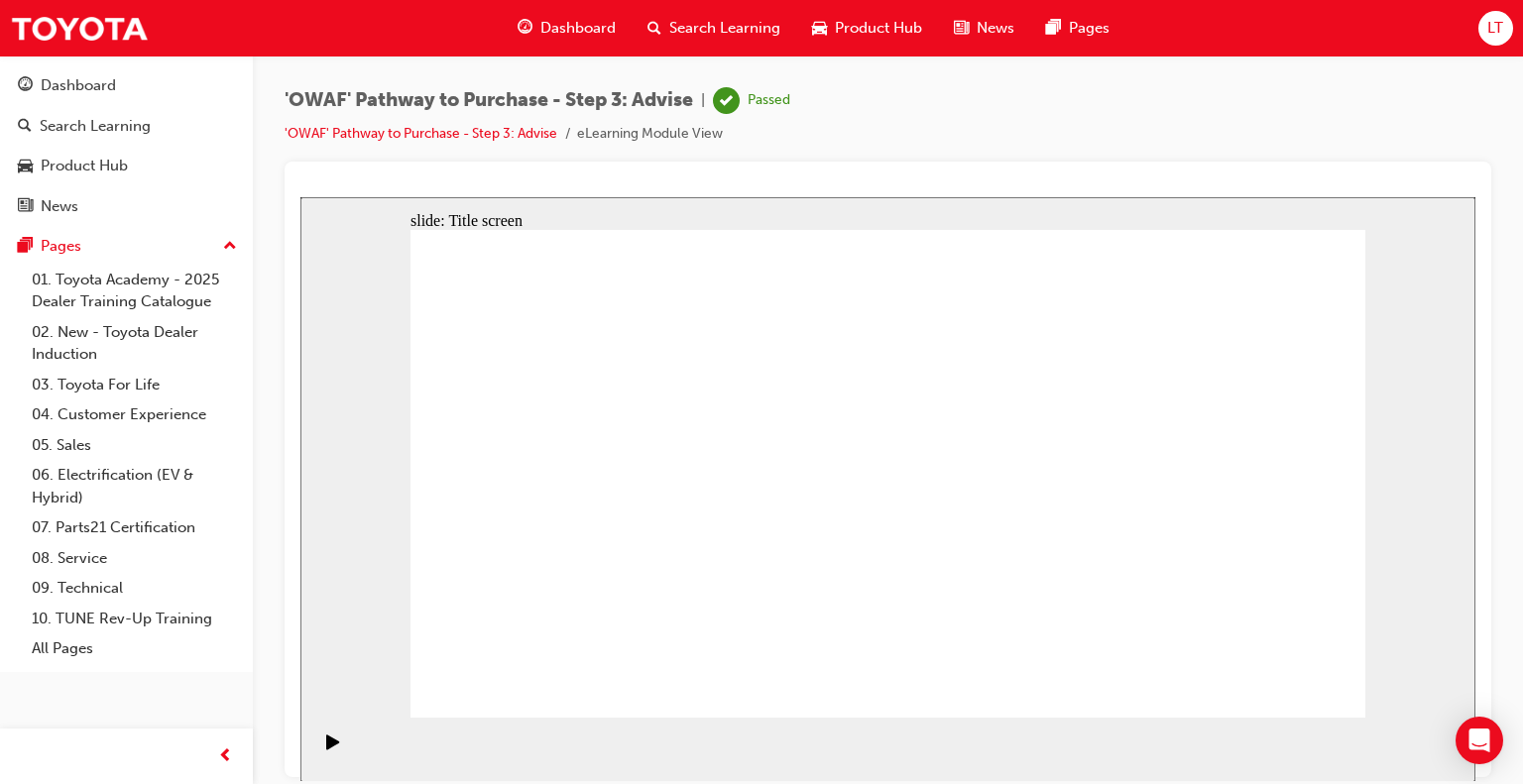 click 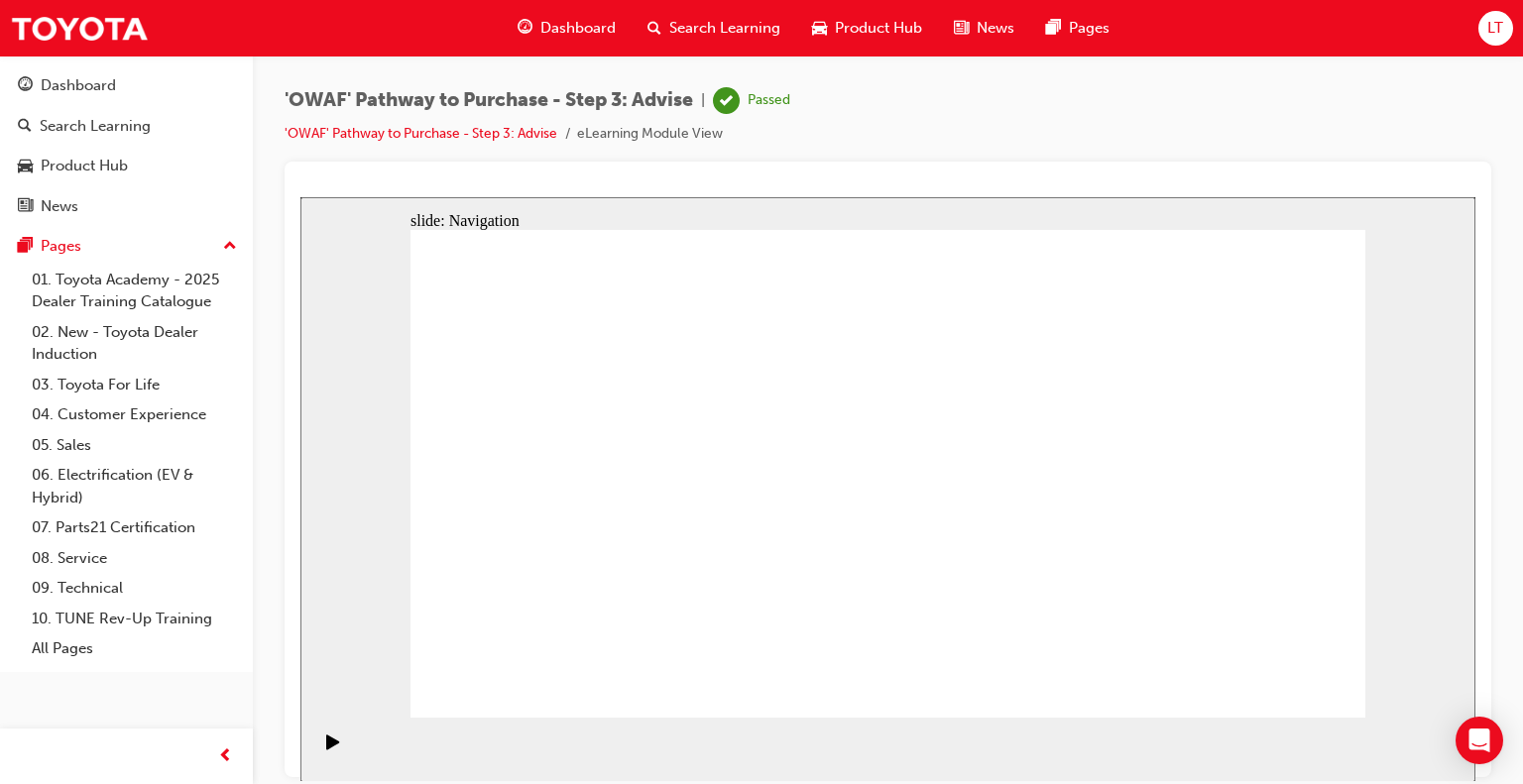 click 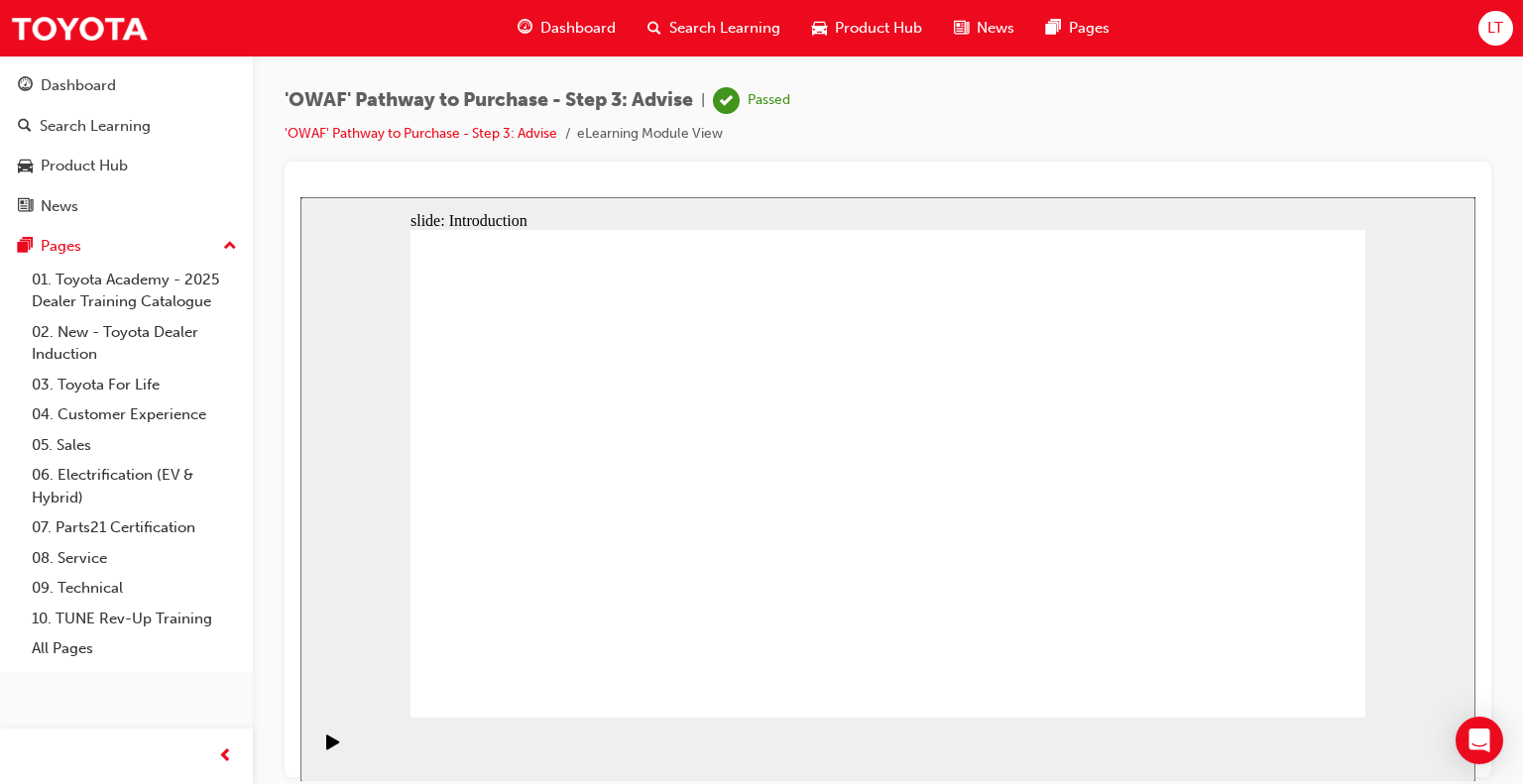 click 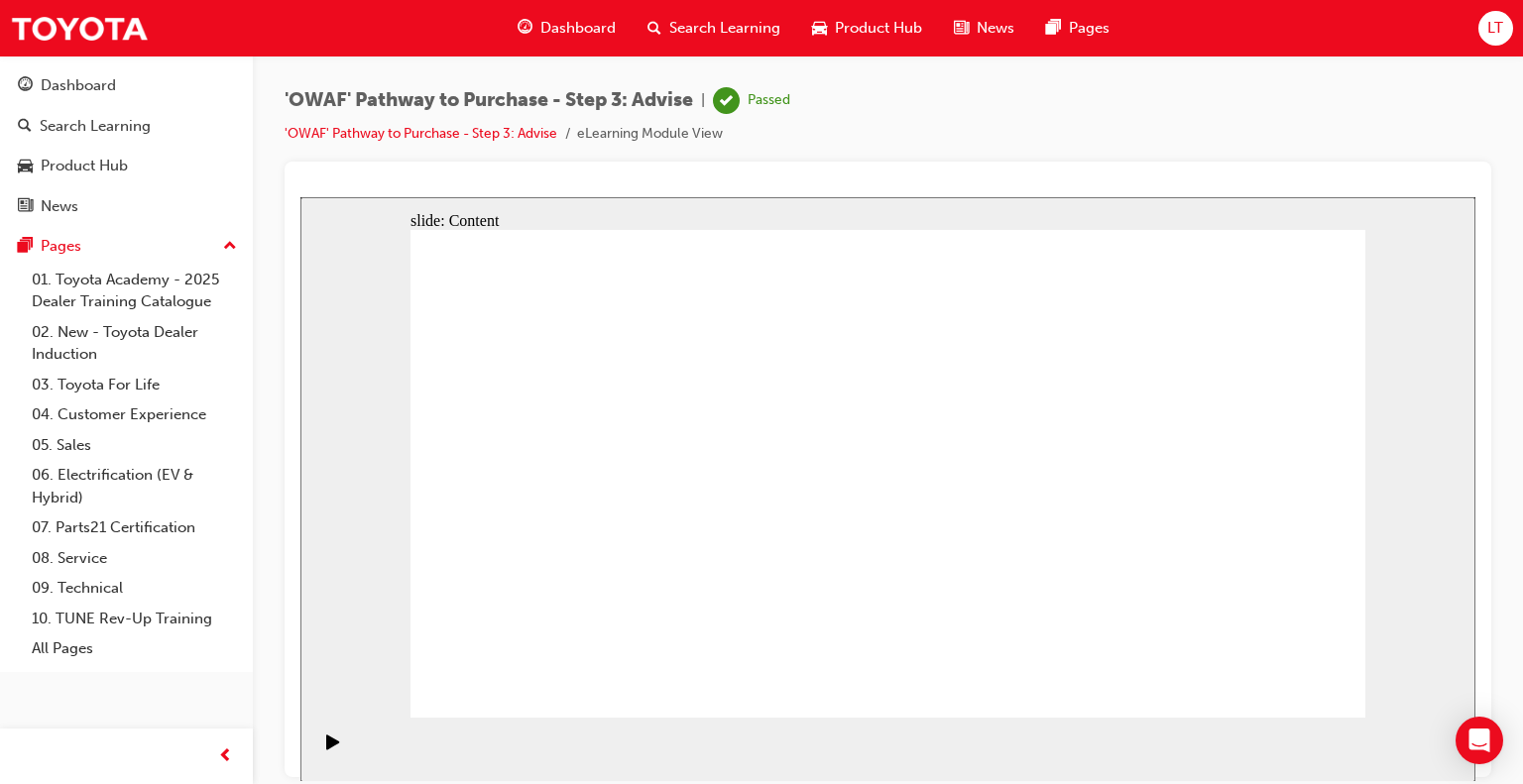 click 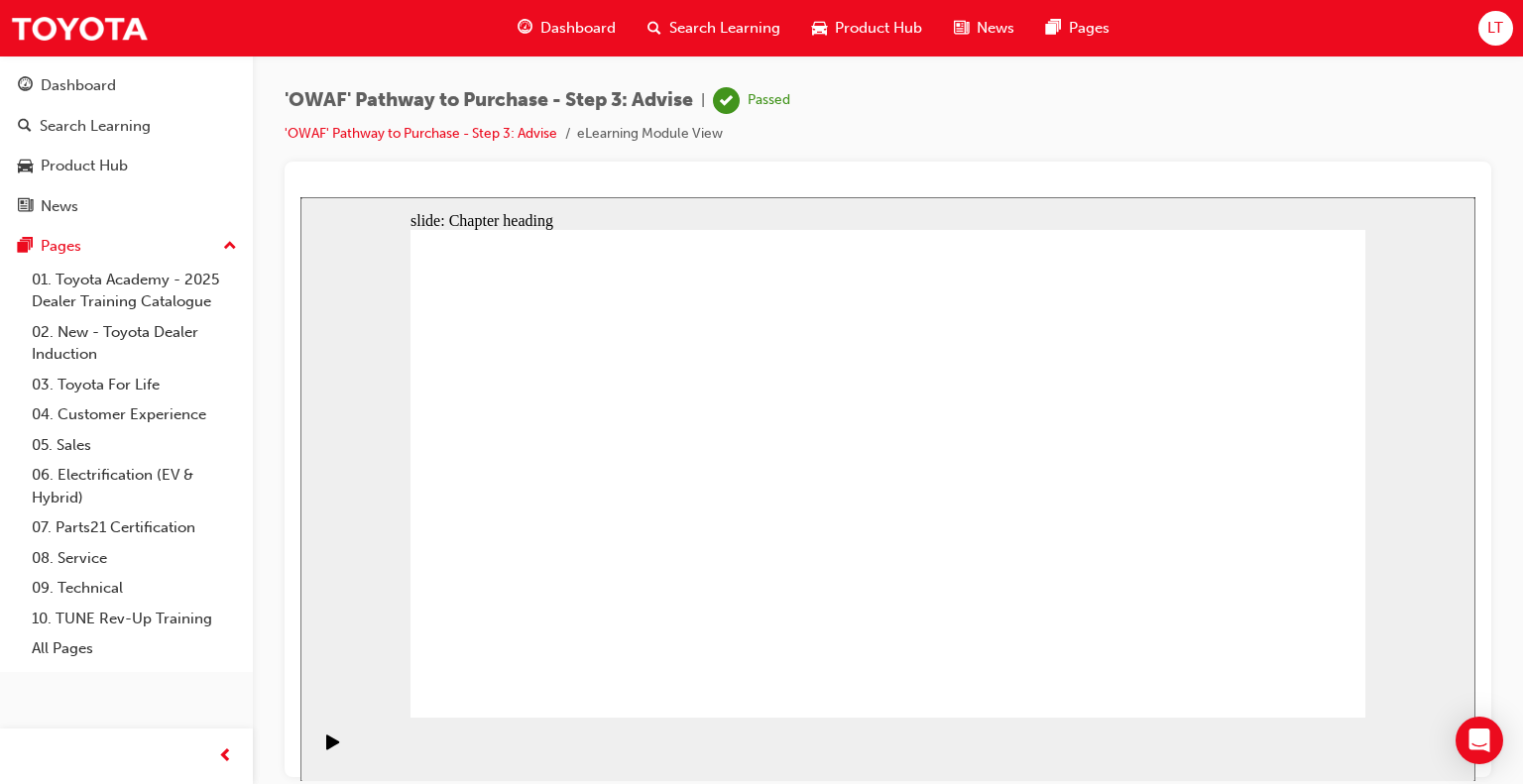 click 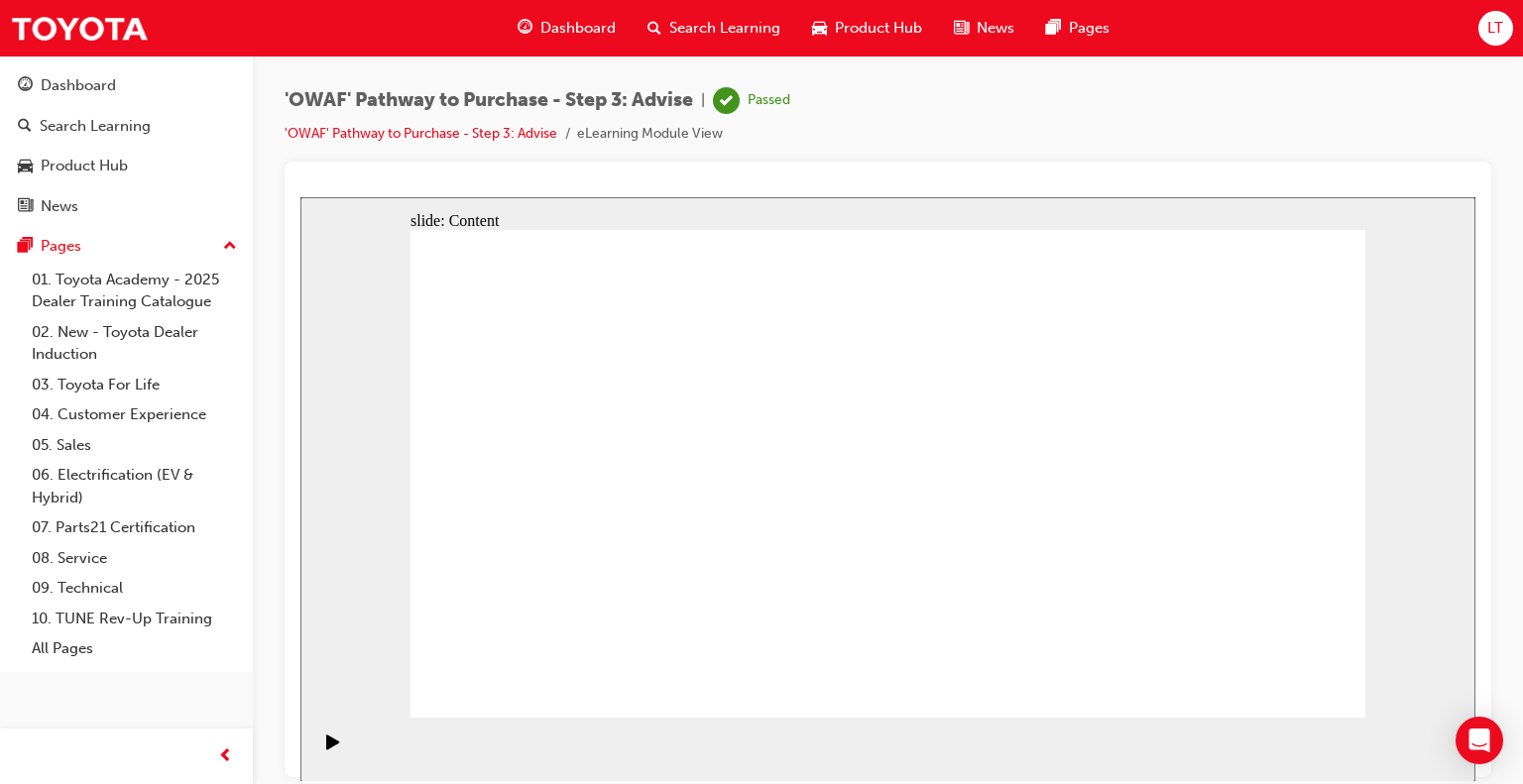 click 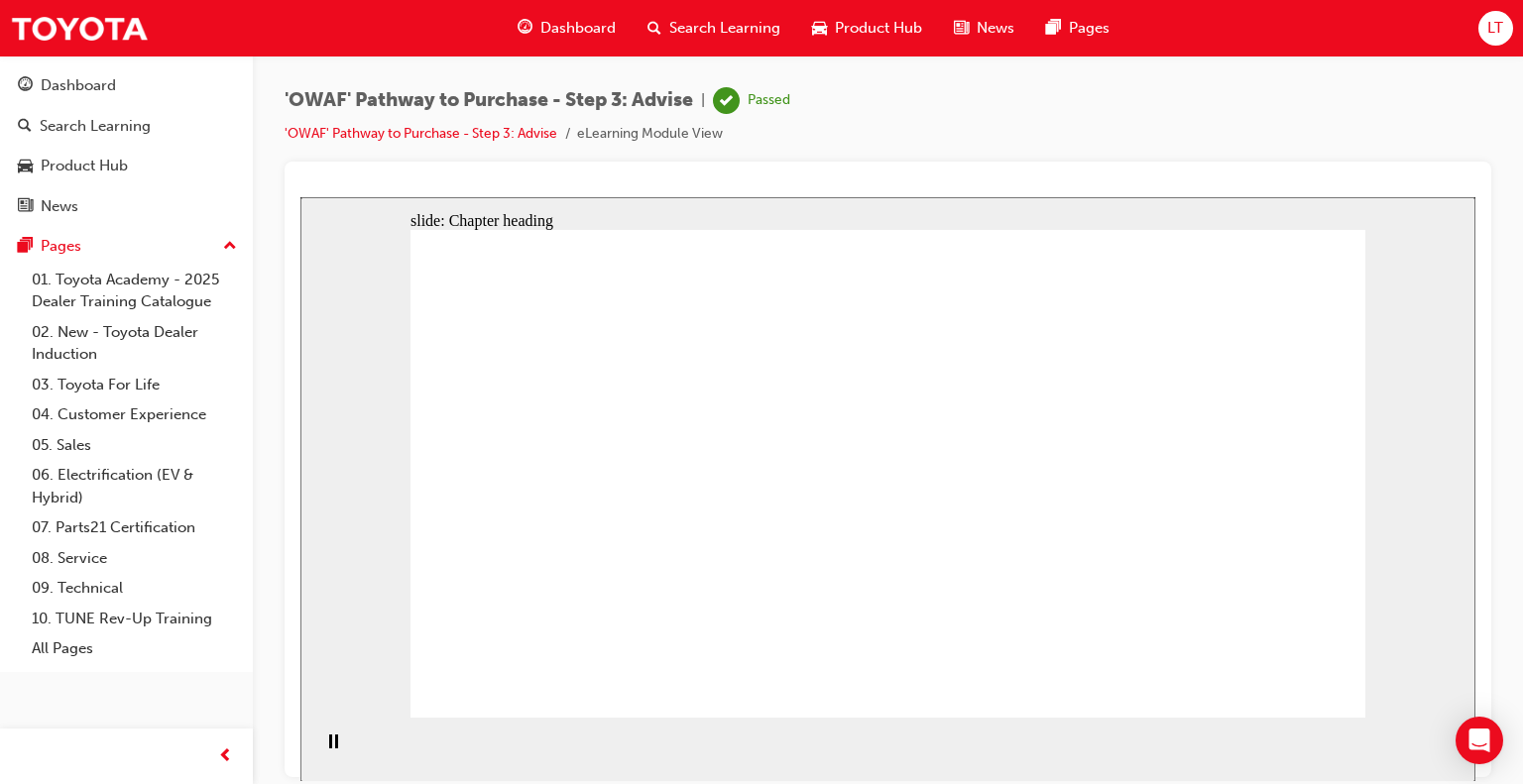 click 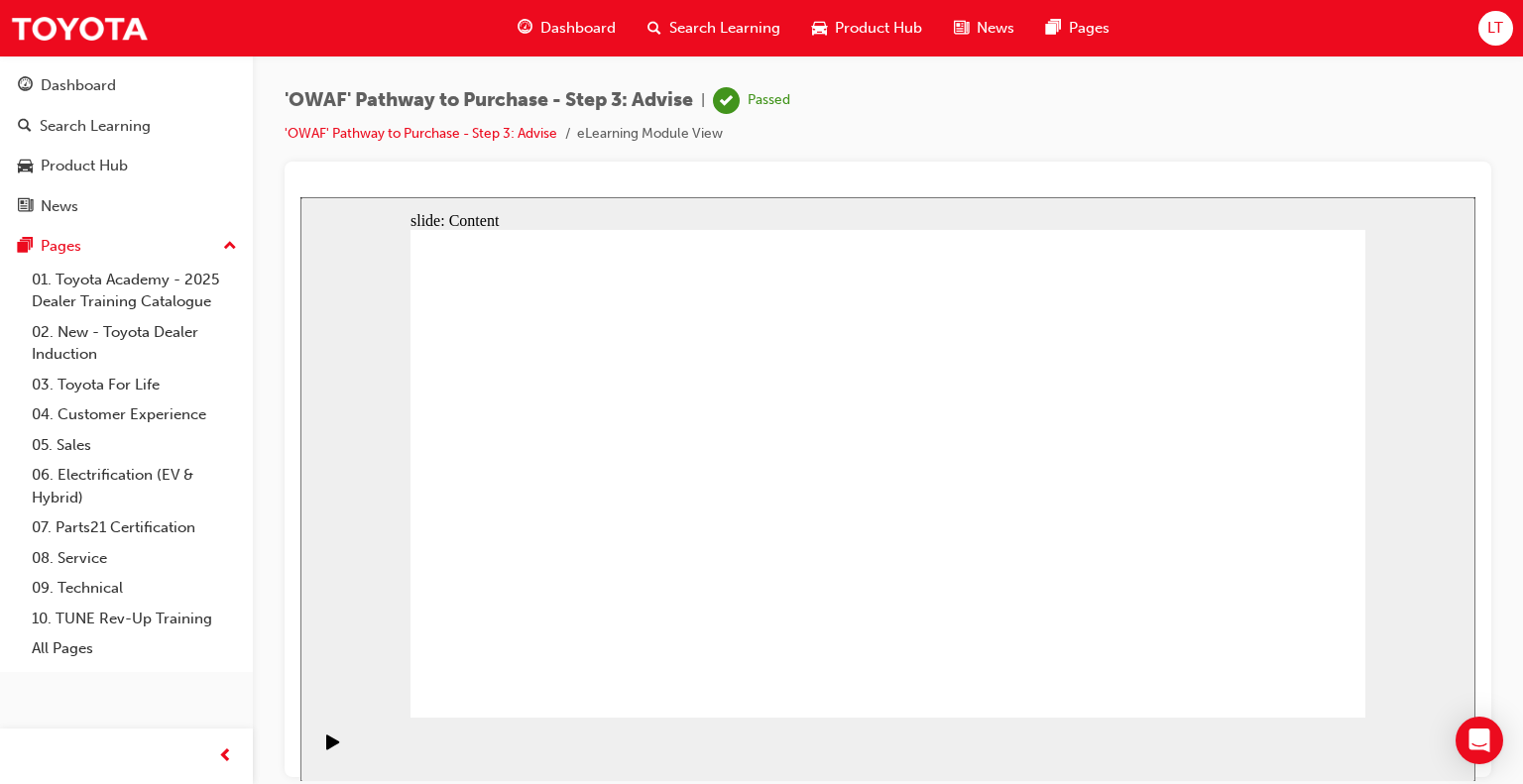 click at bounding box center [887, 469] 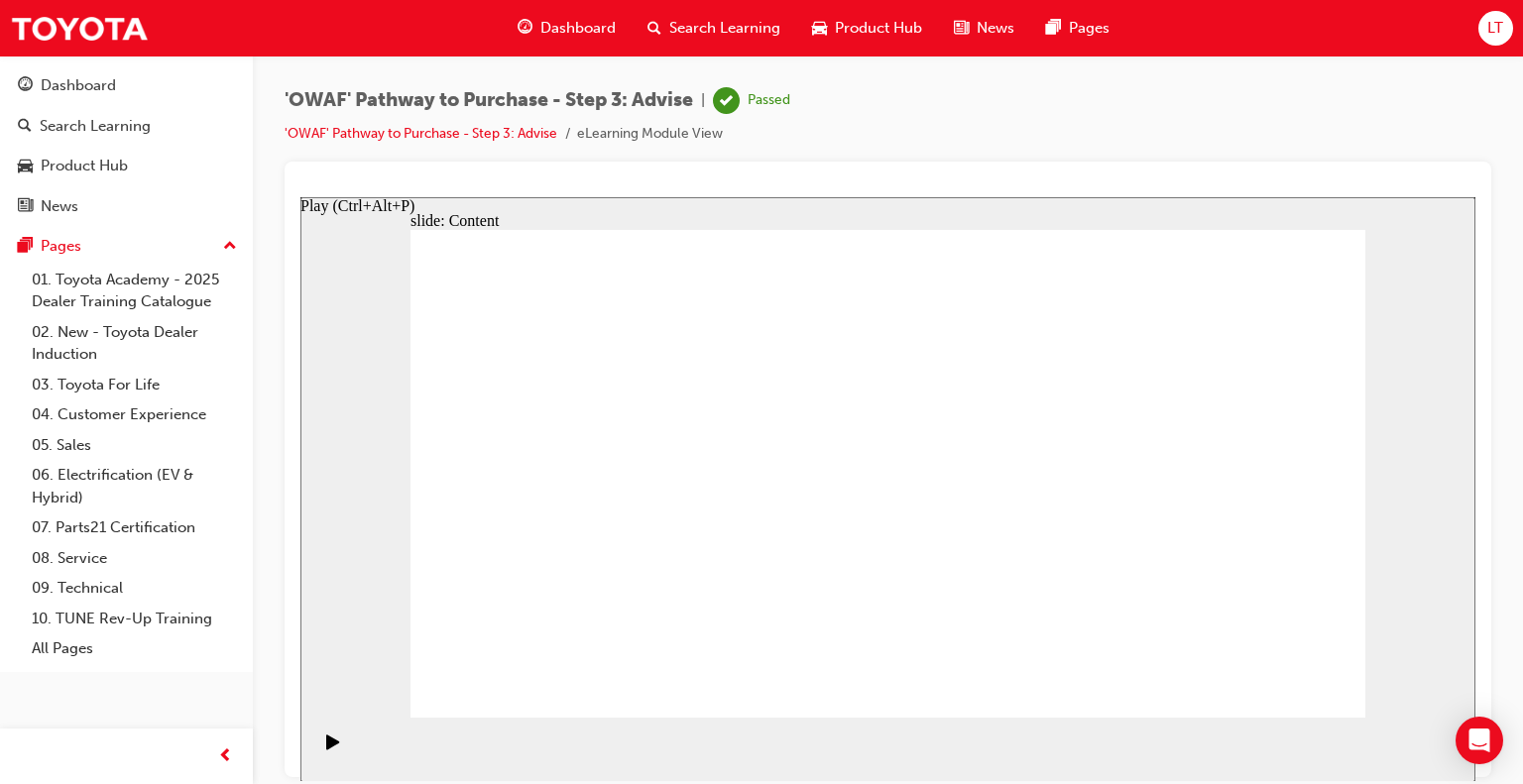 click at bounding box center (333, 750) 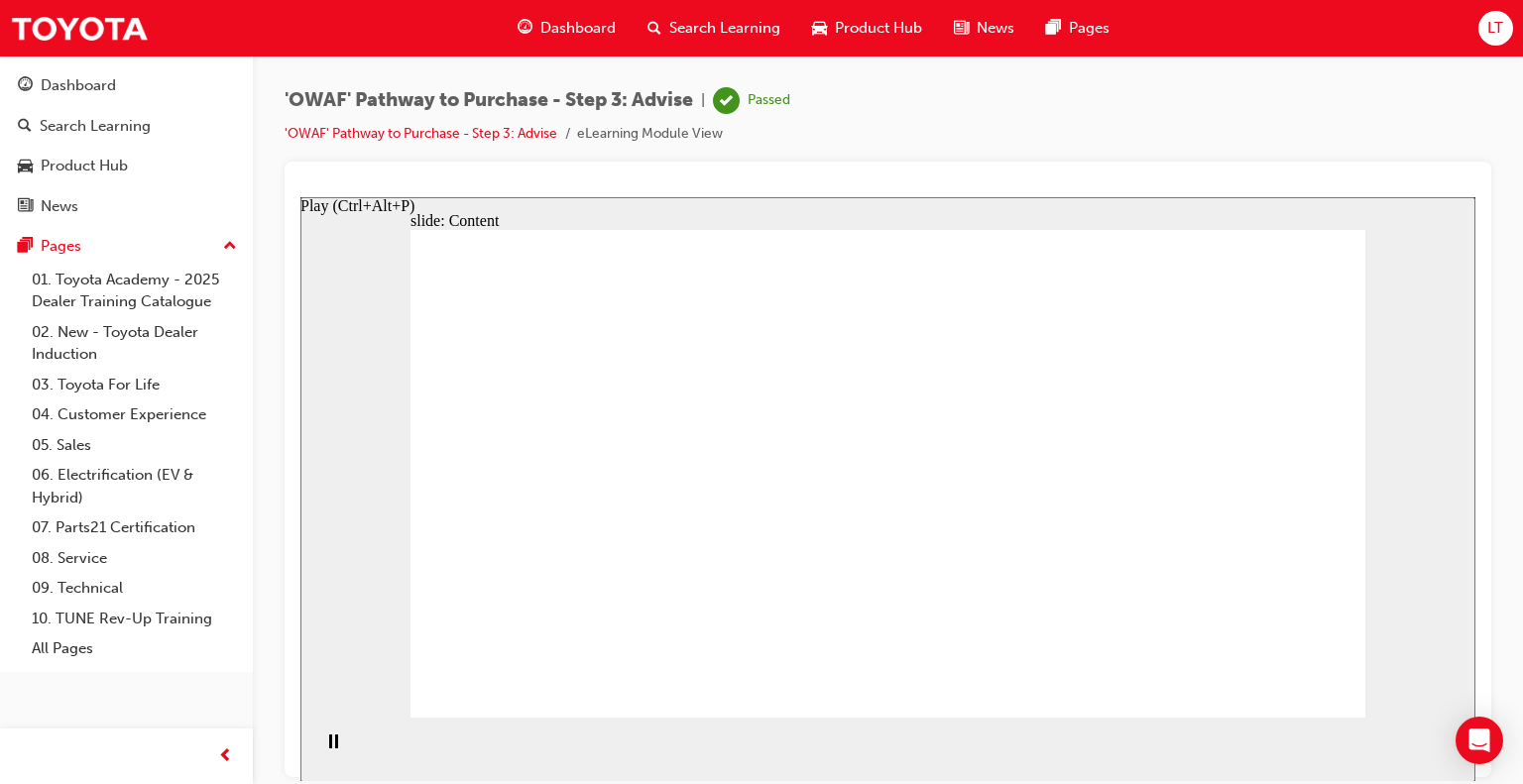 click at bounding box center (333, 750) 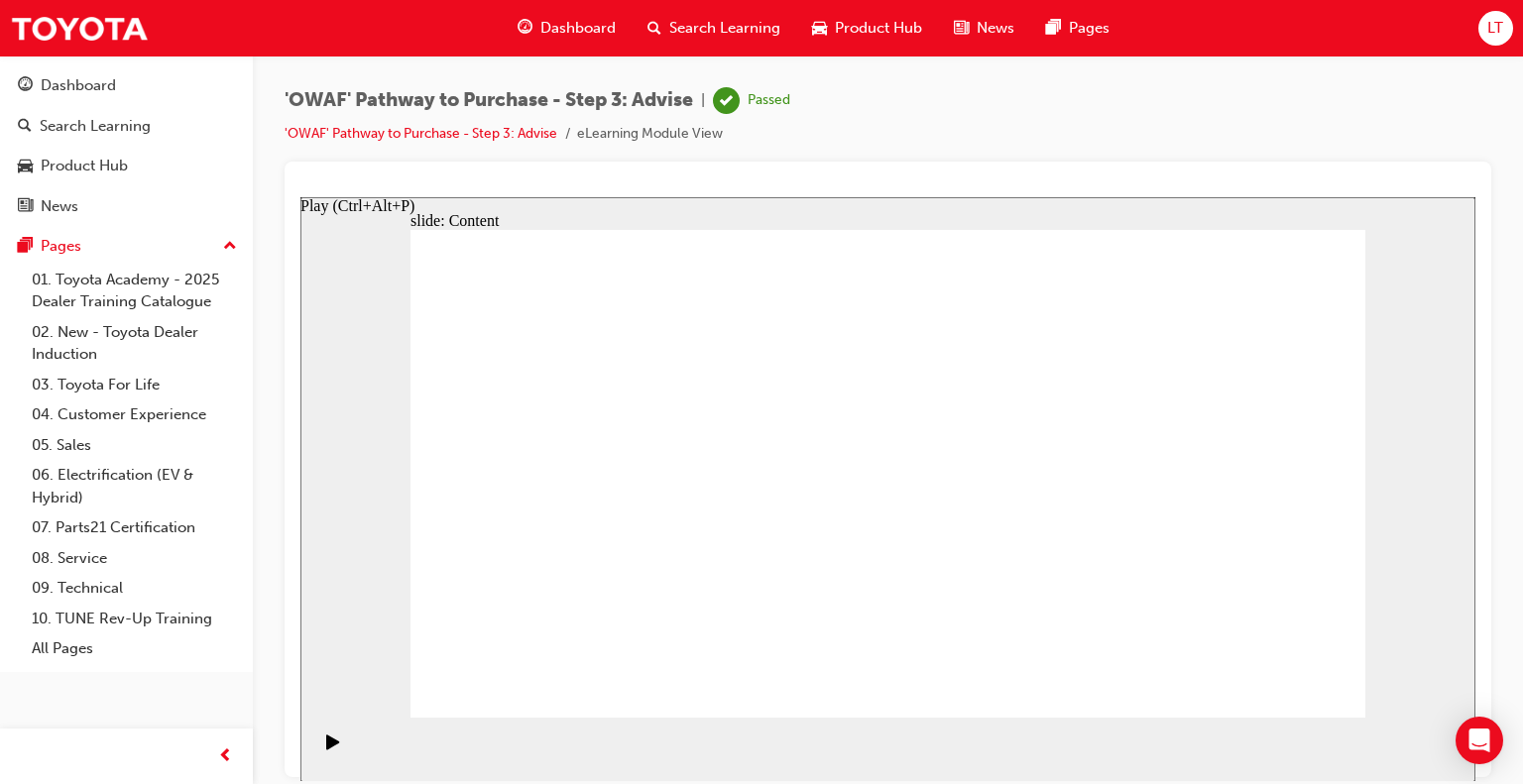 click at bounding box center (333, 750) 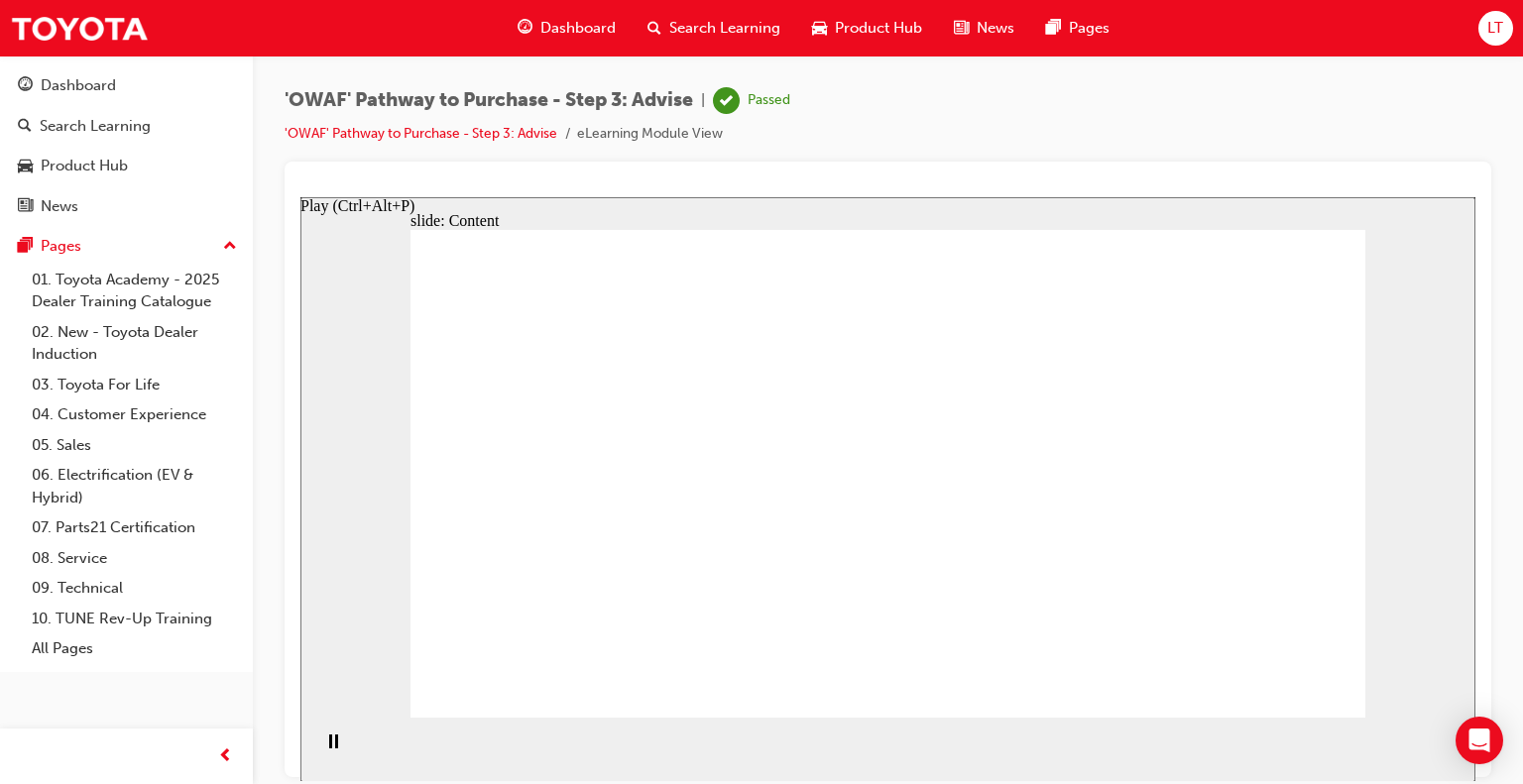 click at bounding box center [333, 750] 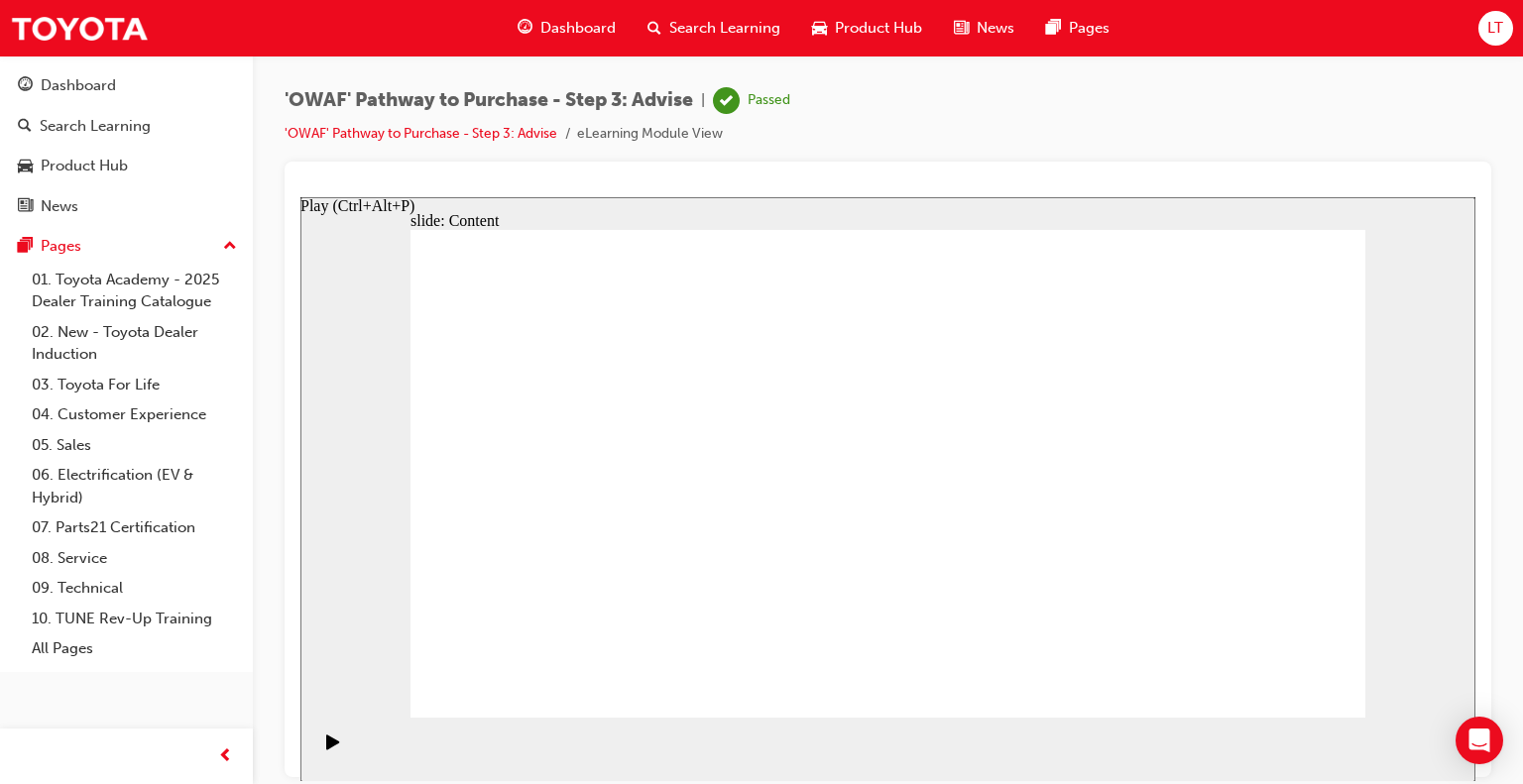 click at bounding box center (333, 750) 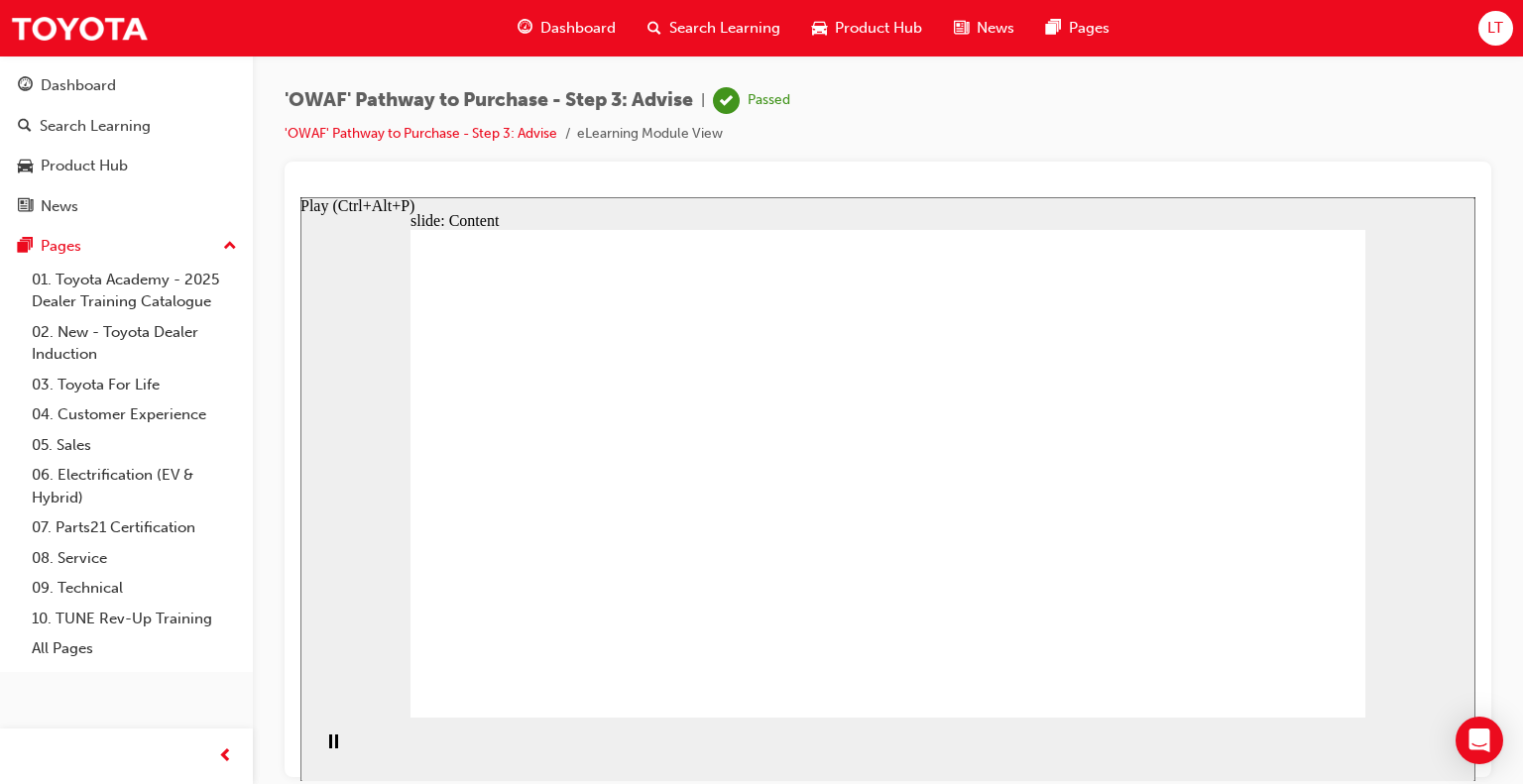 click at bounding box center [333, 750] 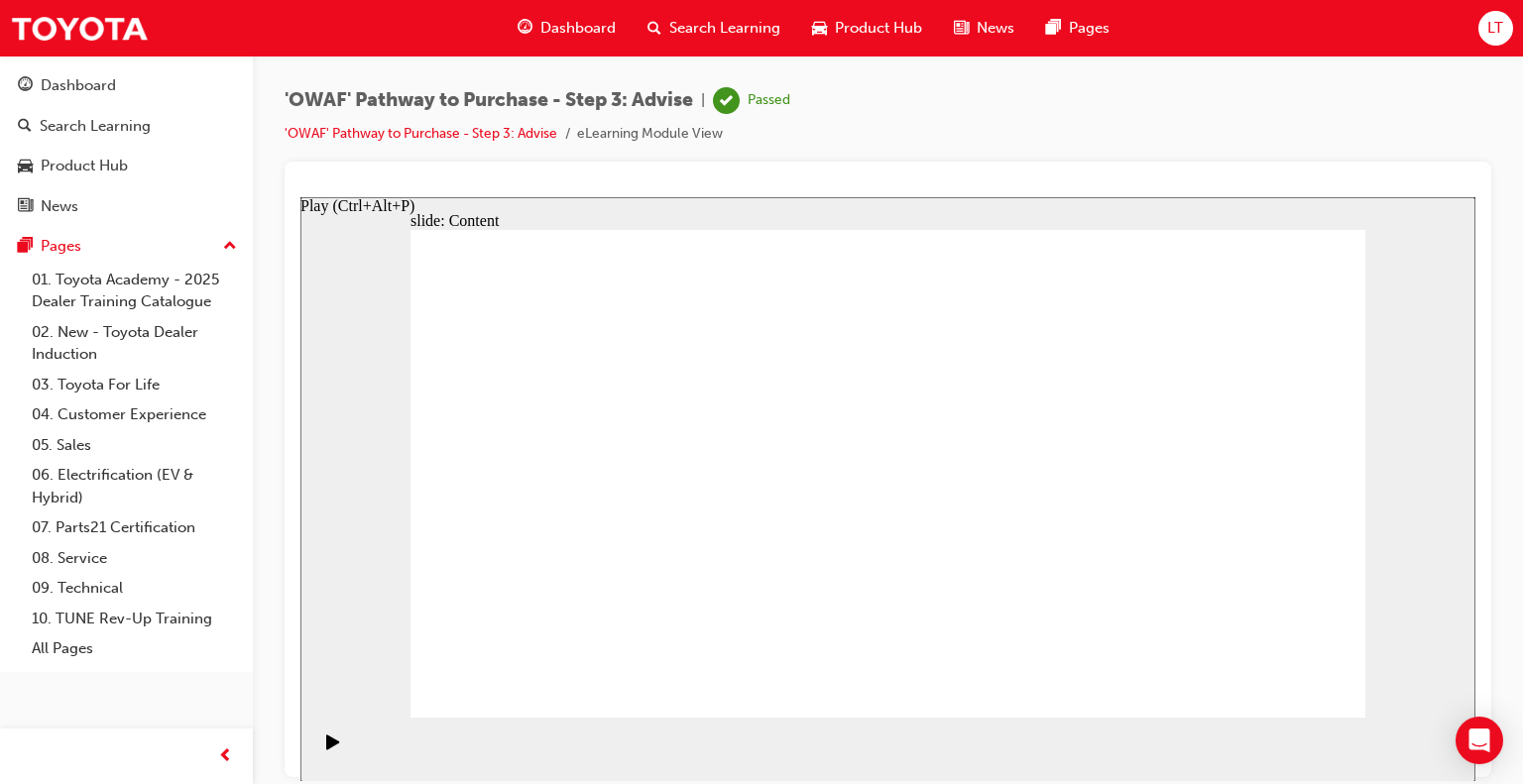 click at bounding box center (333, 750) 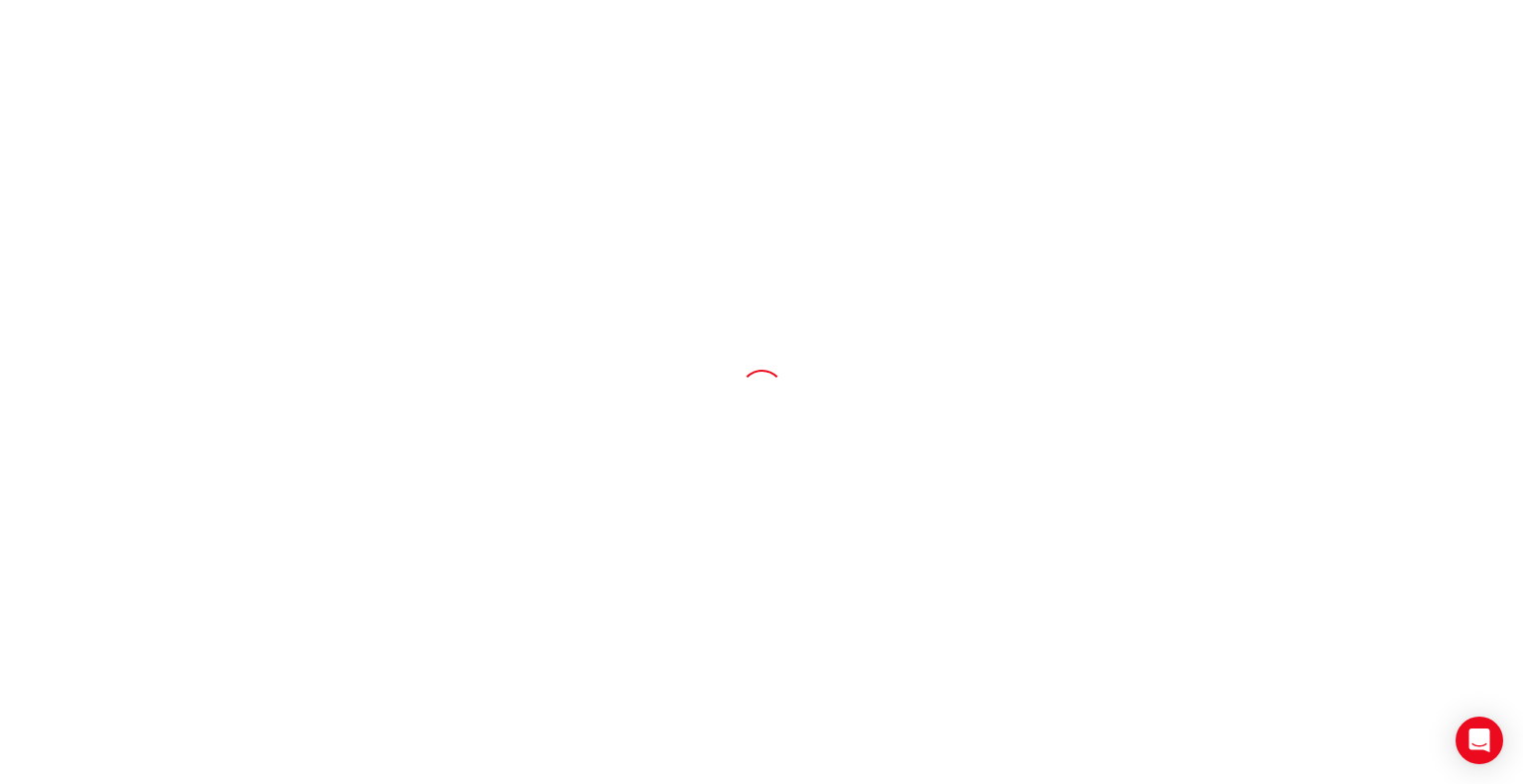 scroll, scrollTop: 0, scrollLeft: 0, axis: both 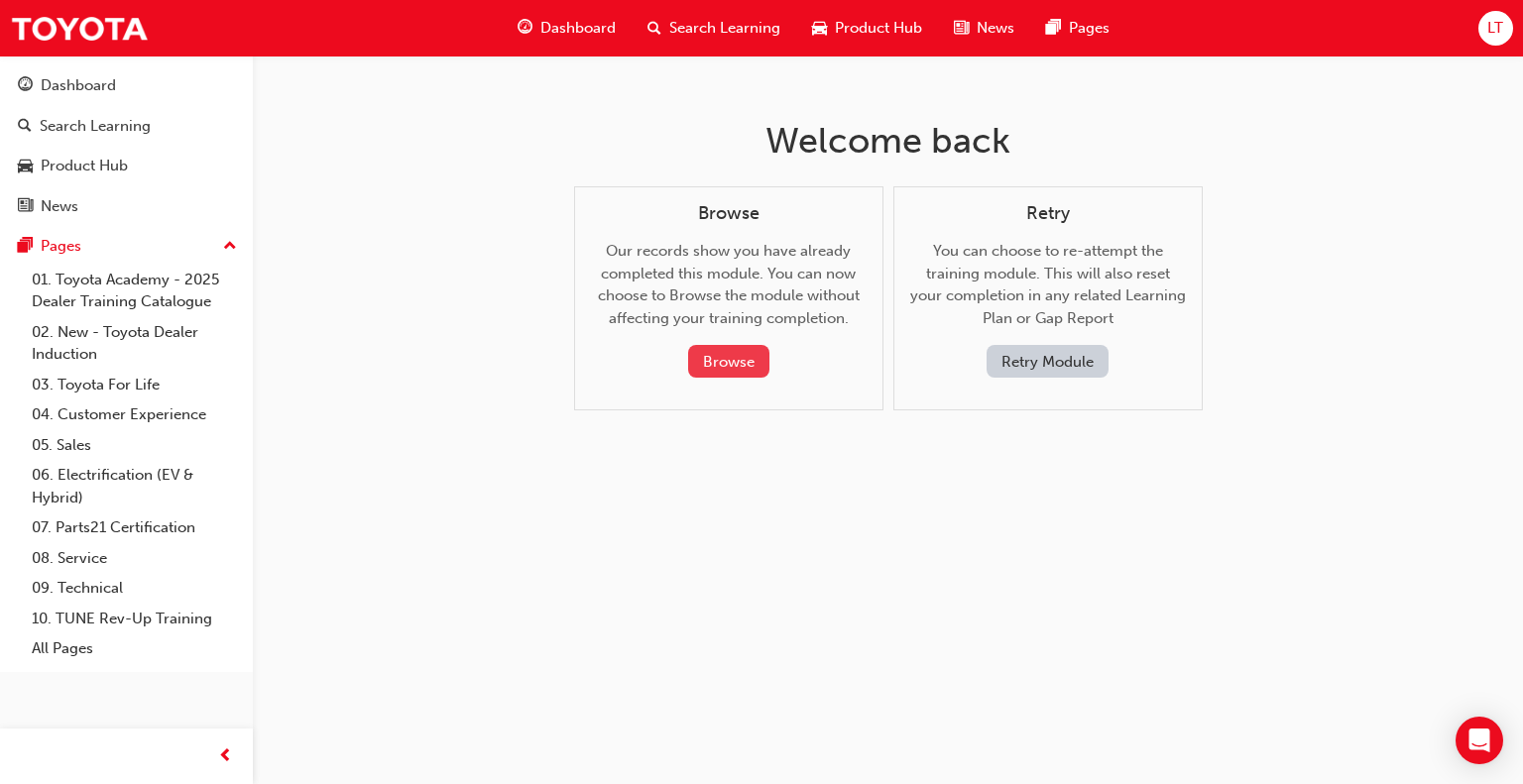 click on "Browse" at bounding box center [729, 361] 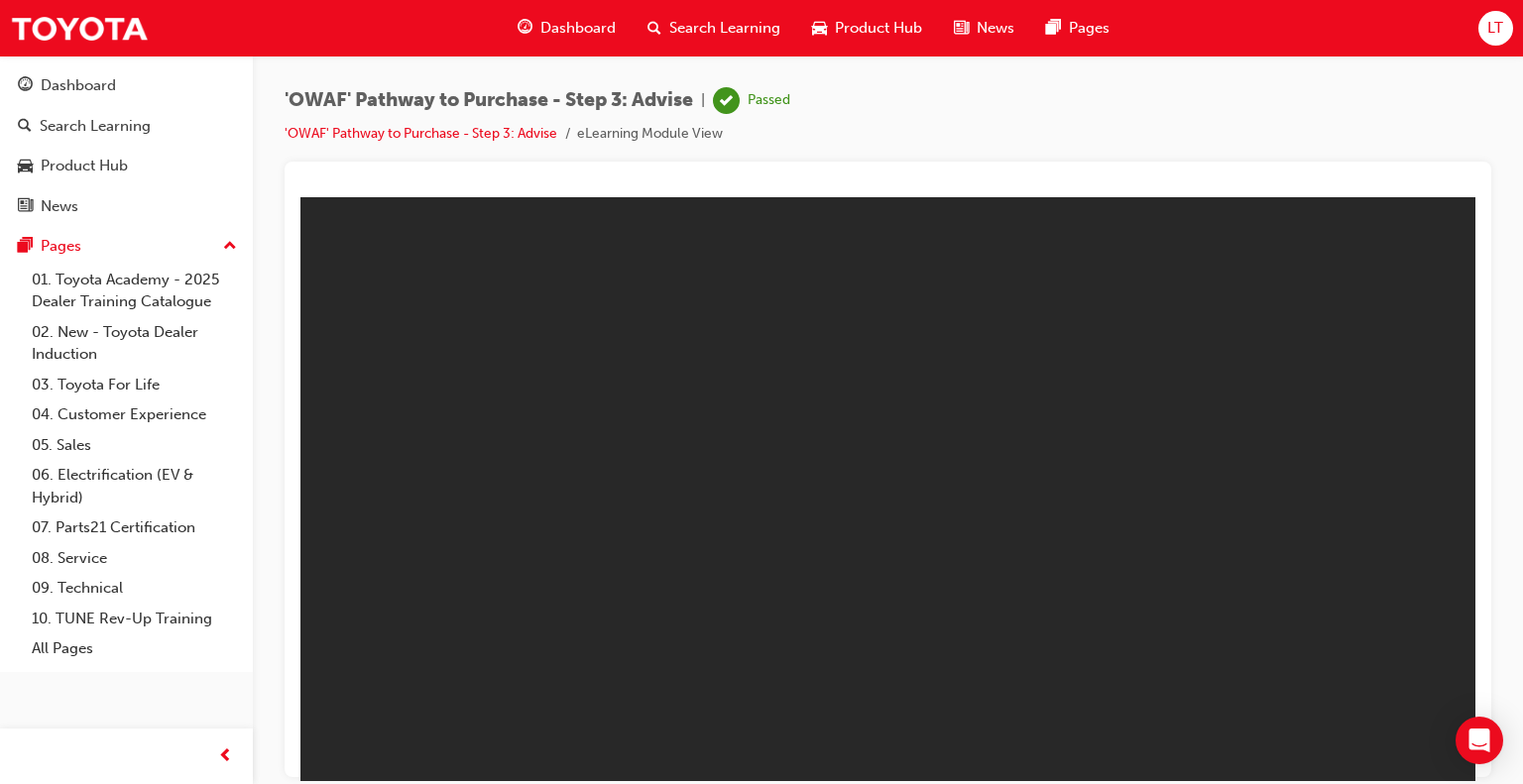 scroll, scrollTop: 0, scrollLeft: 0, axis: both 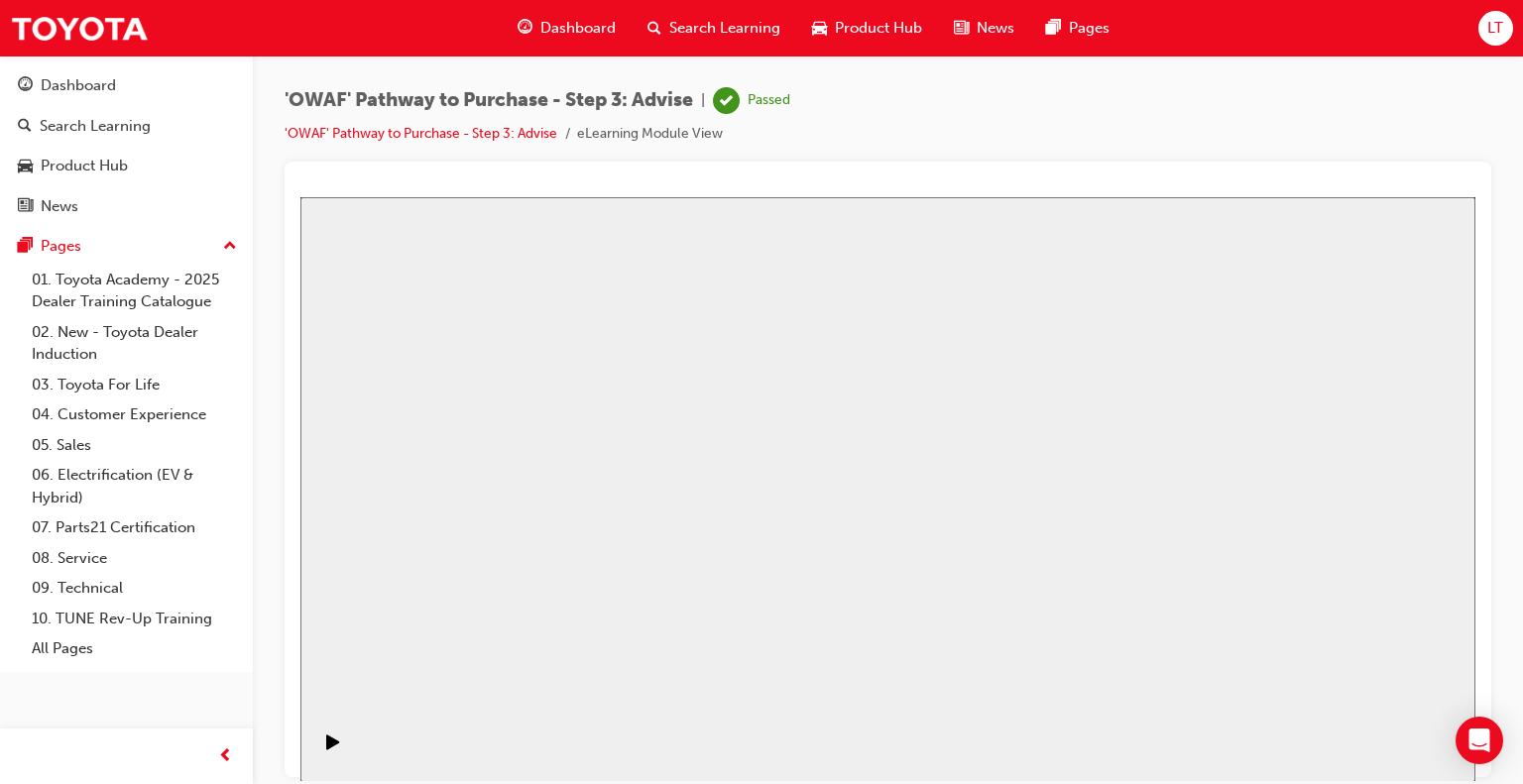 click on "Resume" at bounding box center [338, 2512] 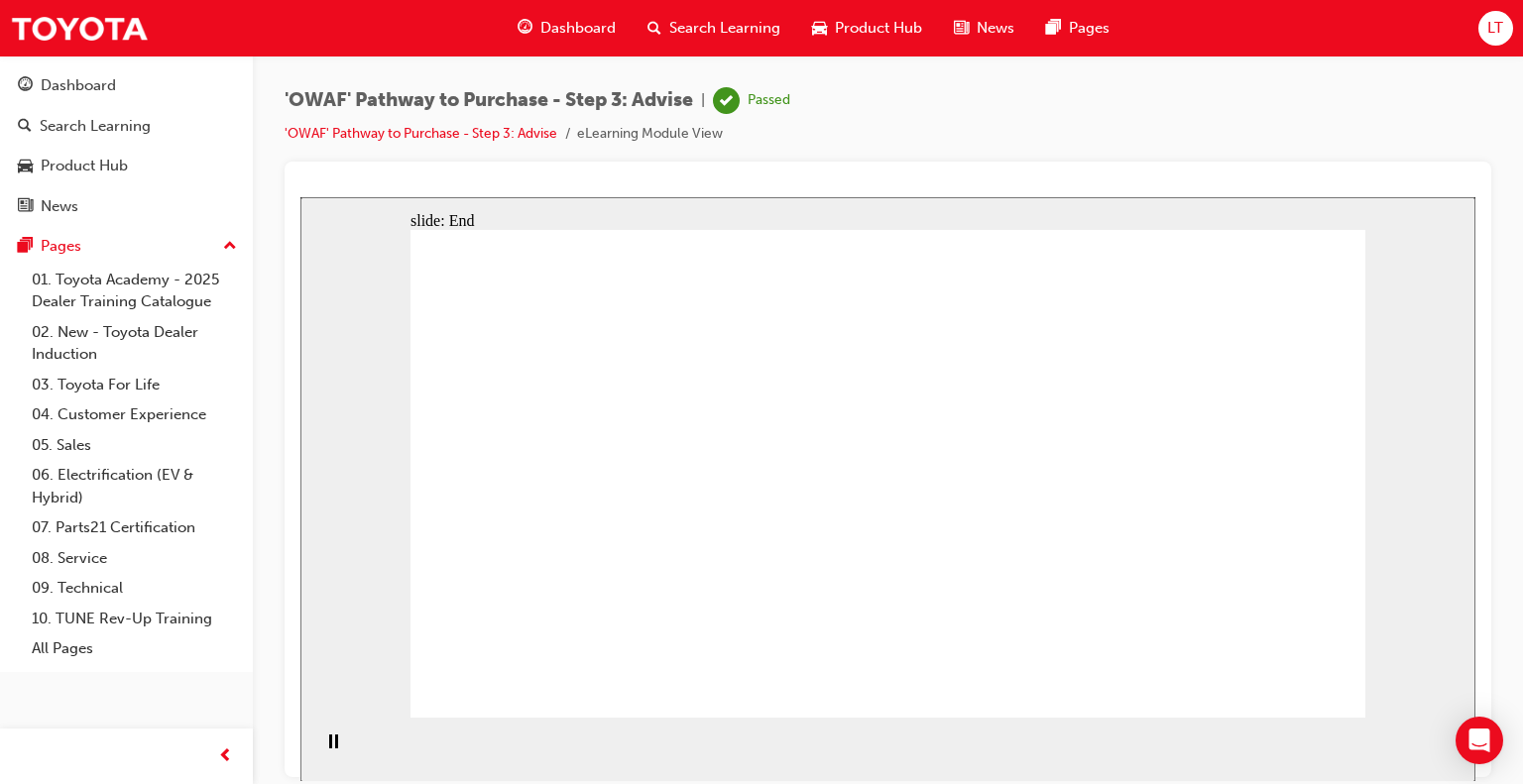 click 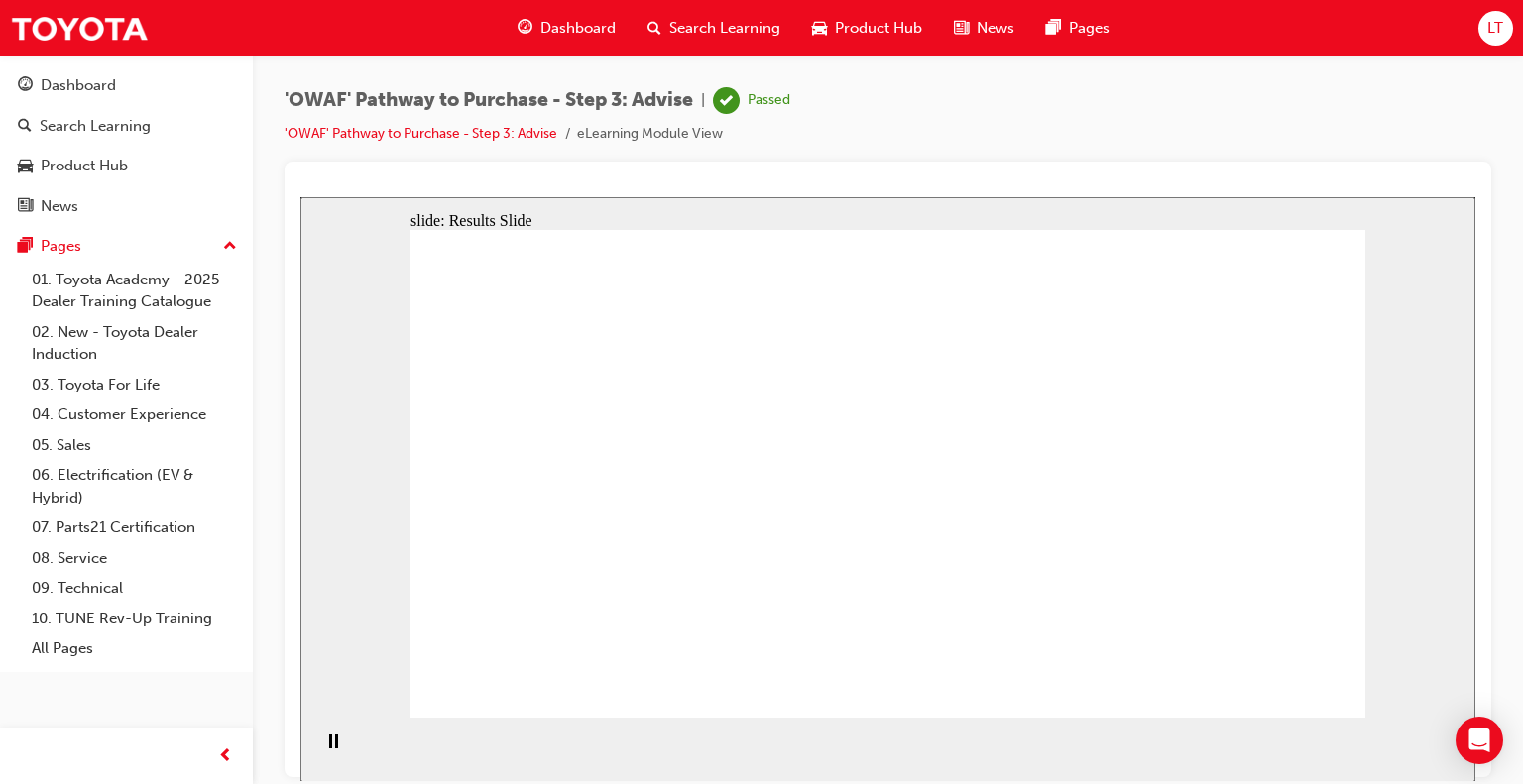 click 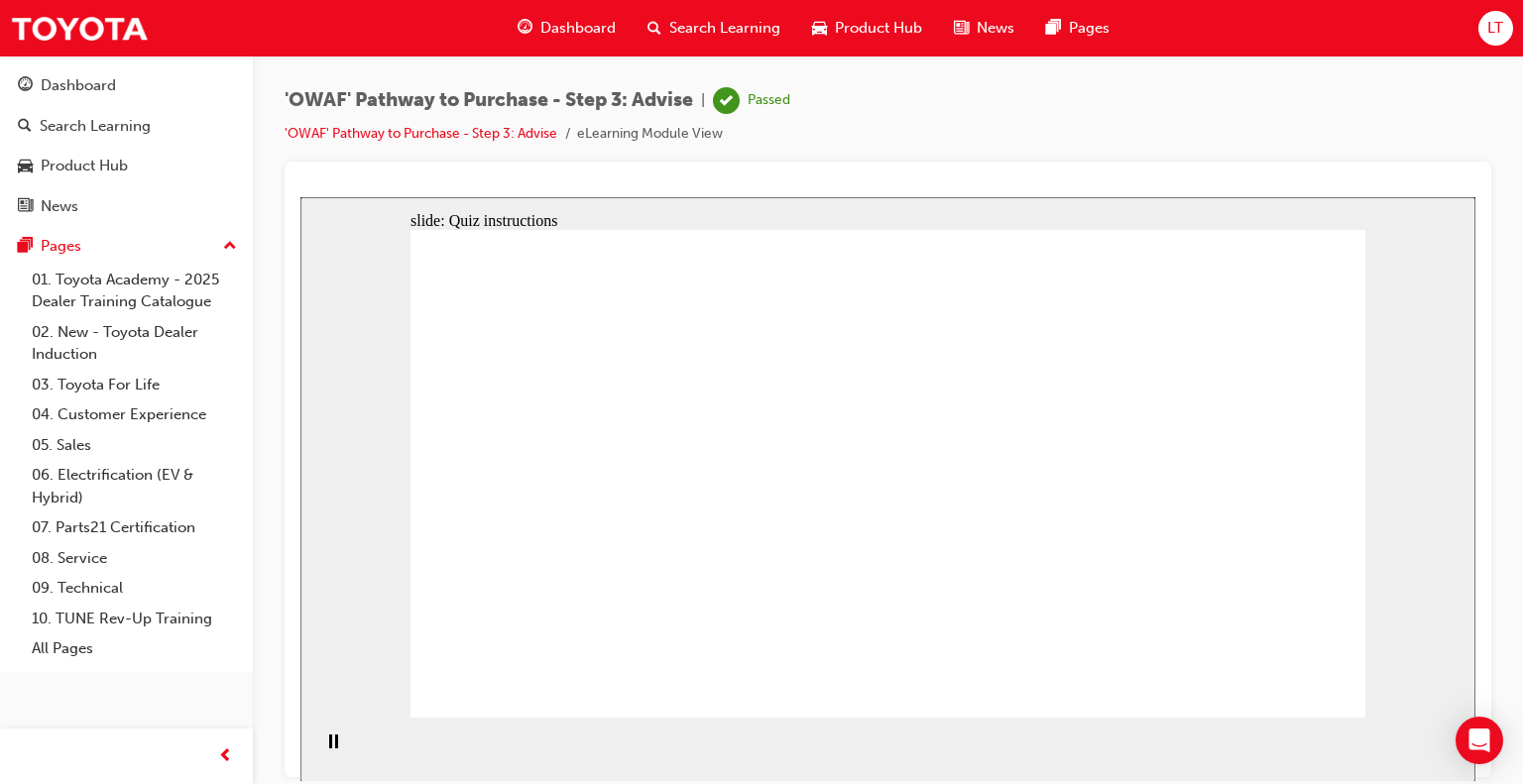 click 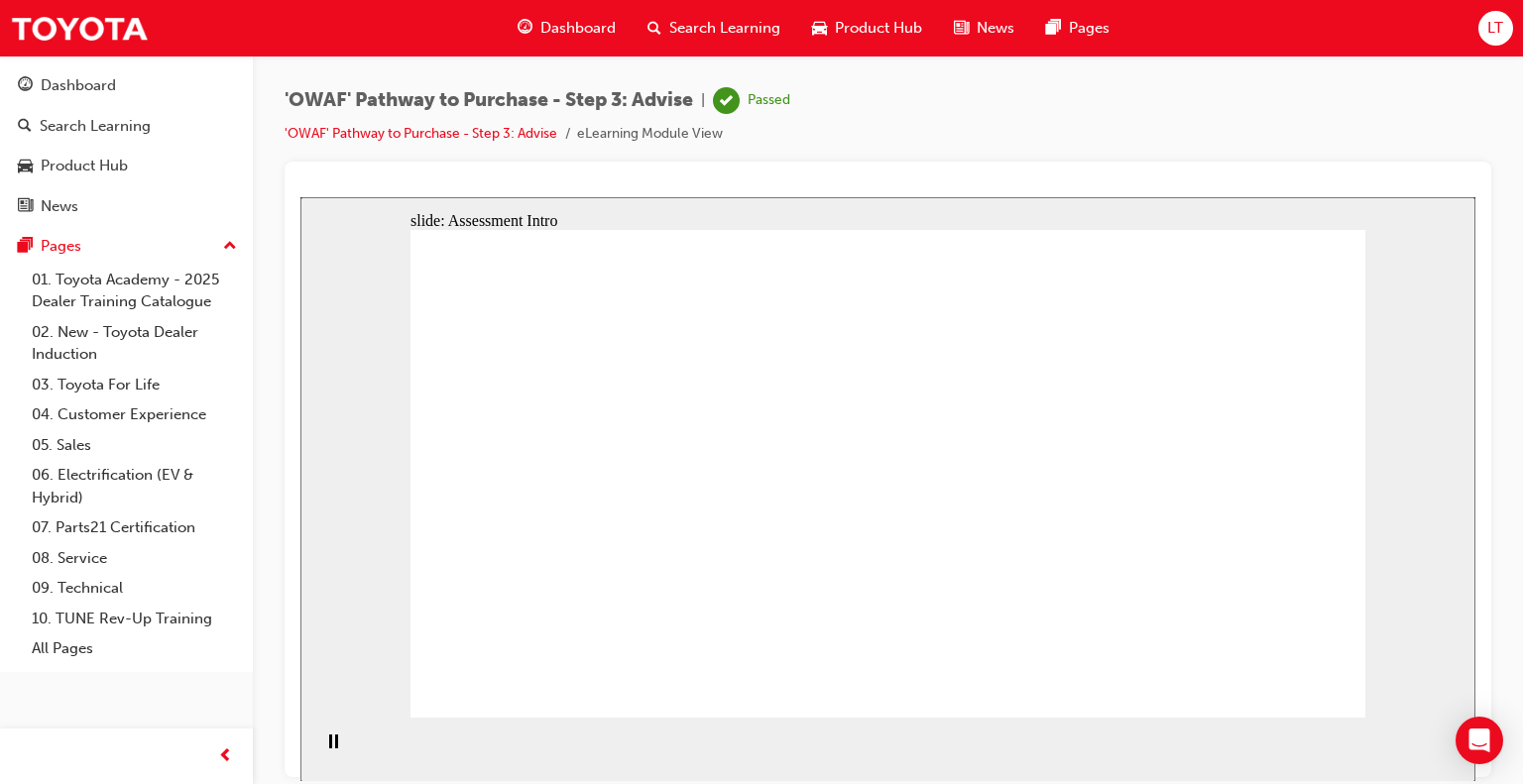 click 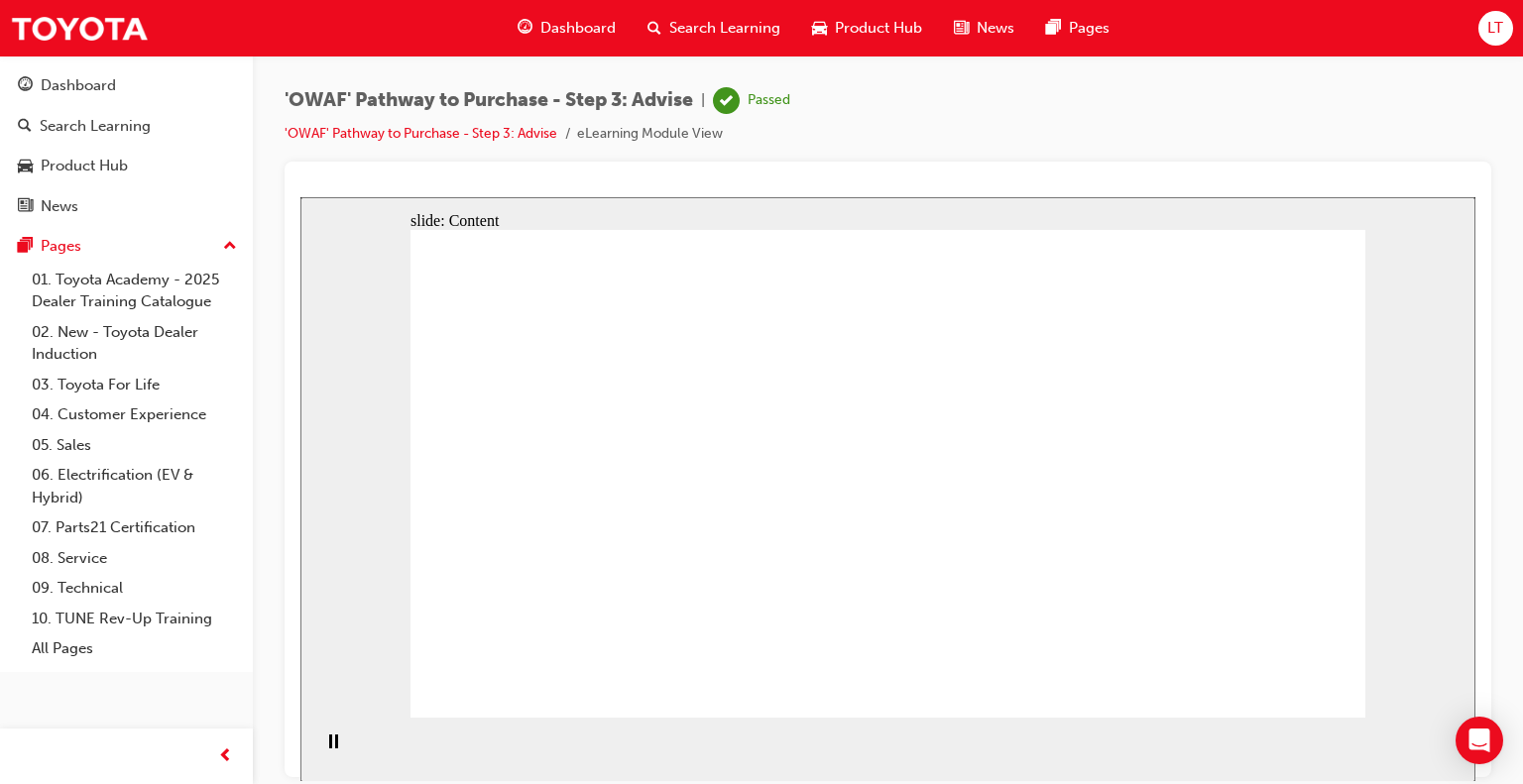 click 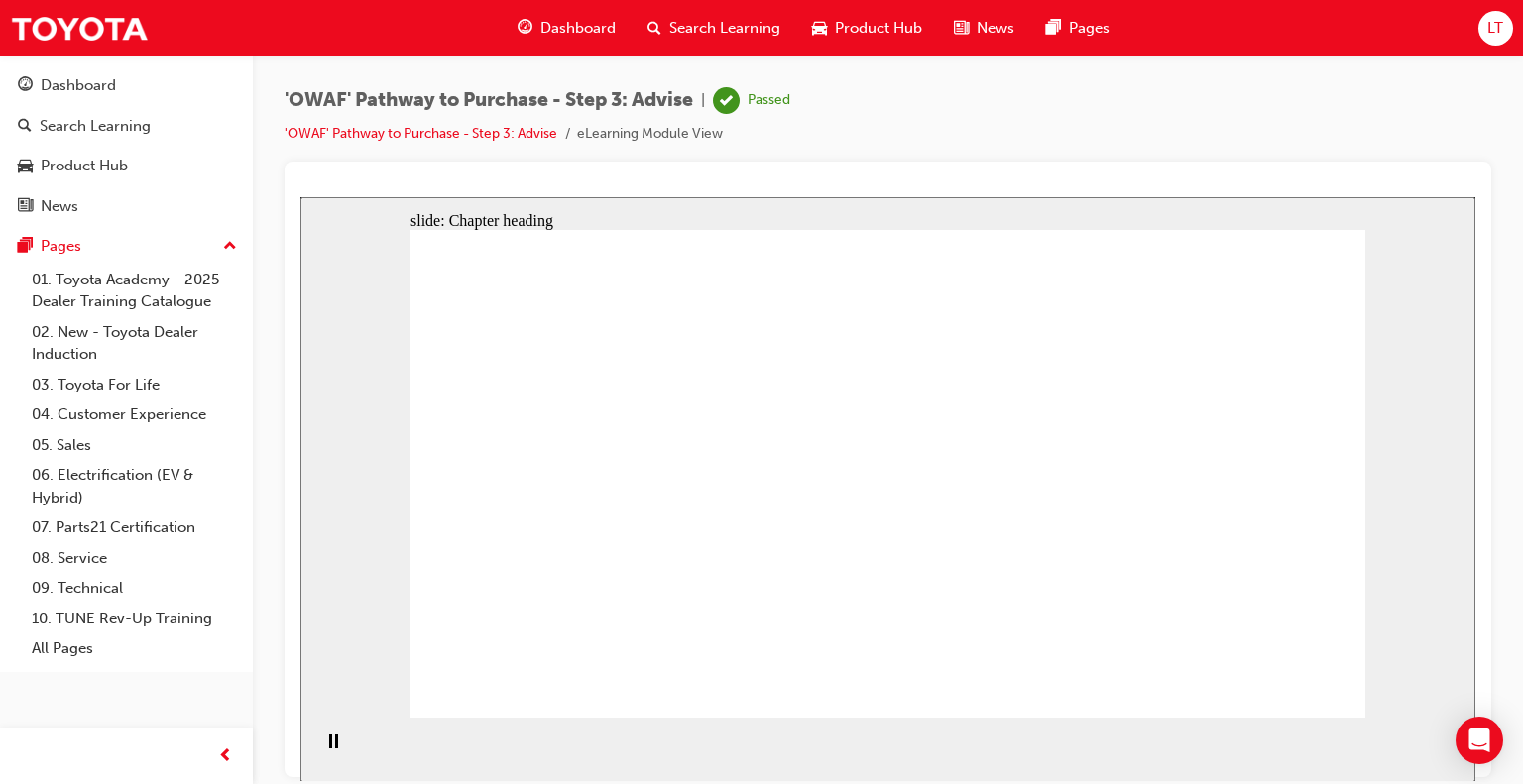 click 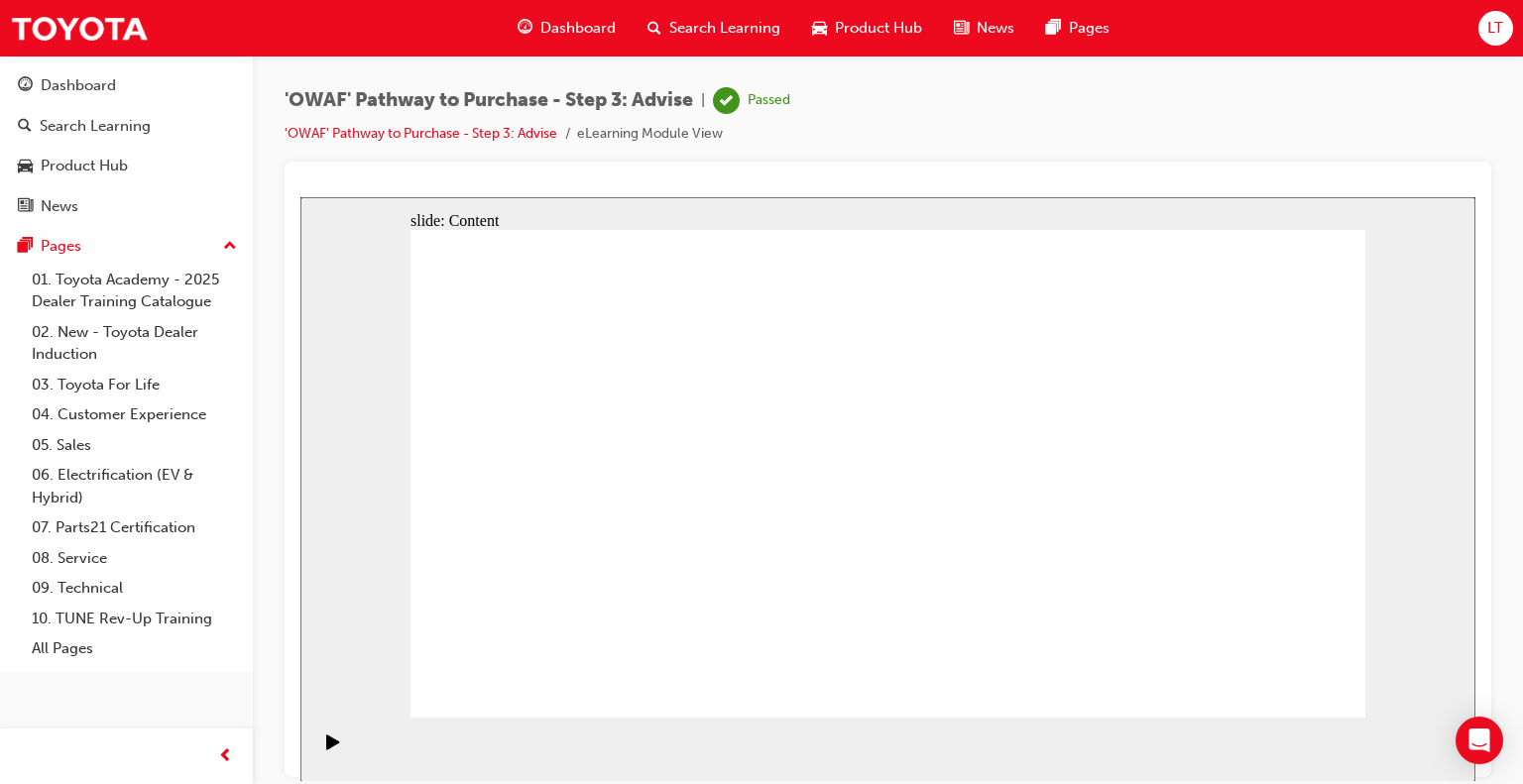 click at bounding box center [887, 1958] 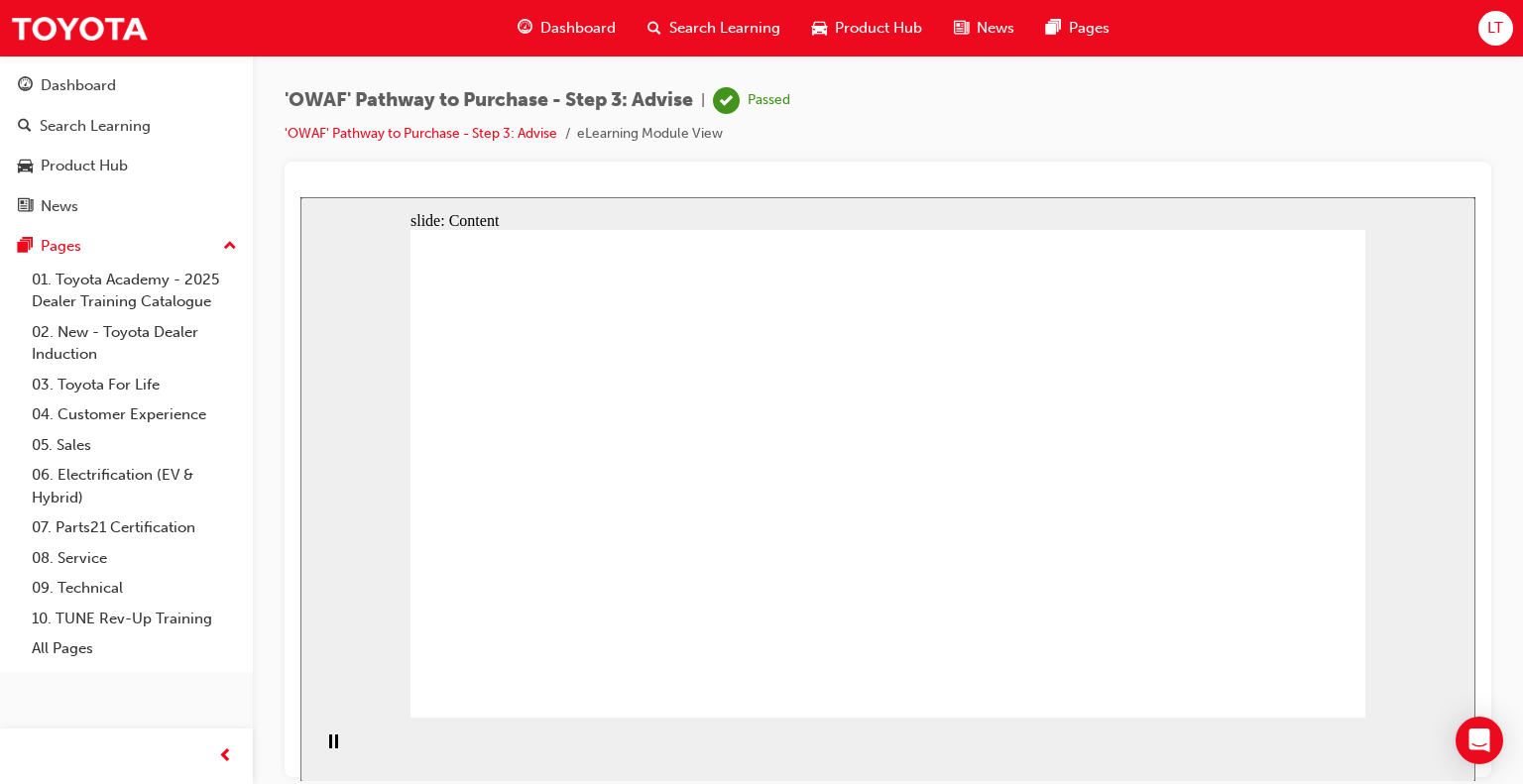 click 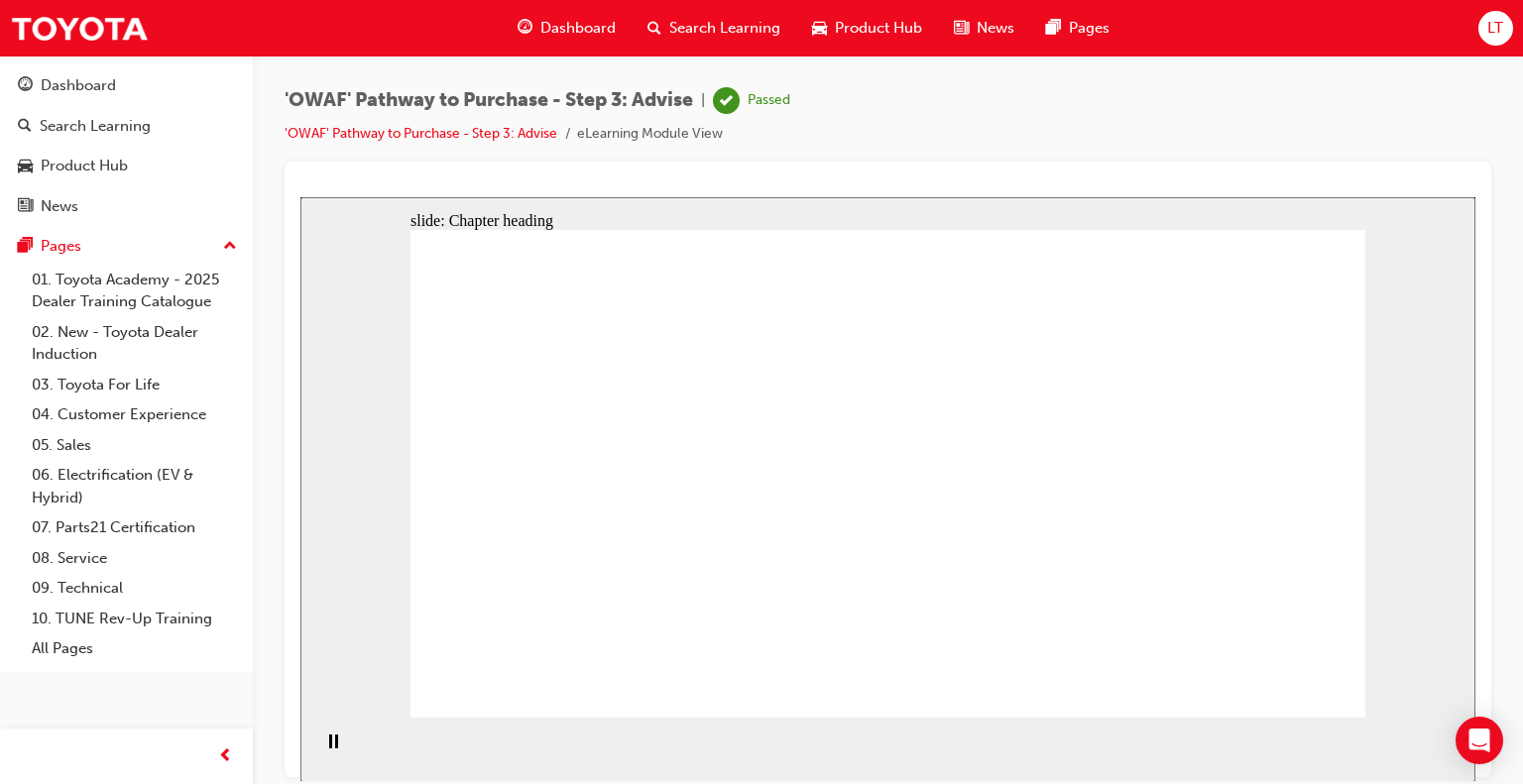 click 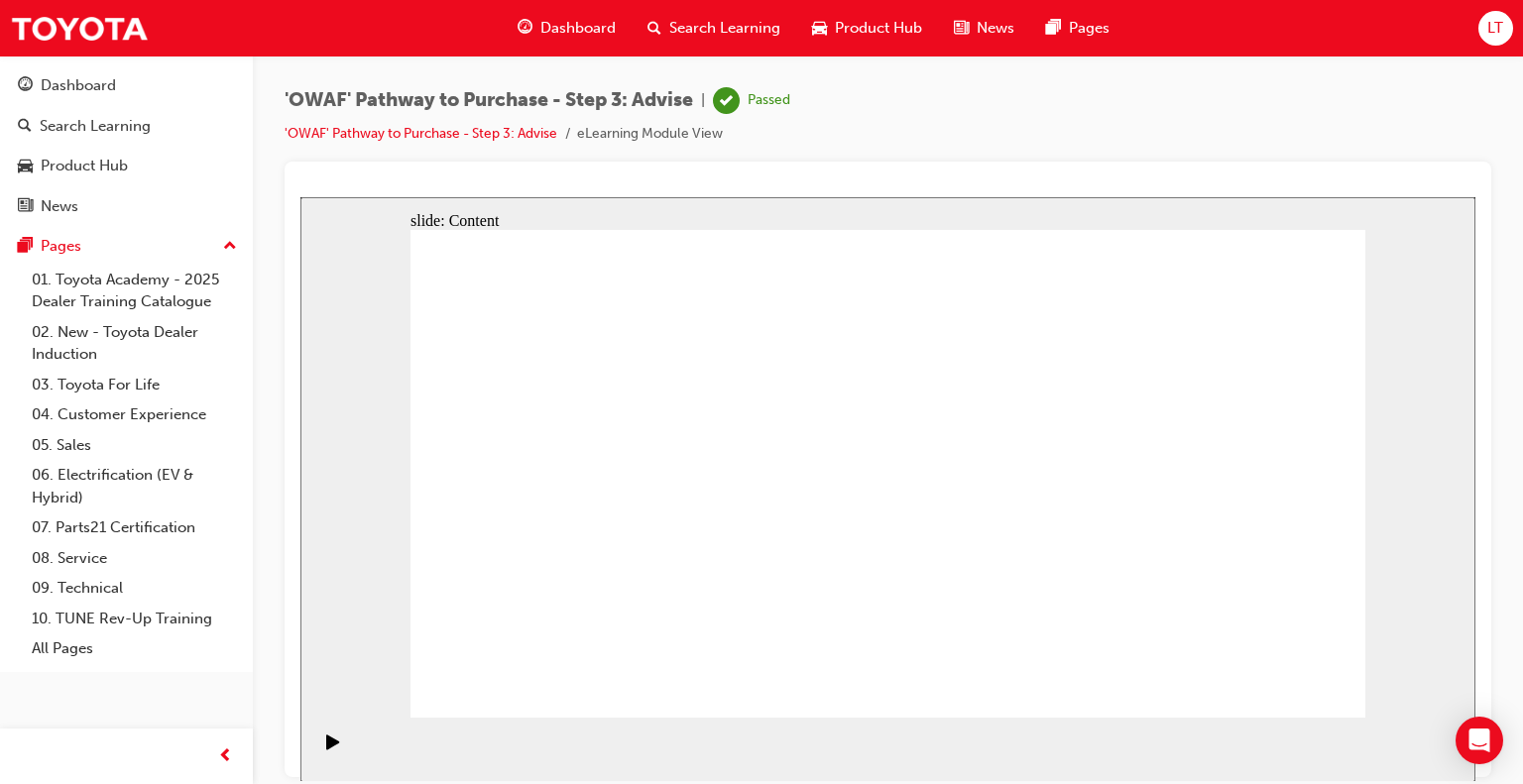 drag, startPoint x: 587, startPoint y: 337, endPoint x: 571, endPoint y: 346, distance: 18.35756 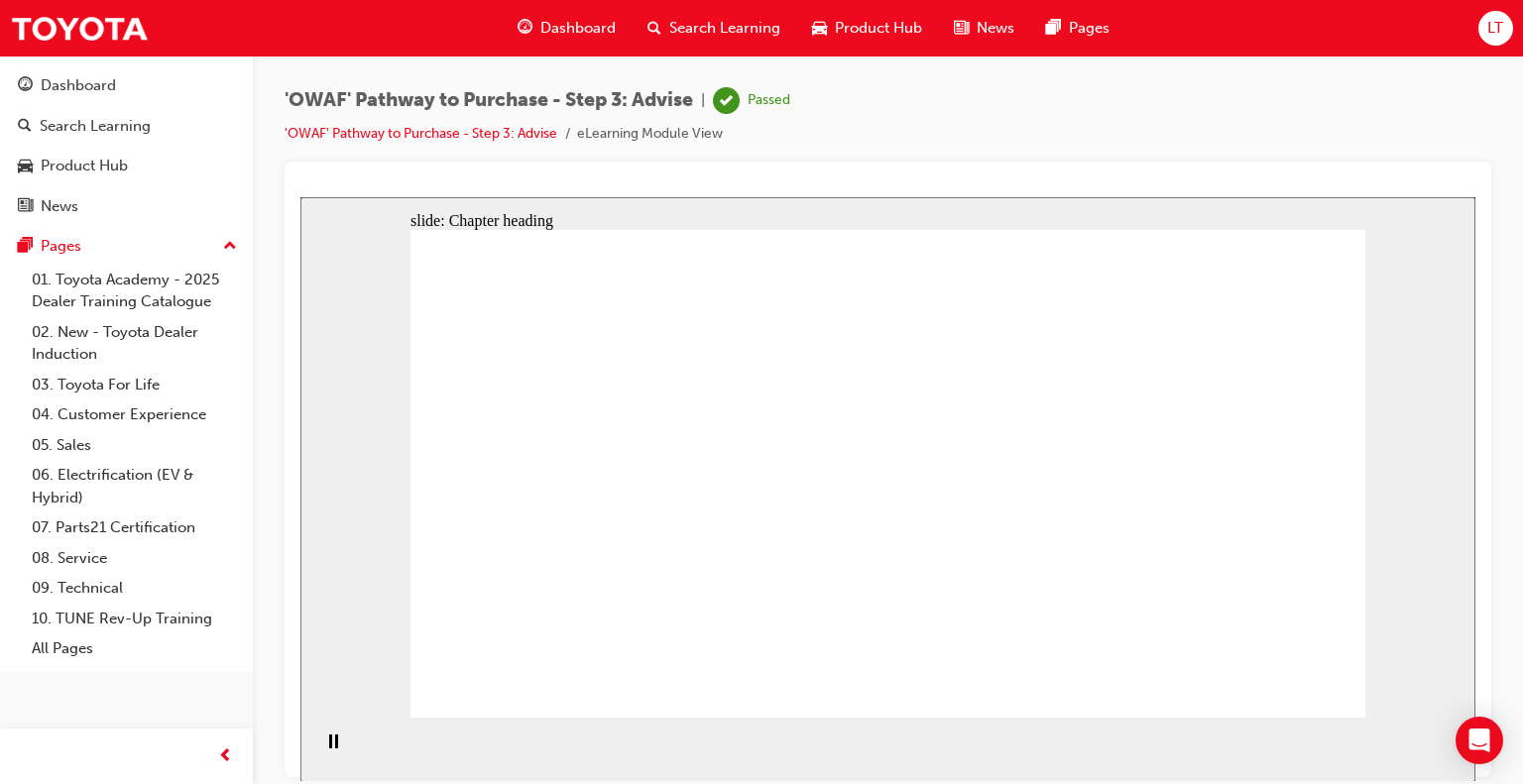 click 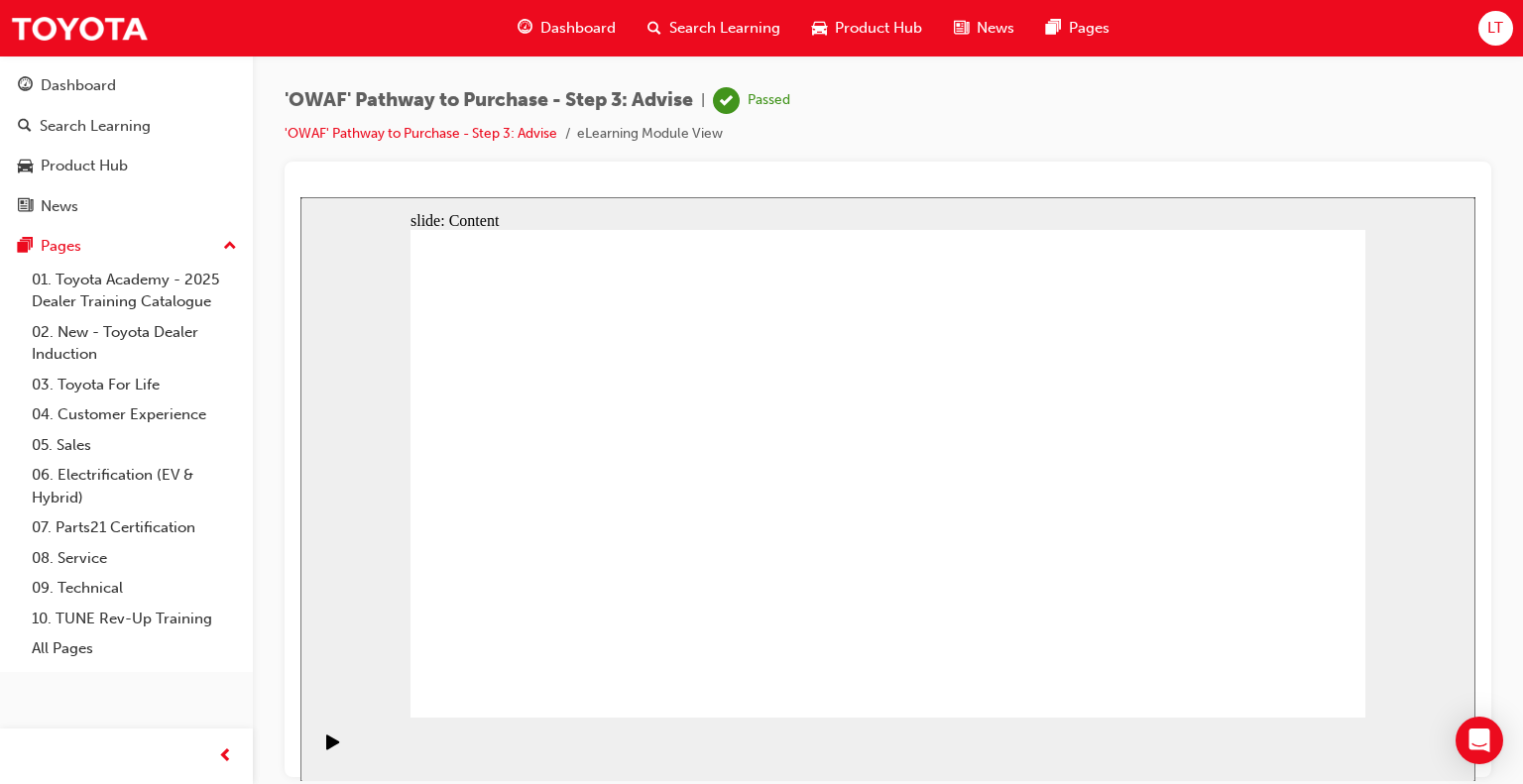 click 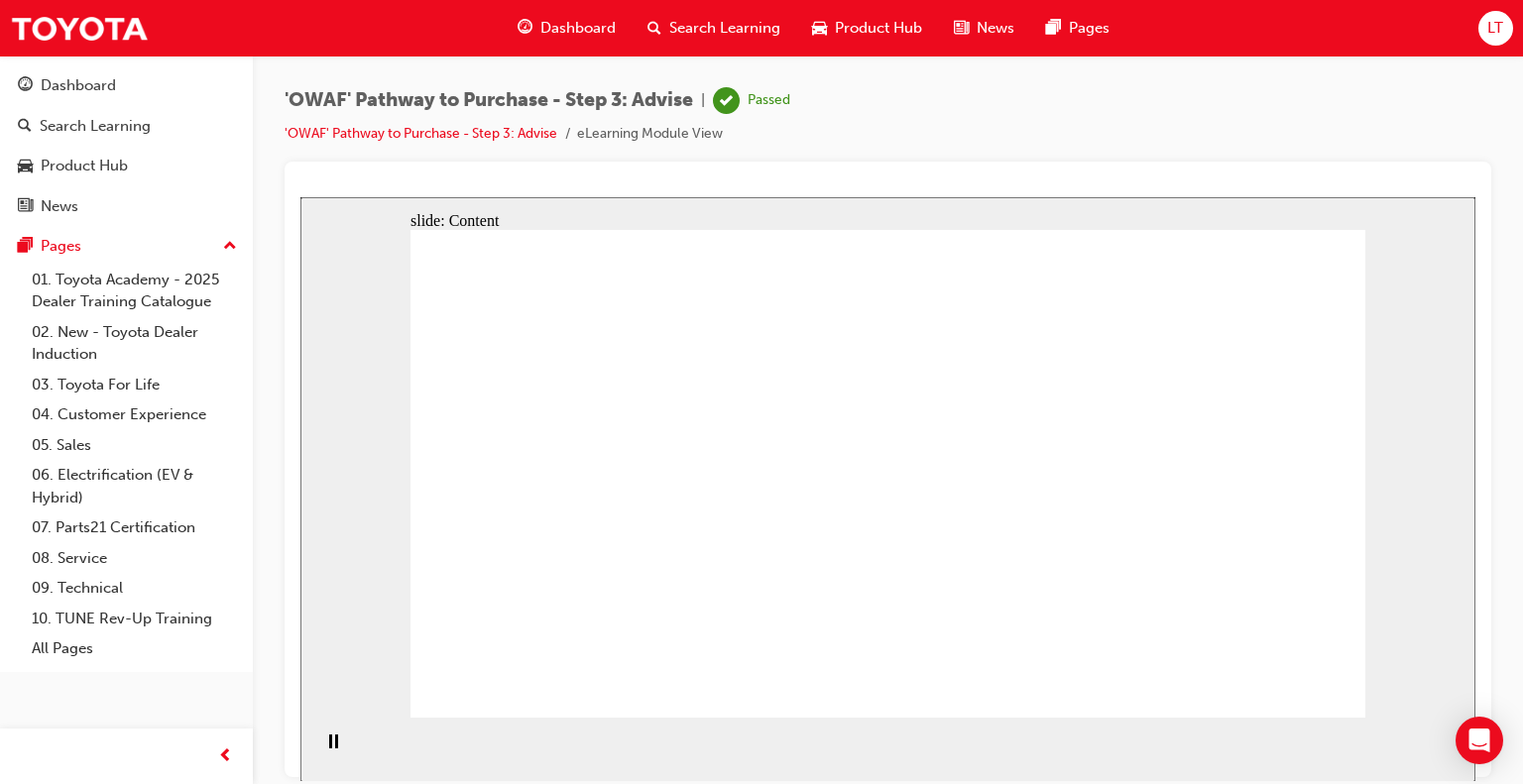 click 